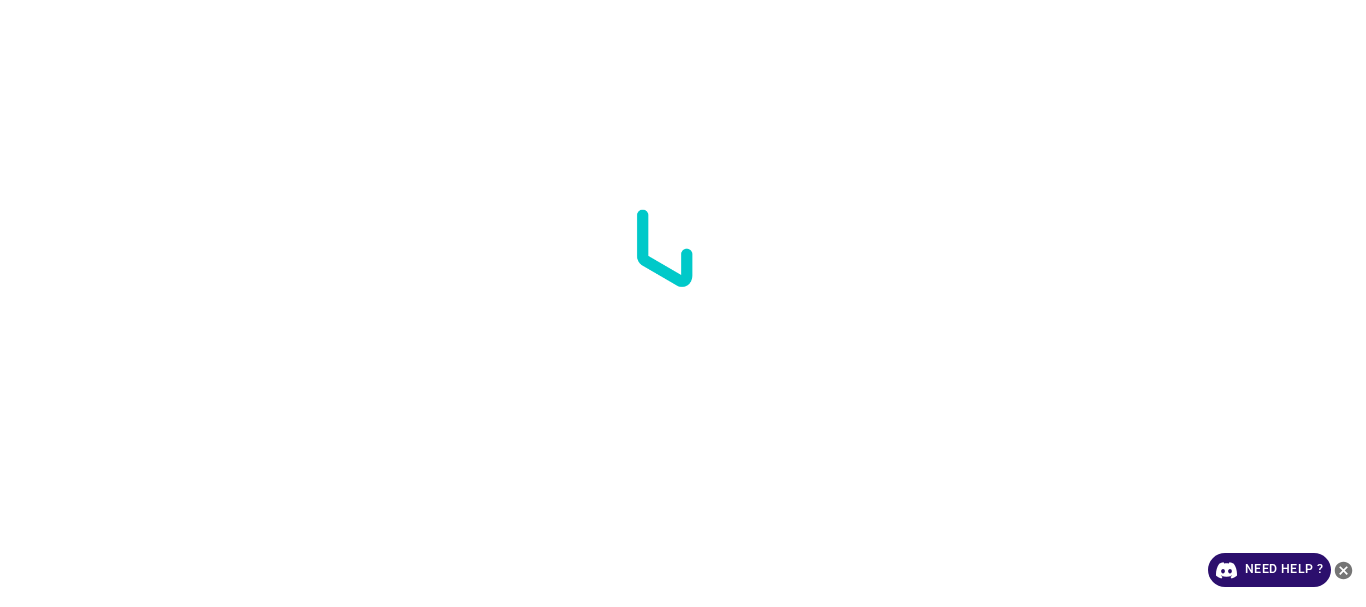 scroll, scrollTop: 0, scrollLeft: 0, axis: both 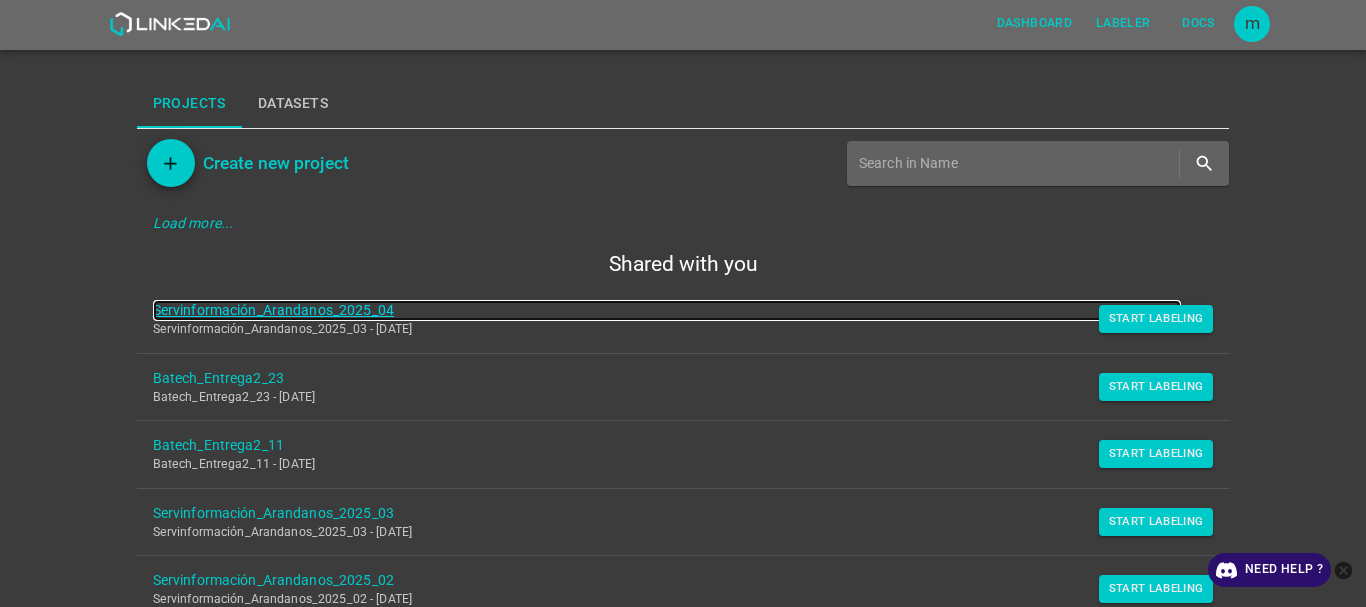 click on "Servinformación_Arandanos_2025_04" at bounding box center [667, 310] 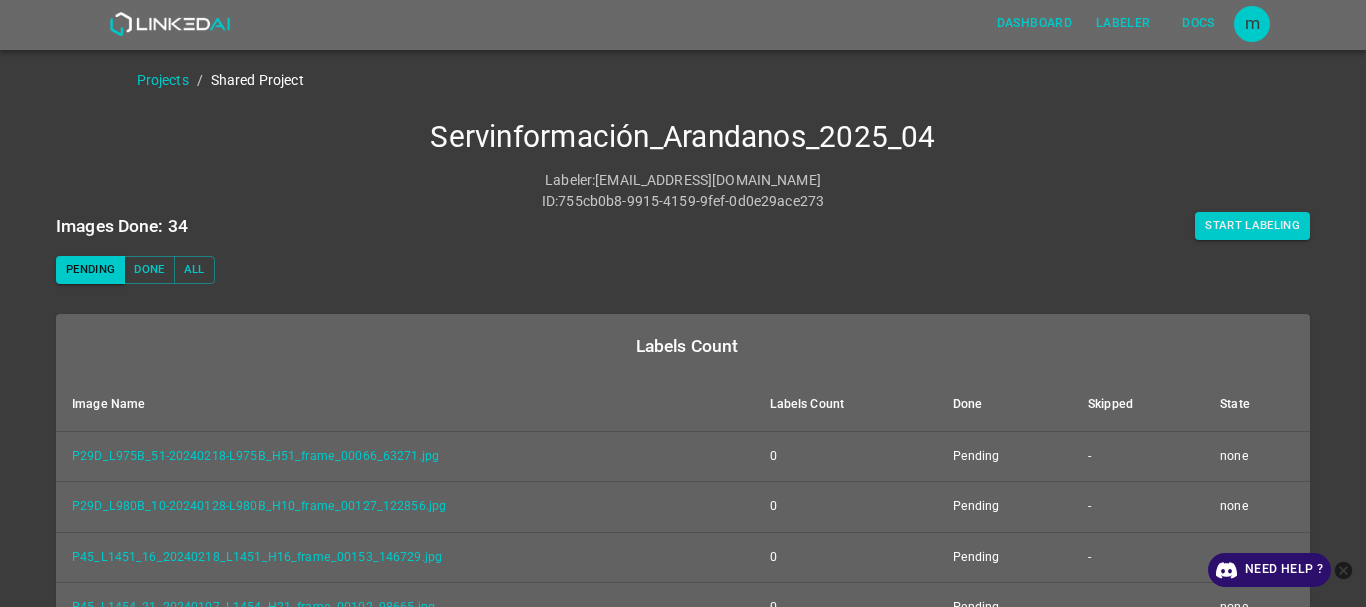 scroll, scrollTop: 0, scrollLeft: 0, axis: both 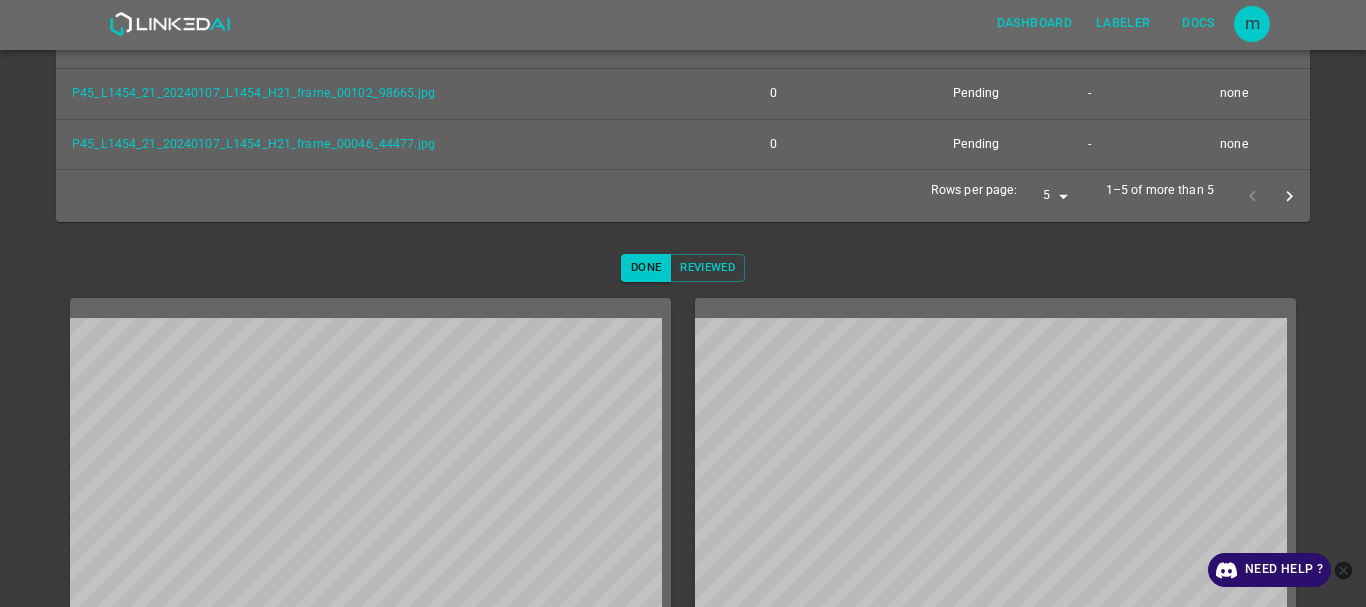 drag, startPoint x: 1334, startPoint y: 383, endPoint x: 1339, endPoint y: 213, distance: 170.07352 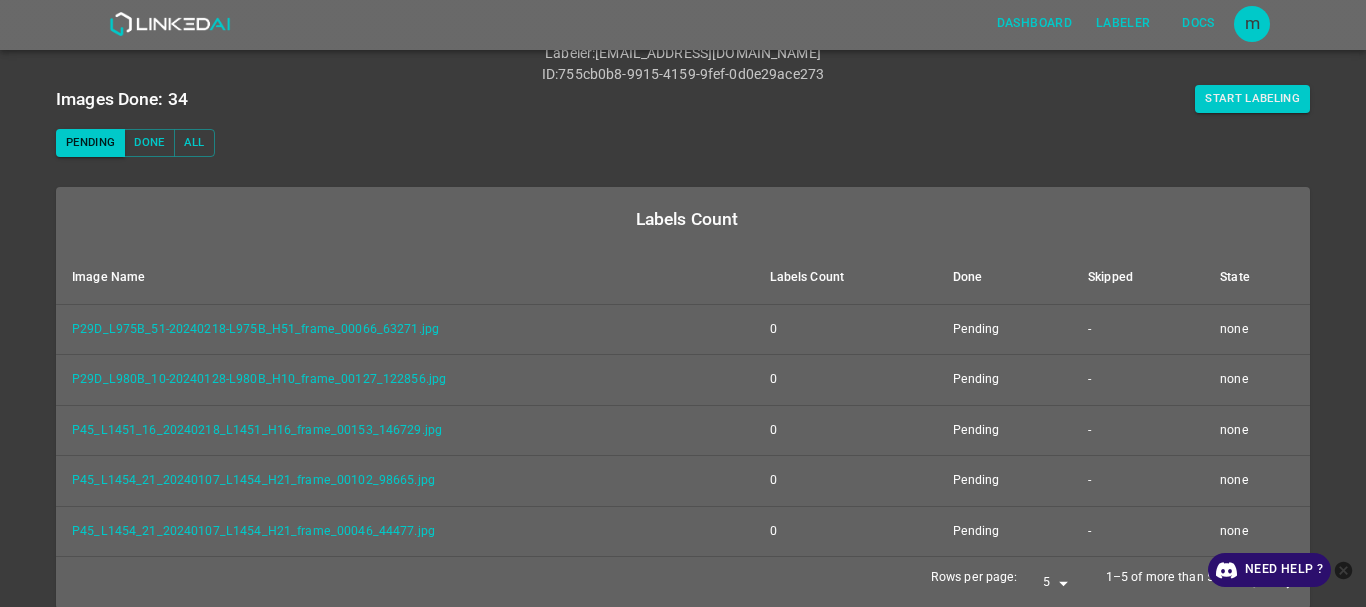 scroll, scrollTop: 79, scrollLeft: 0, axis: vertical 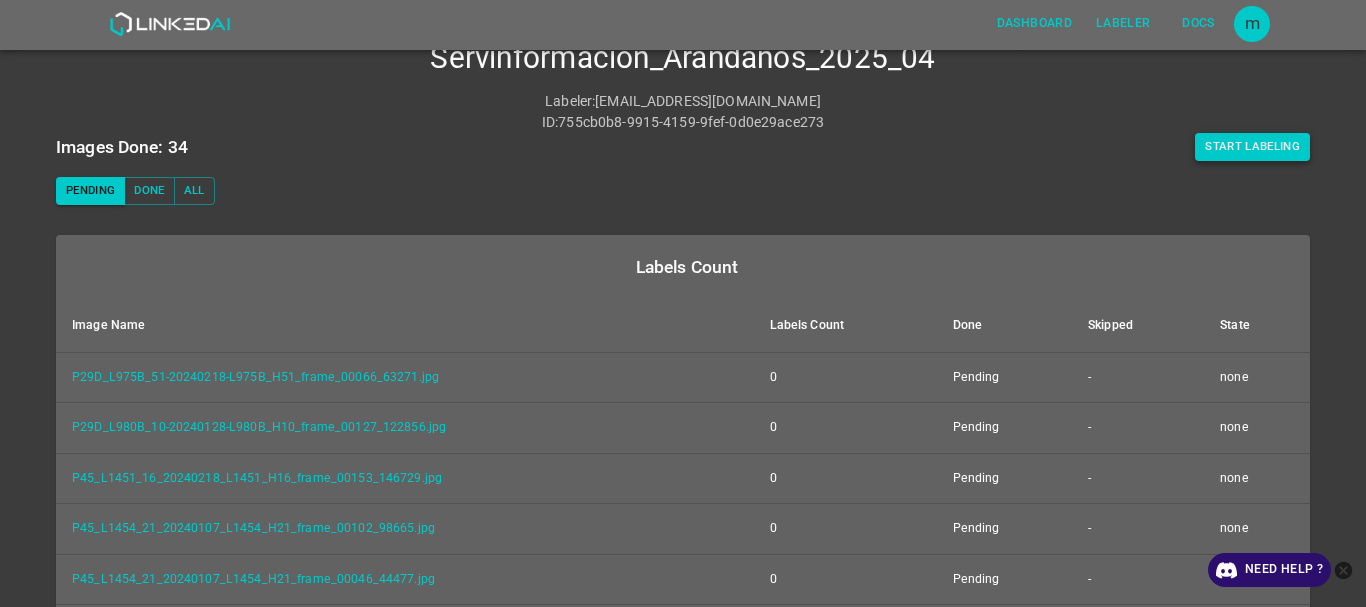 click on "Start Labeling" at bounding box center (1252, 147) 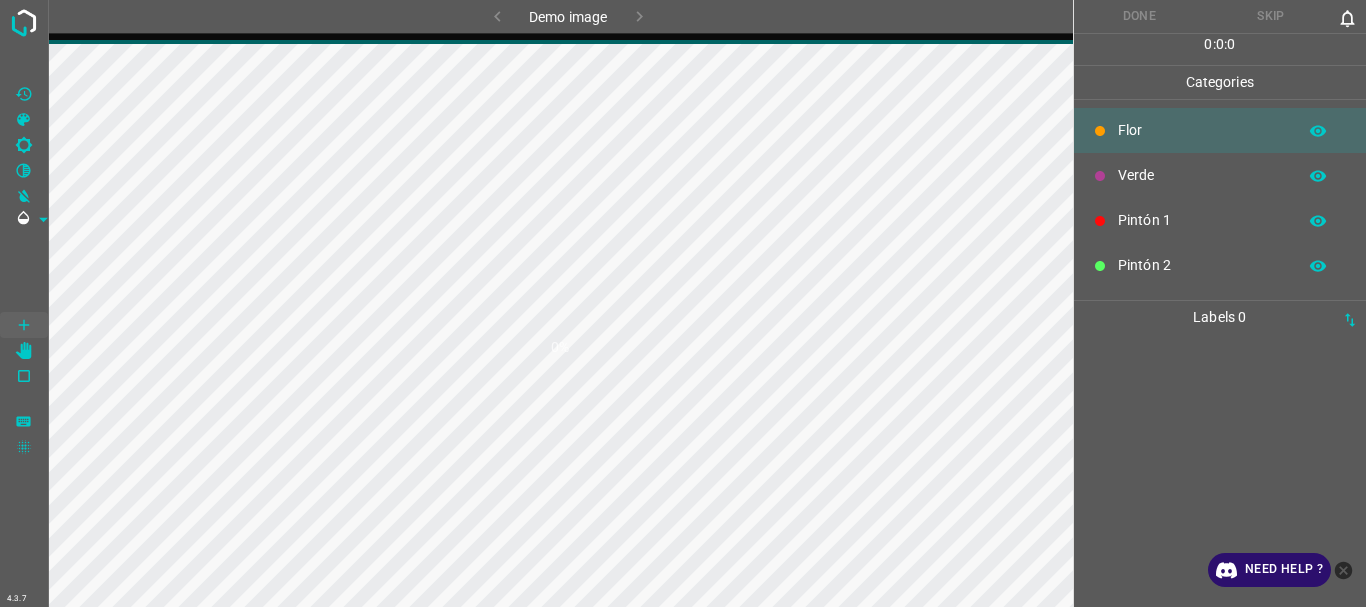 scroll, scrollTop: 0, scrollLeft: 0, axis: both 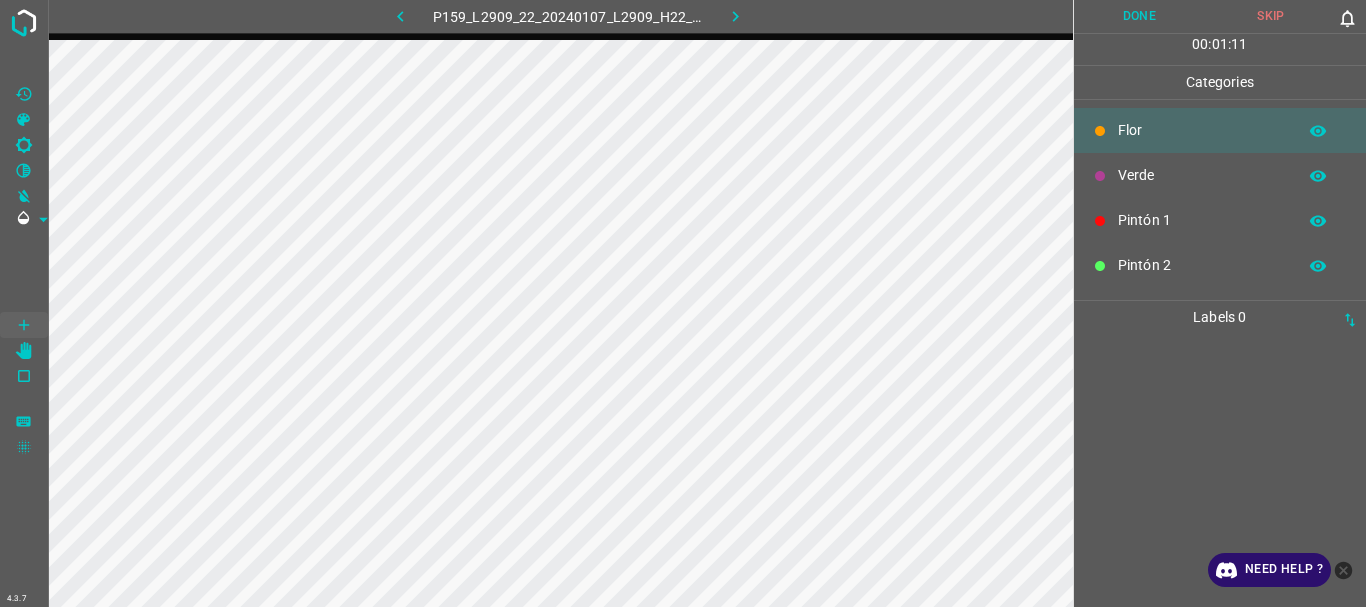click at bounding box center (736, 16) 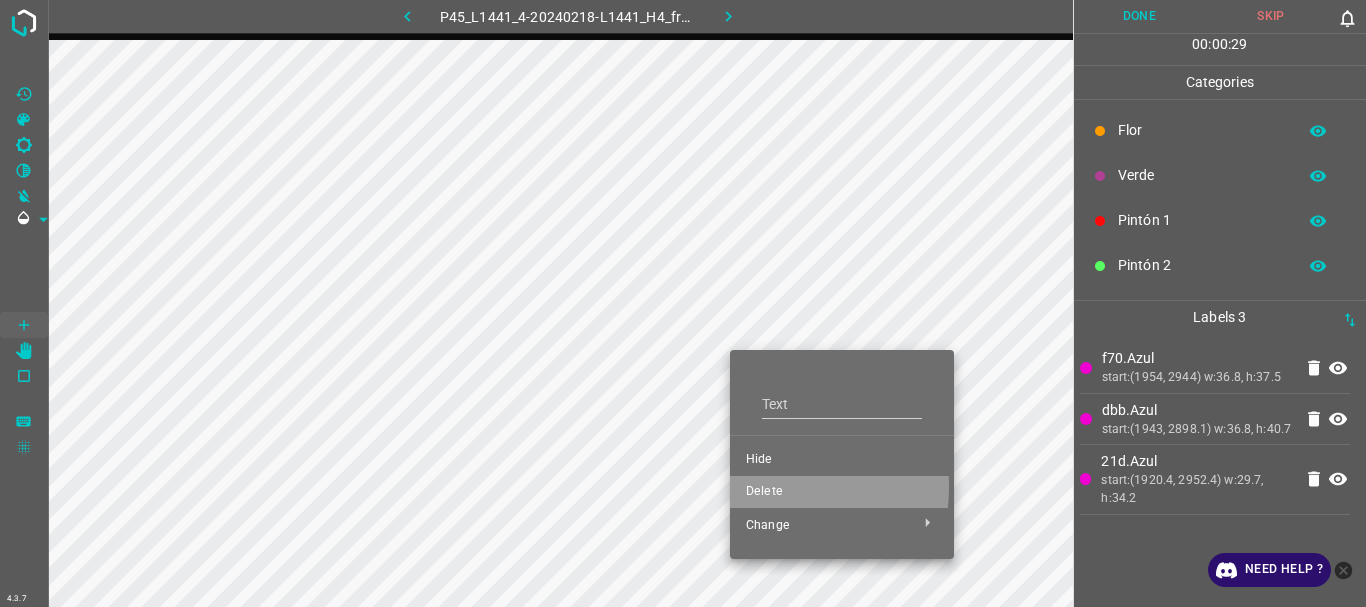 click on "Delete" at bounding box center (842, 492) 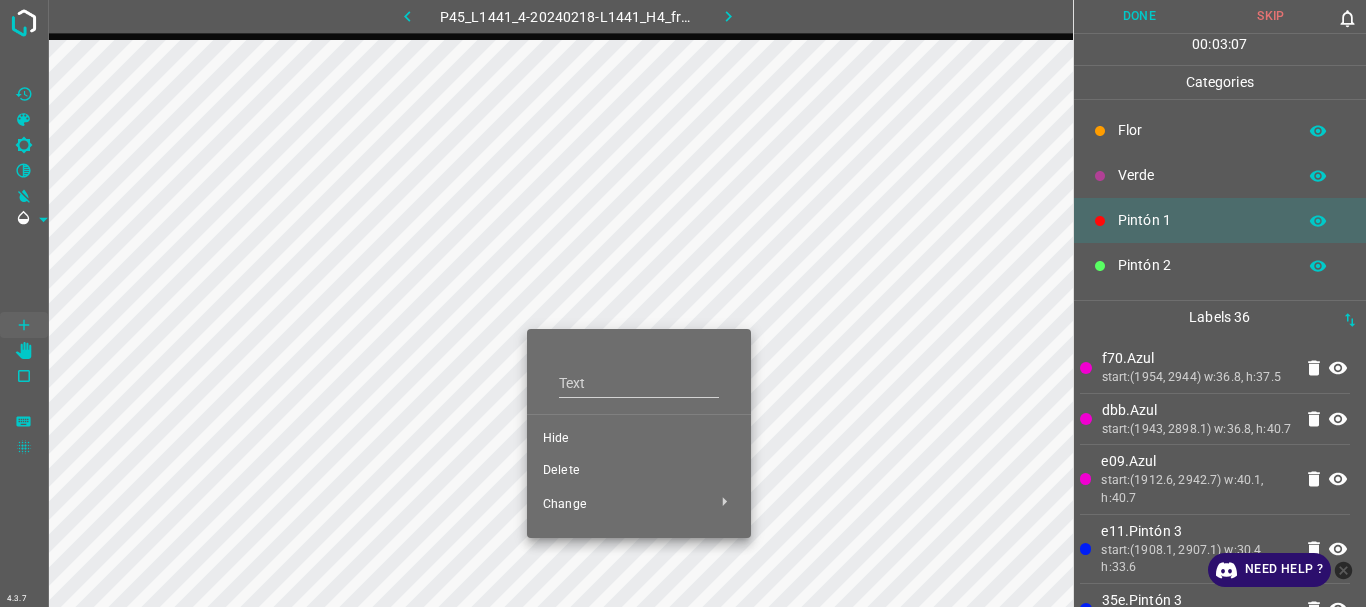 click on "Delete" at bounding box center (639, 471) 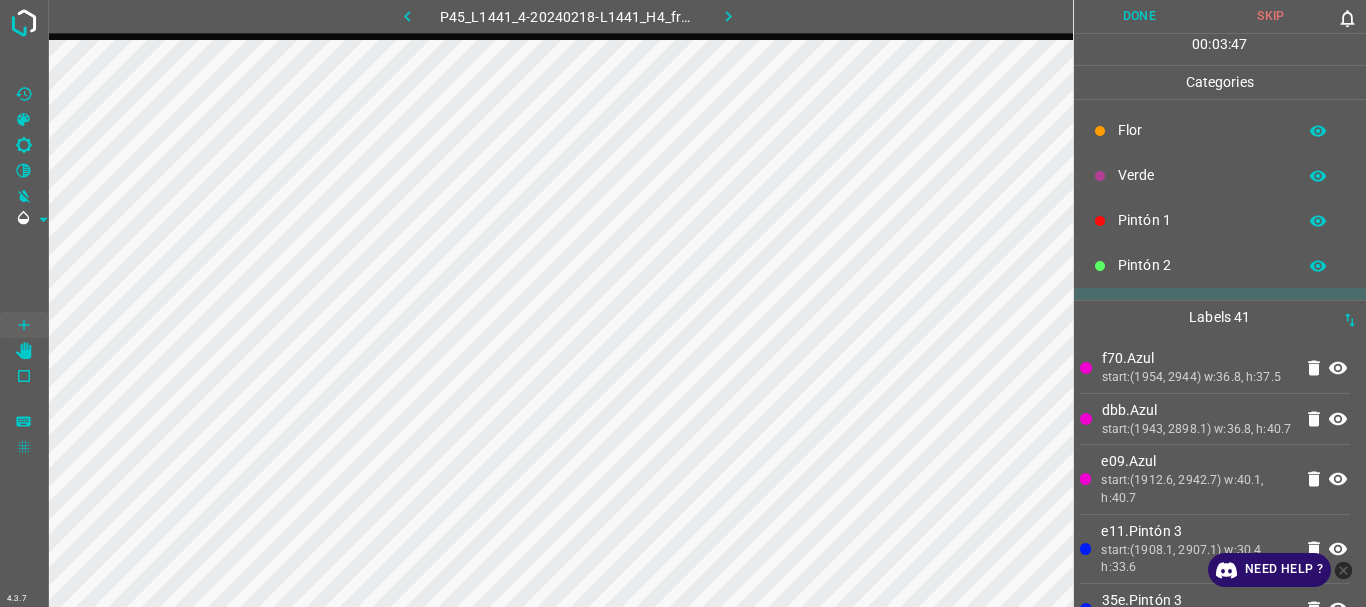 click on "Flor" at bounding box center (1202, 130) 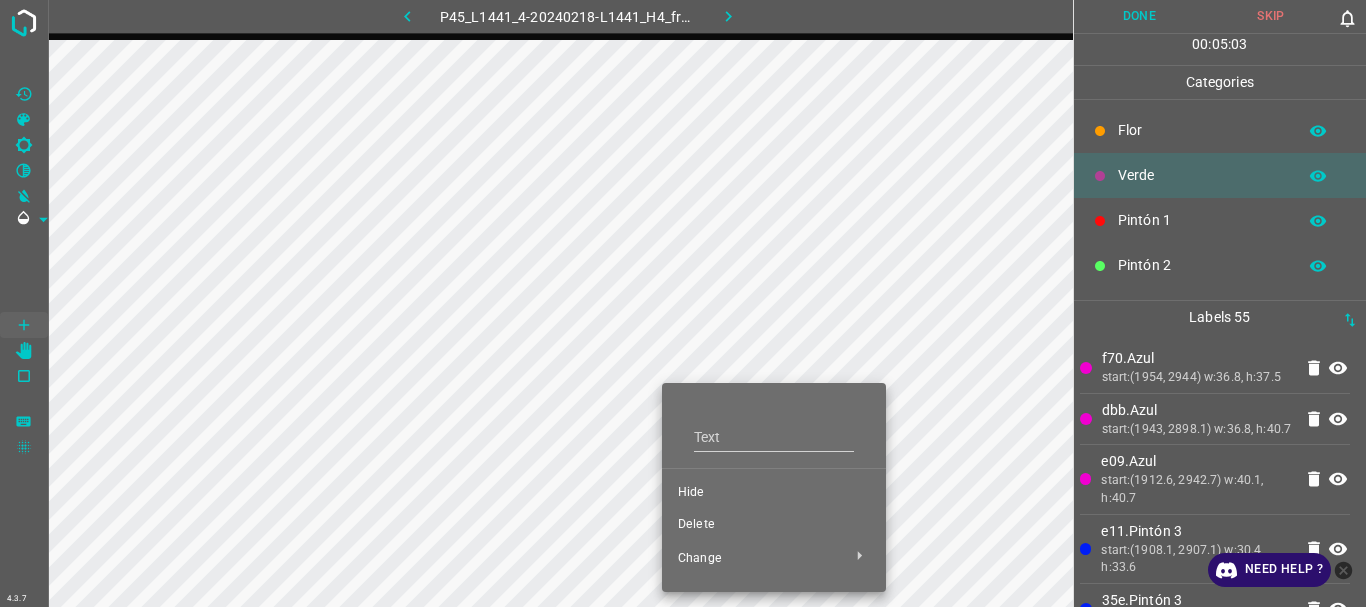click on "Delete" at bounding box center (774, 525) 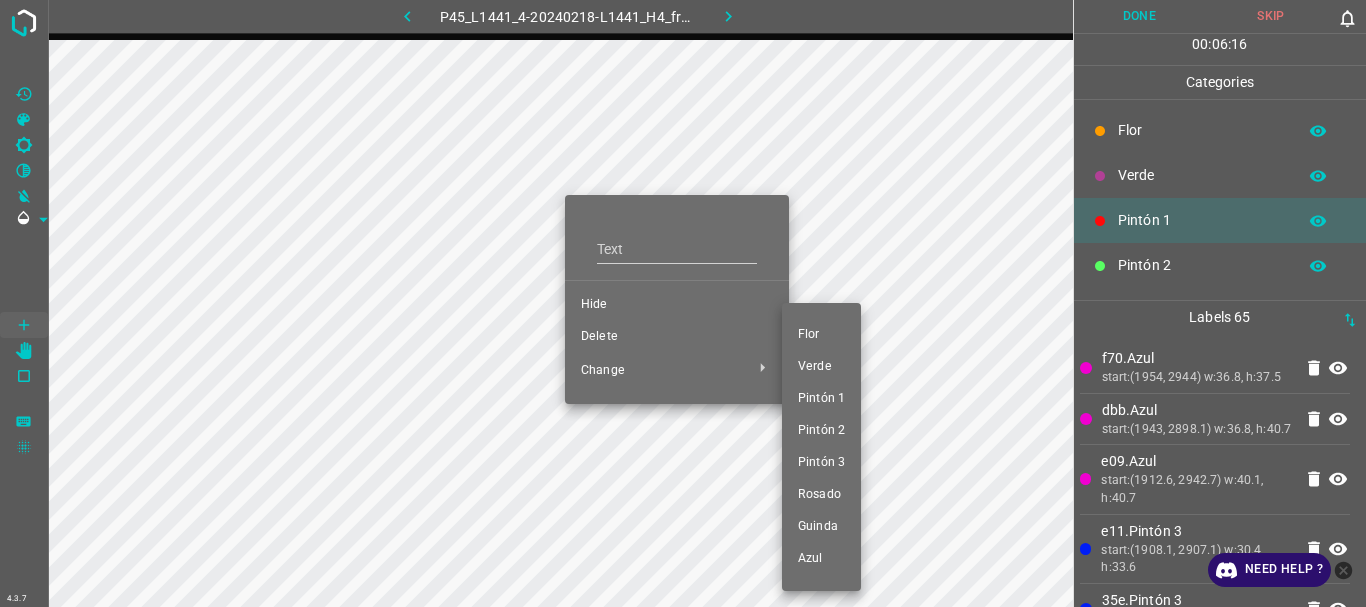 click on "Pintón 2" at bounding box center (821, 431) 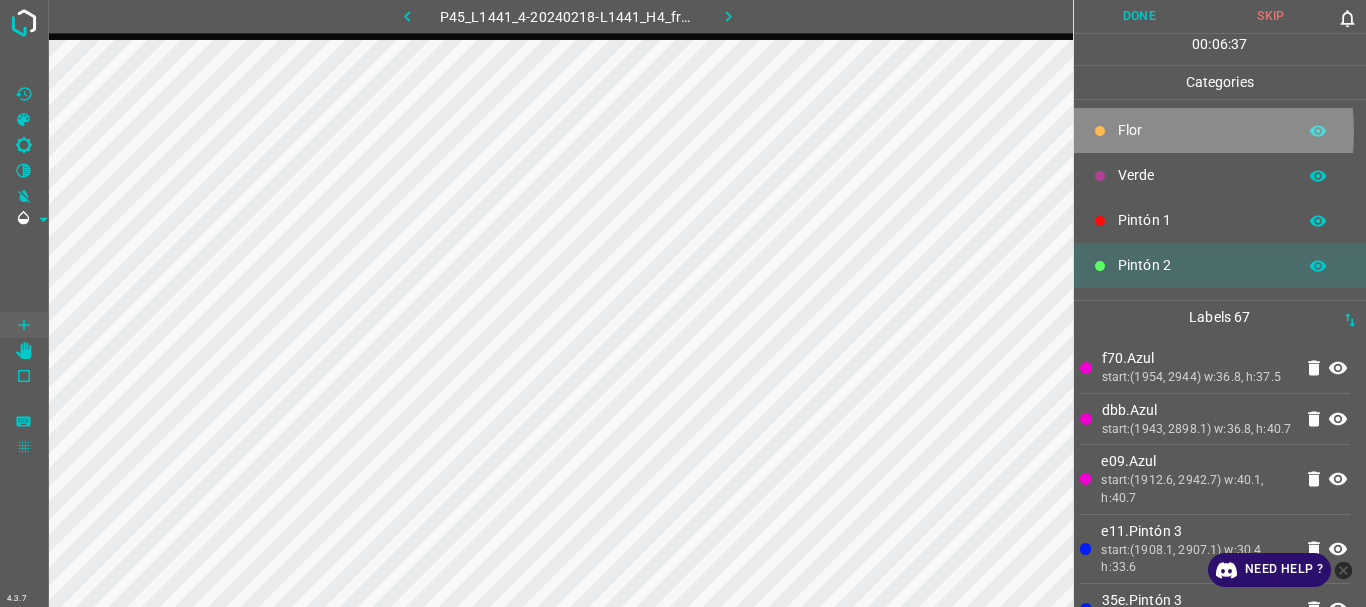 click on "Flor" at bounding box center (1202, 130) 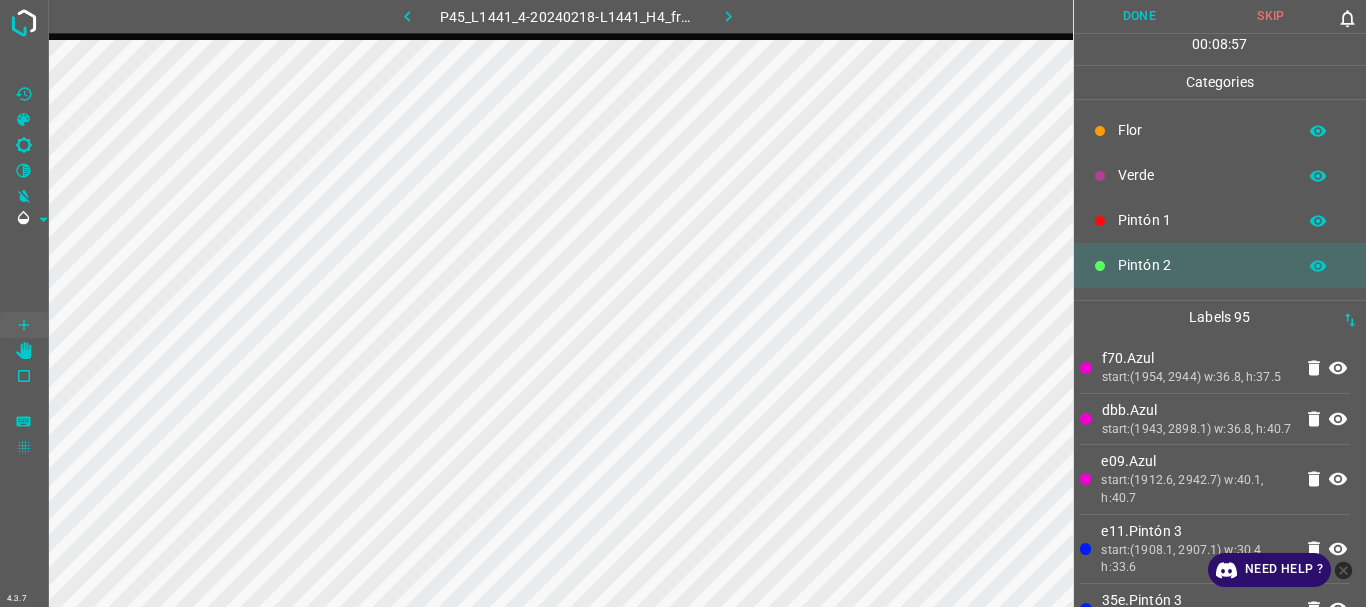 click on "Flor" at bounding box center (1220, 130) 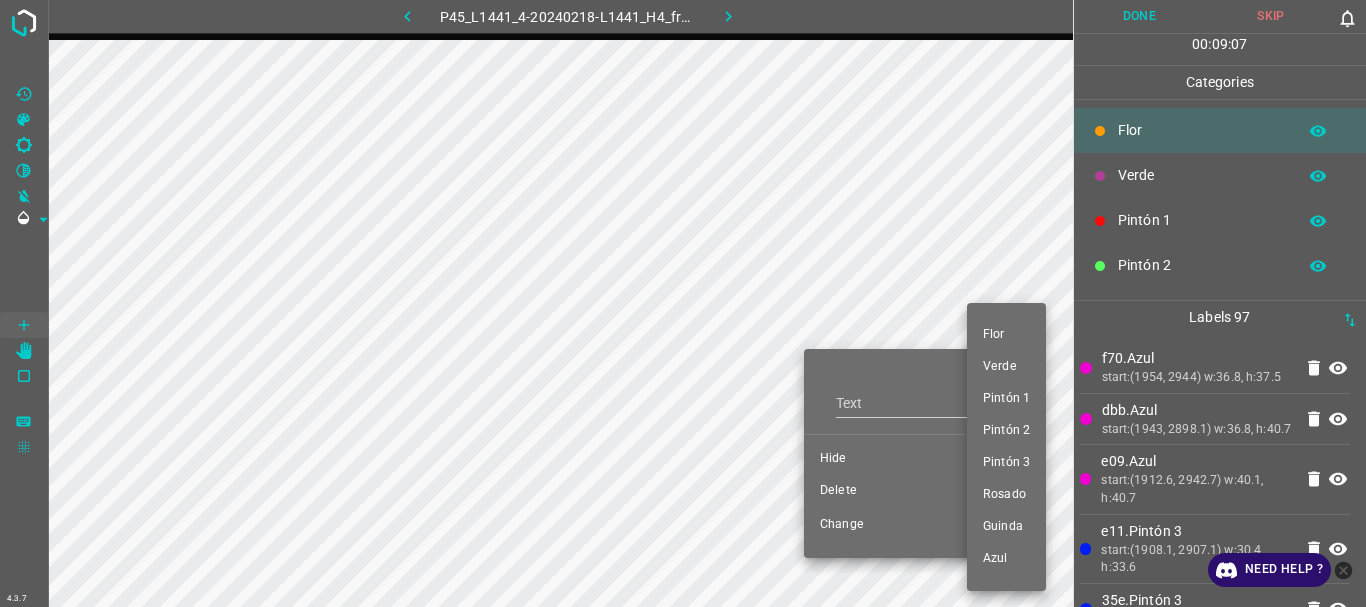 click at bounding box center [683, 303] 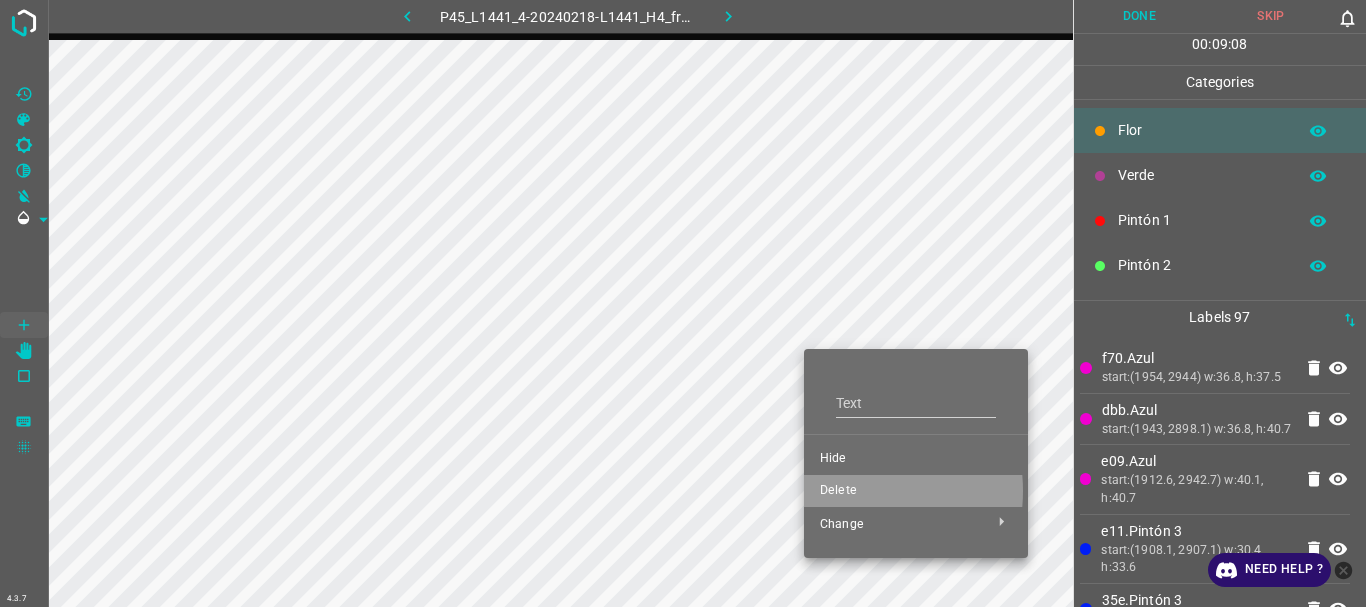 click on "Delete" at bounding box center [916, 491] 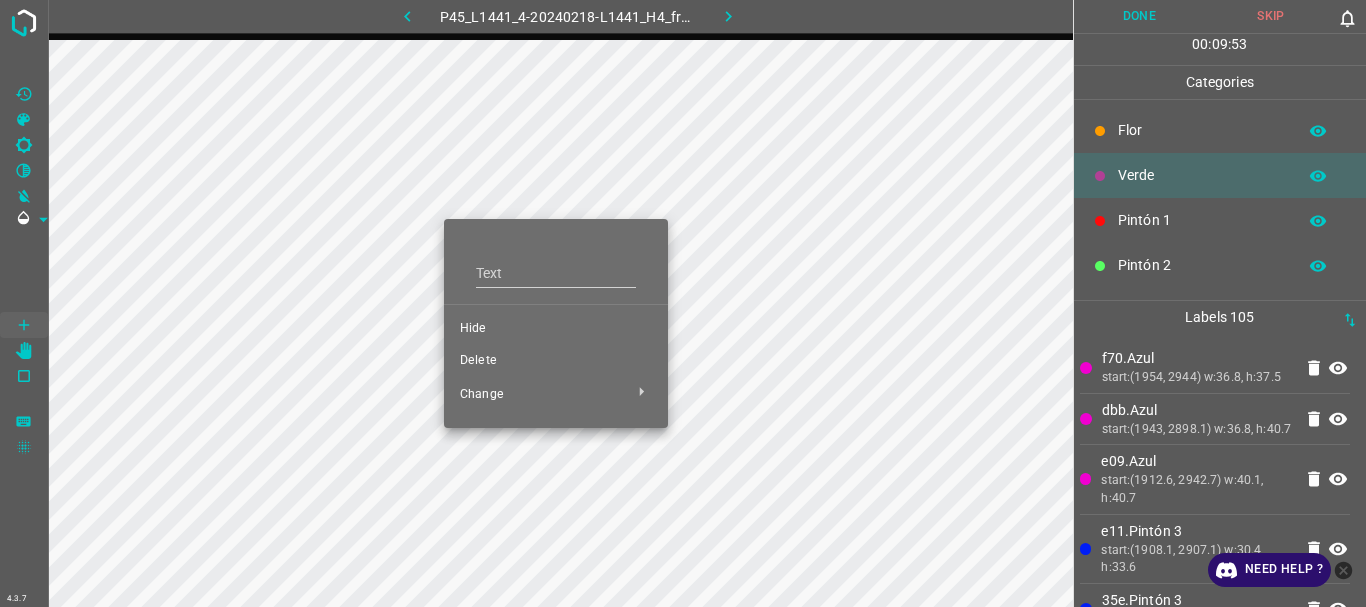 click on "Delete" at bounding box center [556, 361] 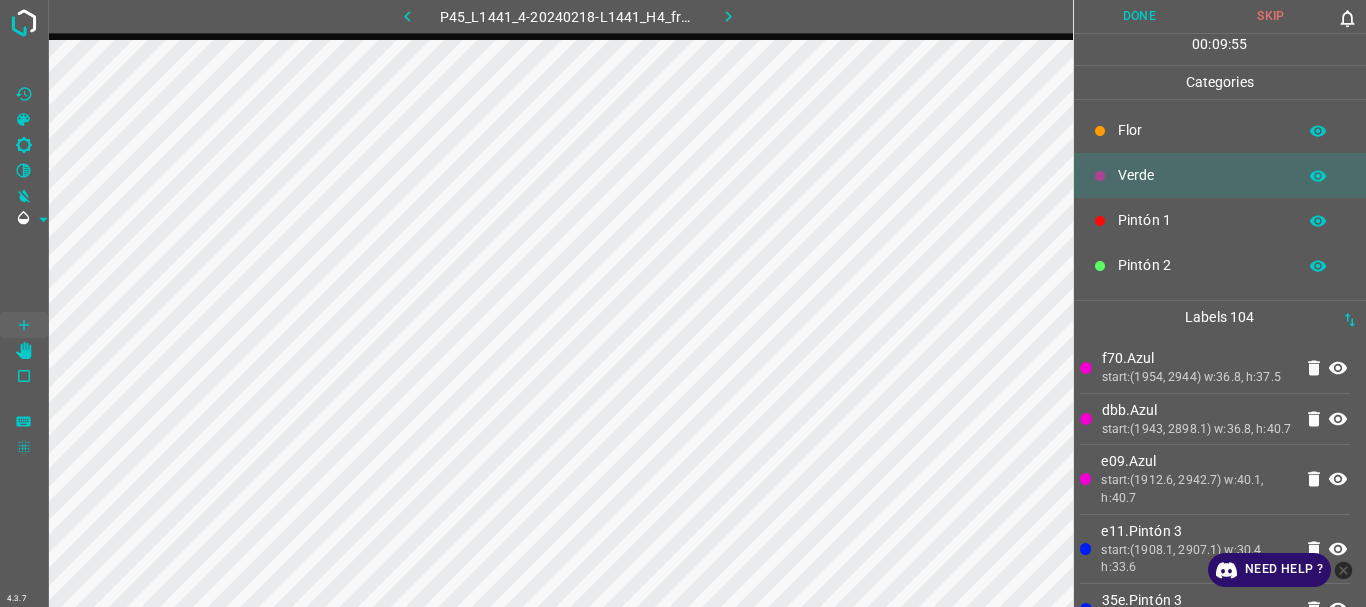click on "Flor" at bounding box center [1202, 130] 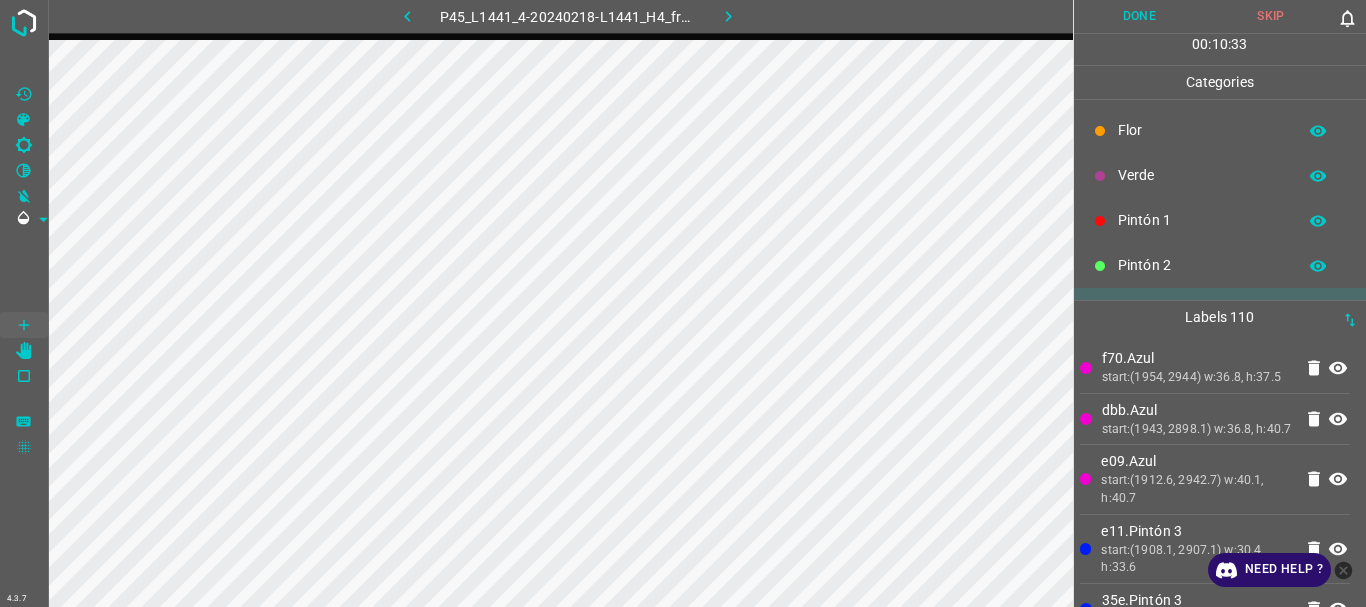 click on "Flor" at bounding box center [1220, 130] 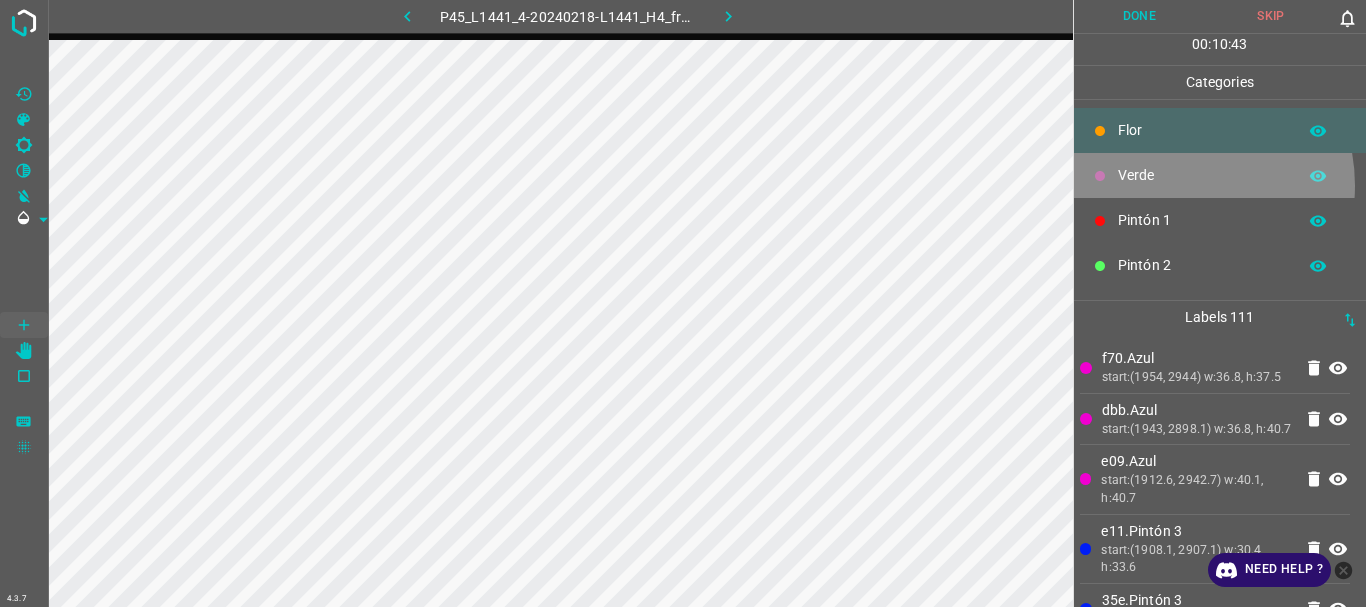 click on "Verde" at bounding box center [1202, 175] 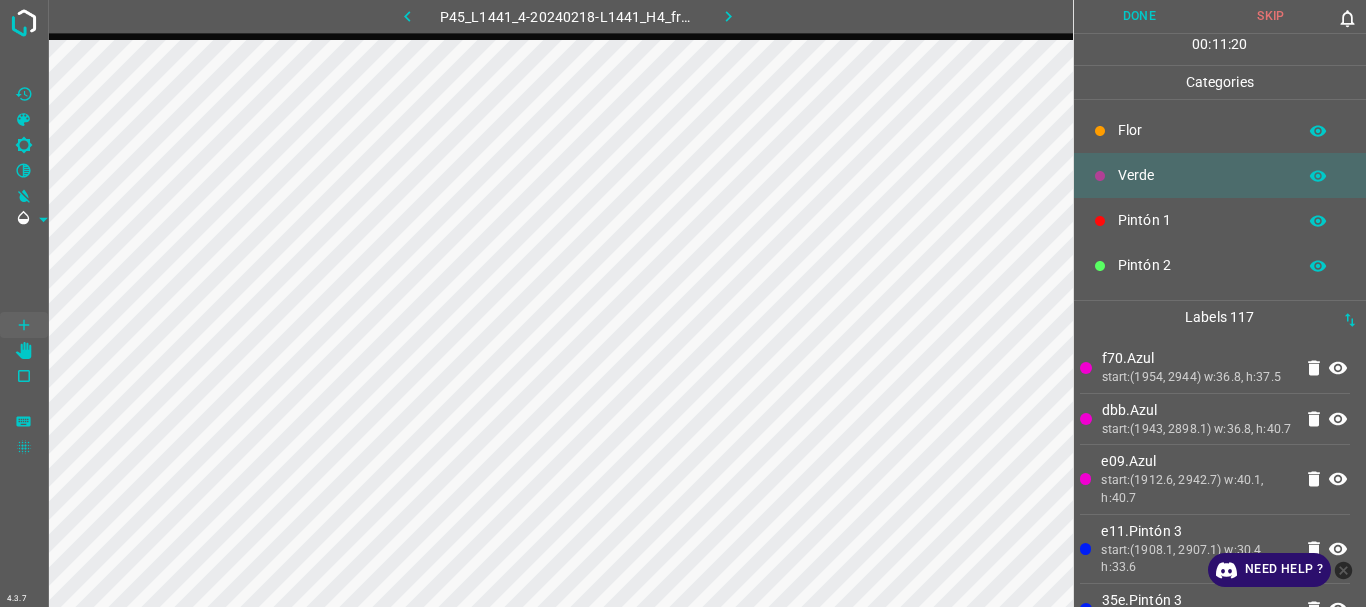 click on "Flor" at bounding box center (1202, 130) 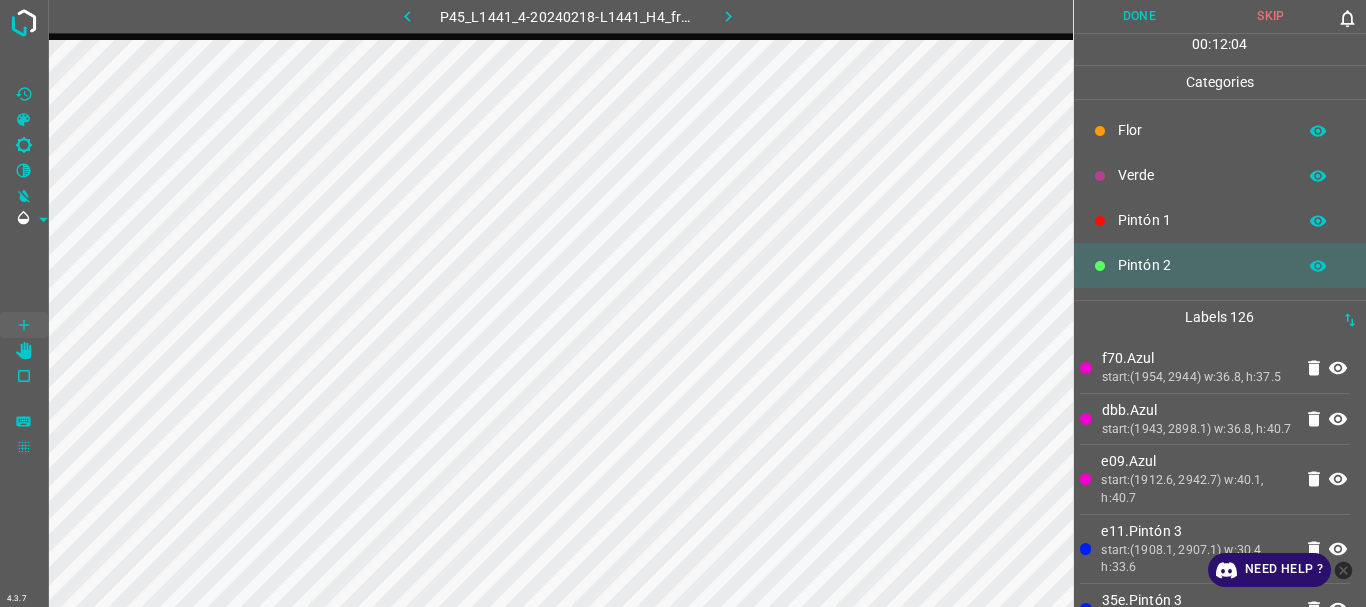click on "Flor" at bounding box center [1220, 130] 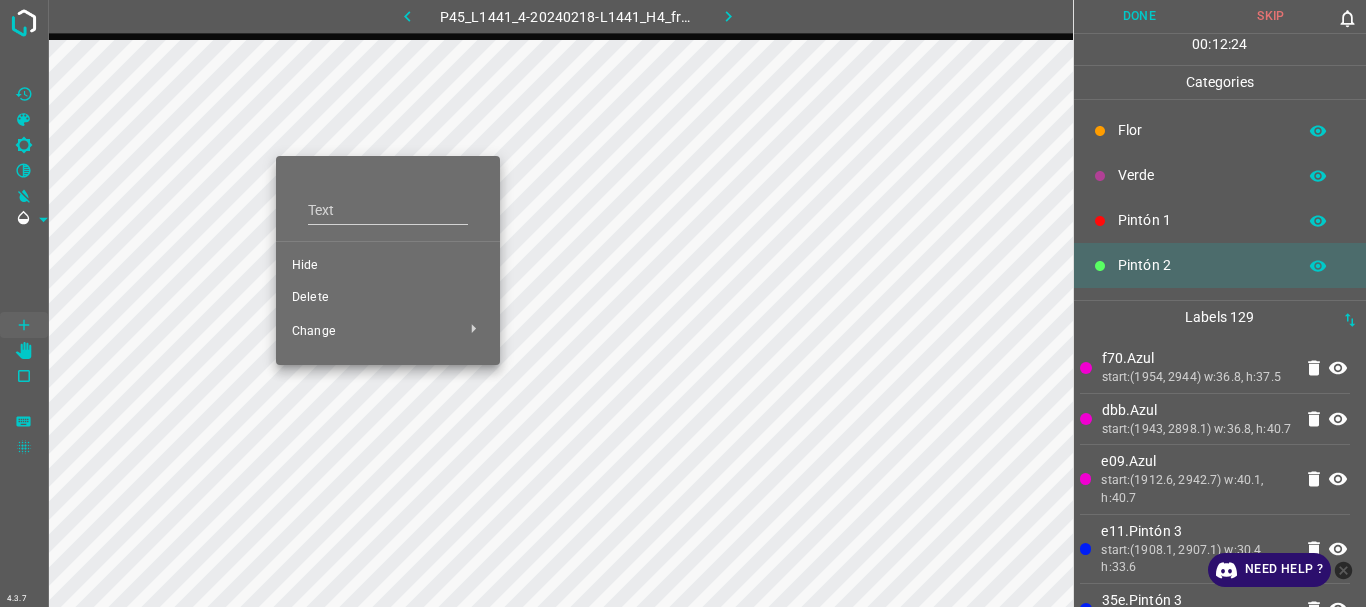 click on "Delete" at bounding box center [388, 298] 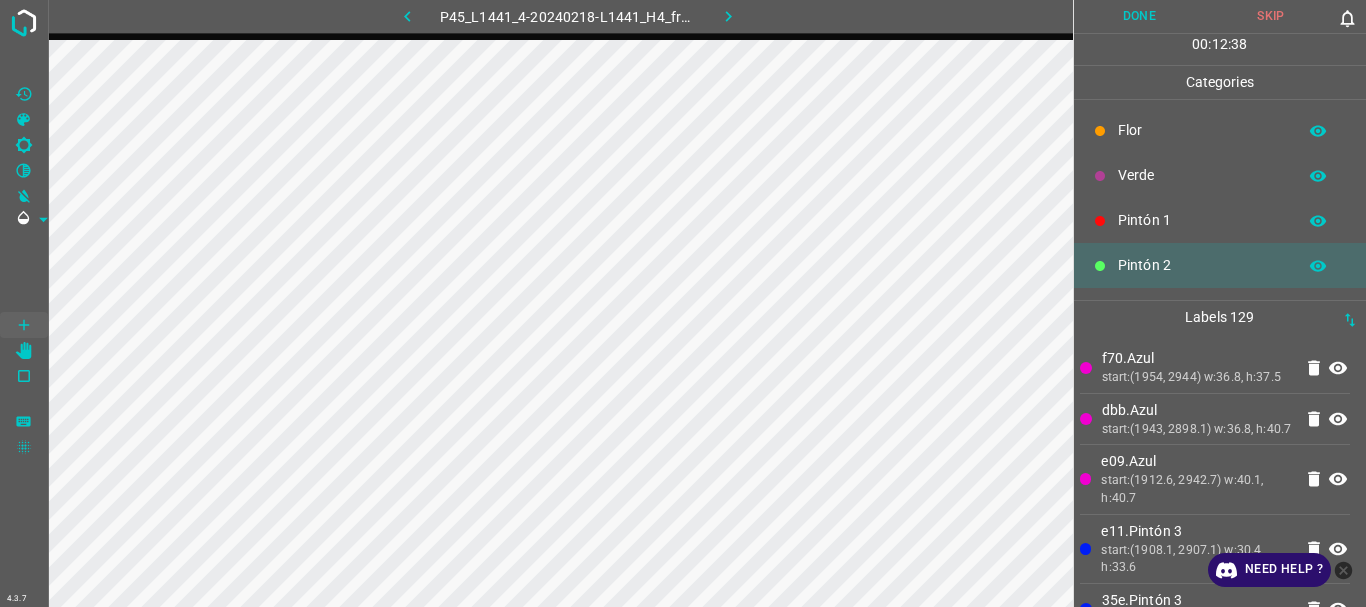 click on "Flor" at bounding box center [1202, 130] 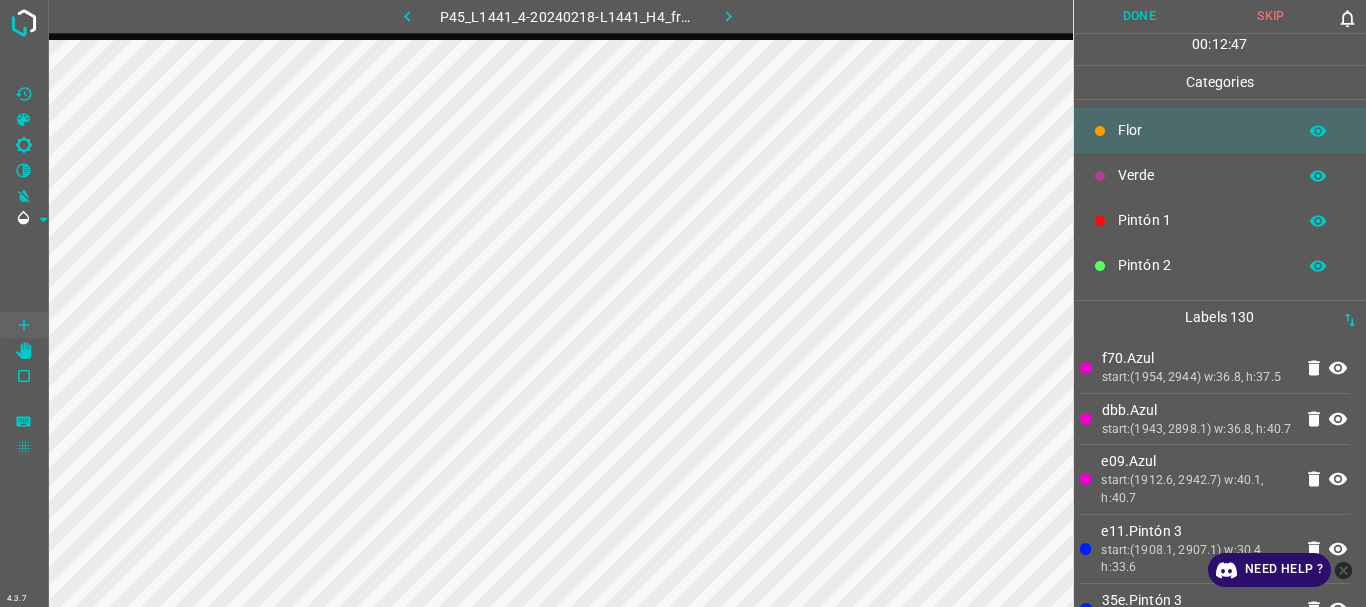 scroll, scrollTop: 176, scrollLeft: 0, axis: vertical 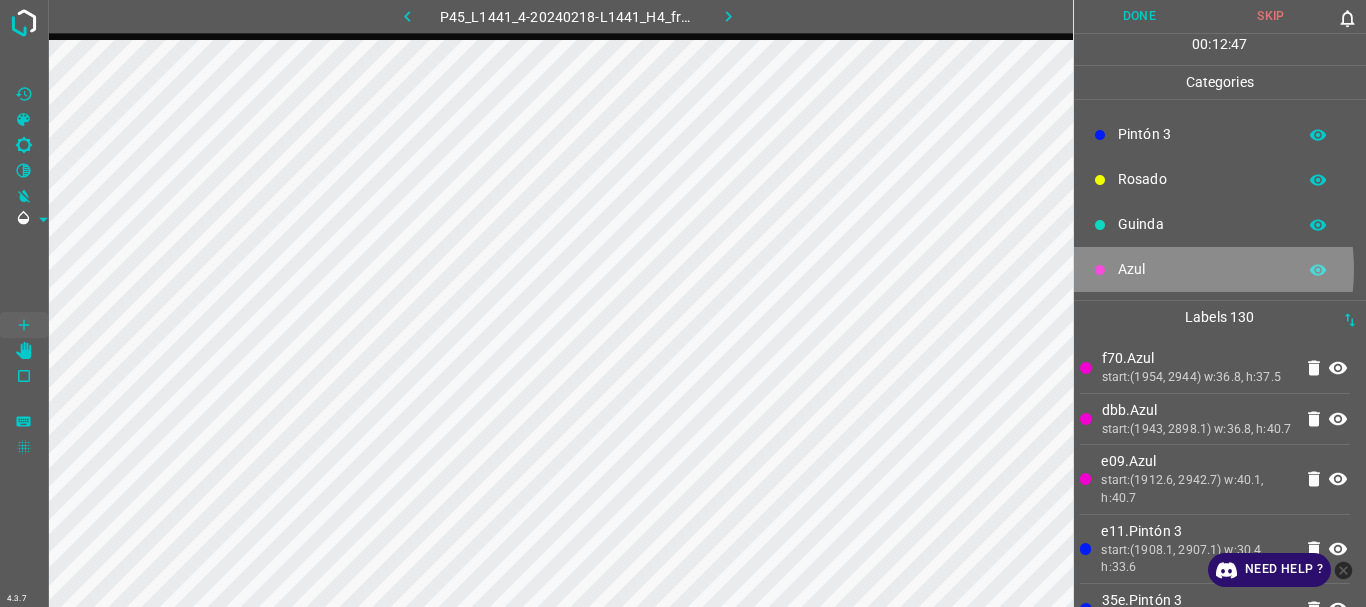 click on "Azul" at bounding box center [1202, 269] 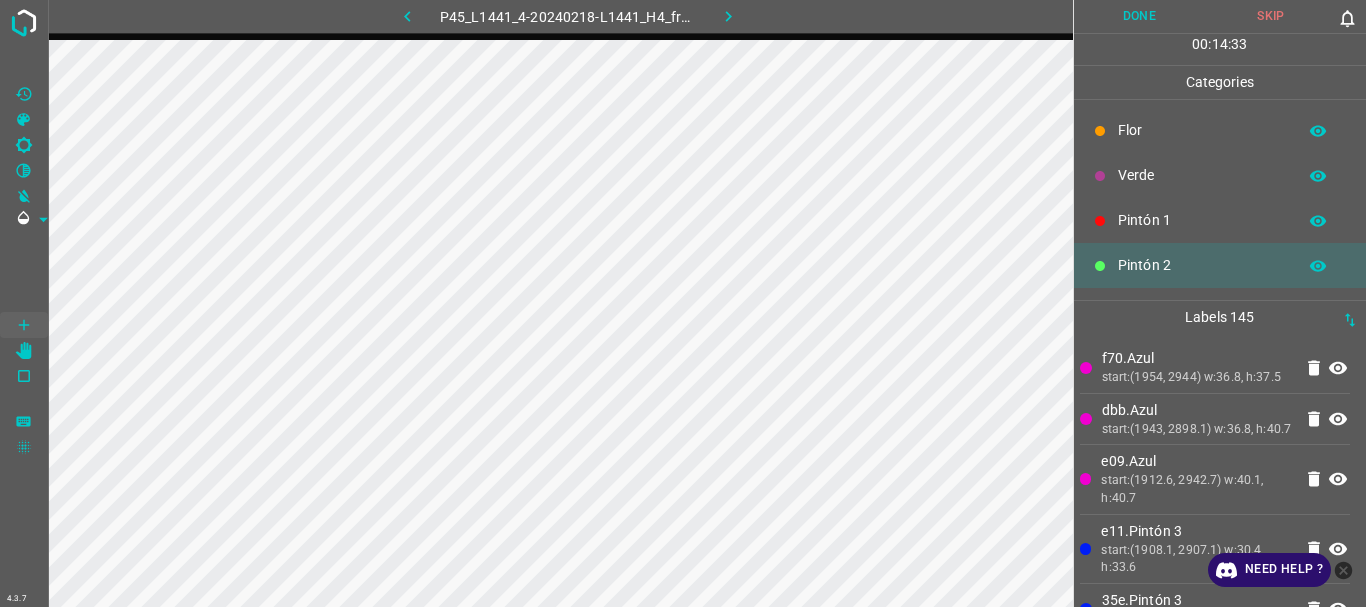 scroll, scrollTop: 176, scrollLeft: 0, axis: vertical 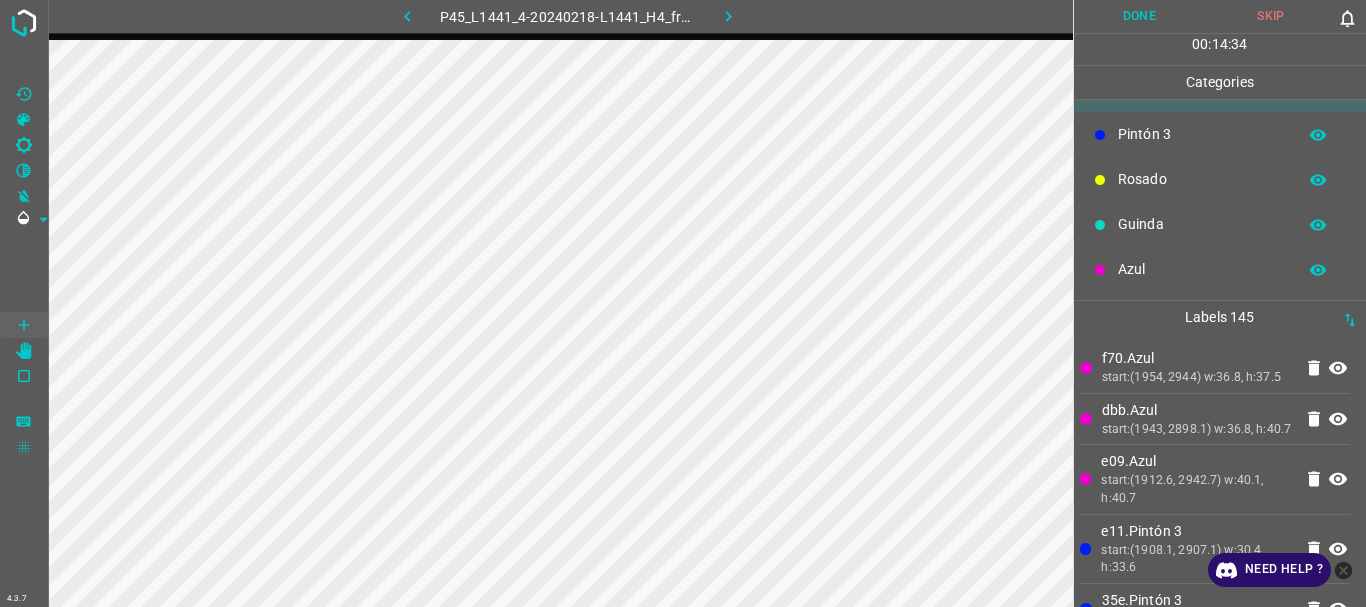 click on "Azul" at bounding box center (1202, 269) 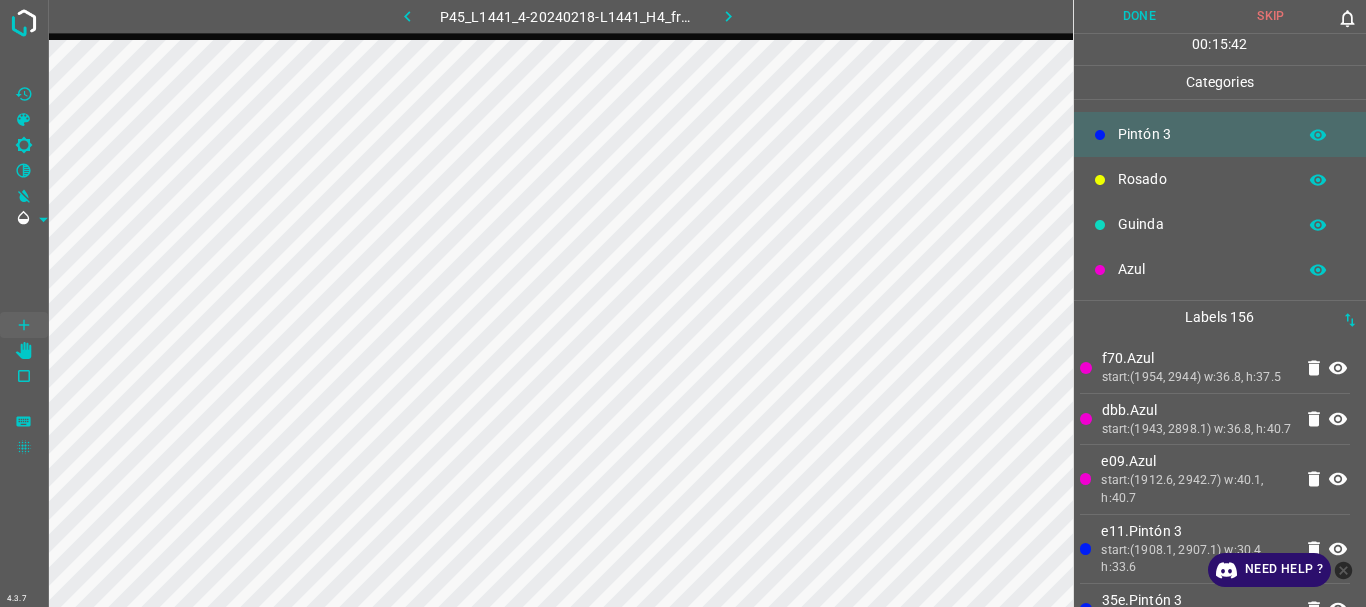 click on "Azul" at bounding box center (1202, 269) 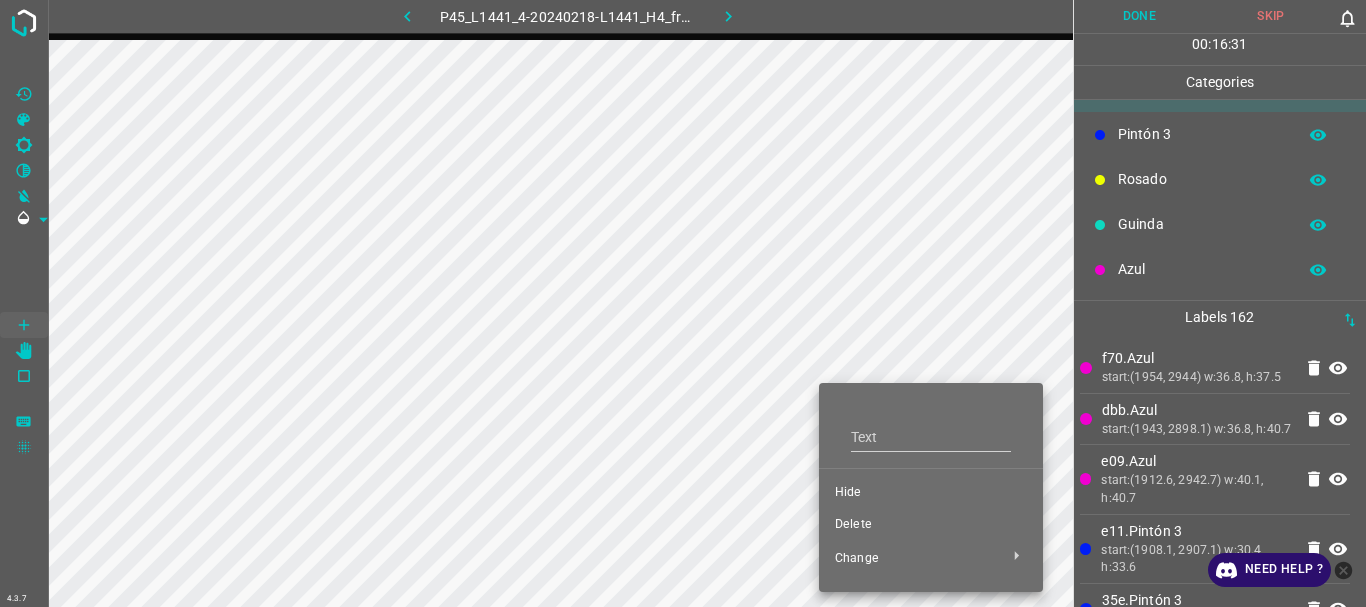 click on "Delete" at bounding box center (931, 525) 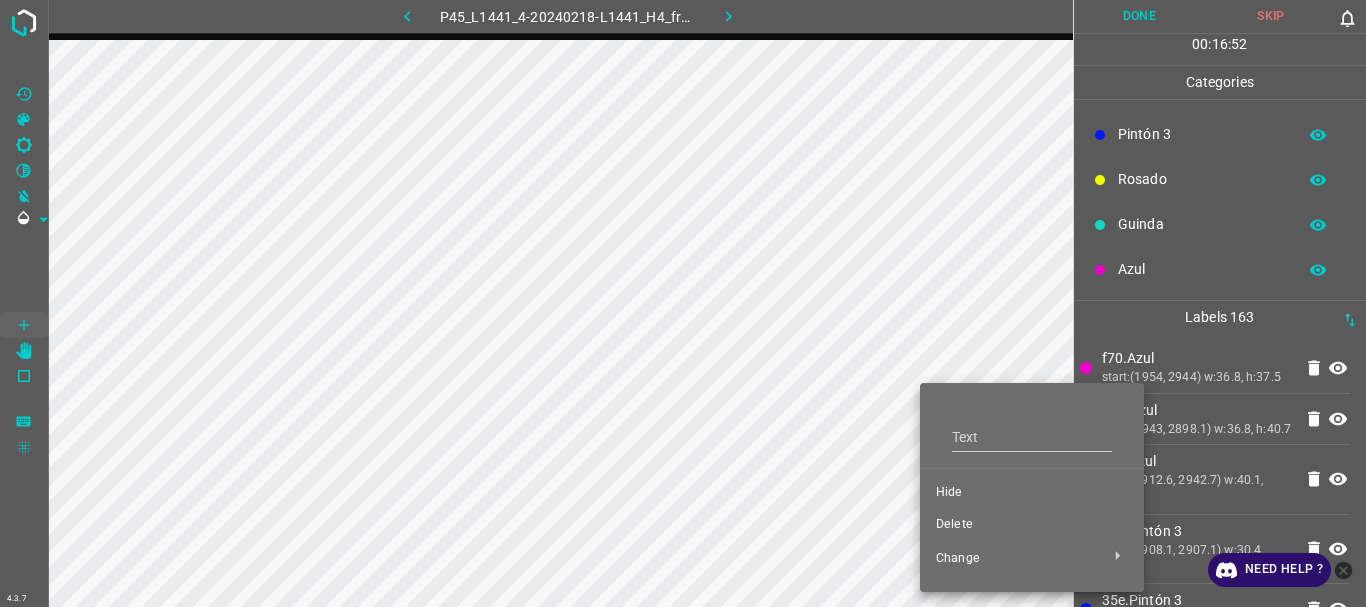 click on "Delete" at bounding box center (1032, 525) 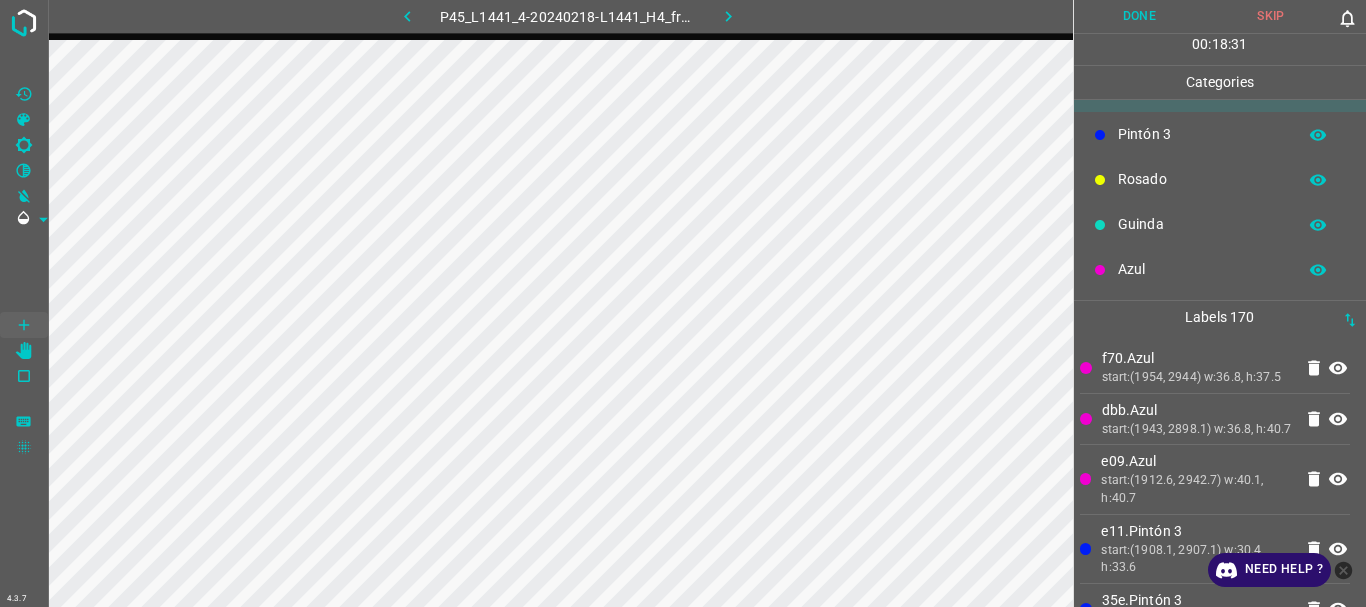 click on "Done" at bounding box center (1140, 16) 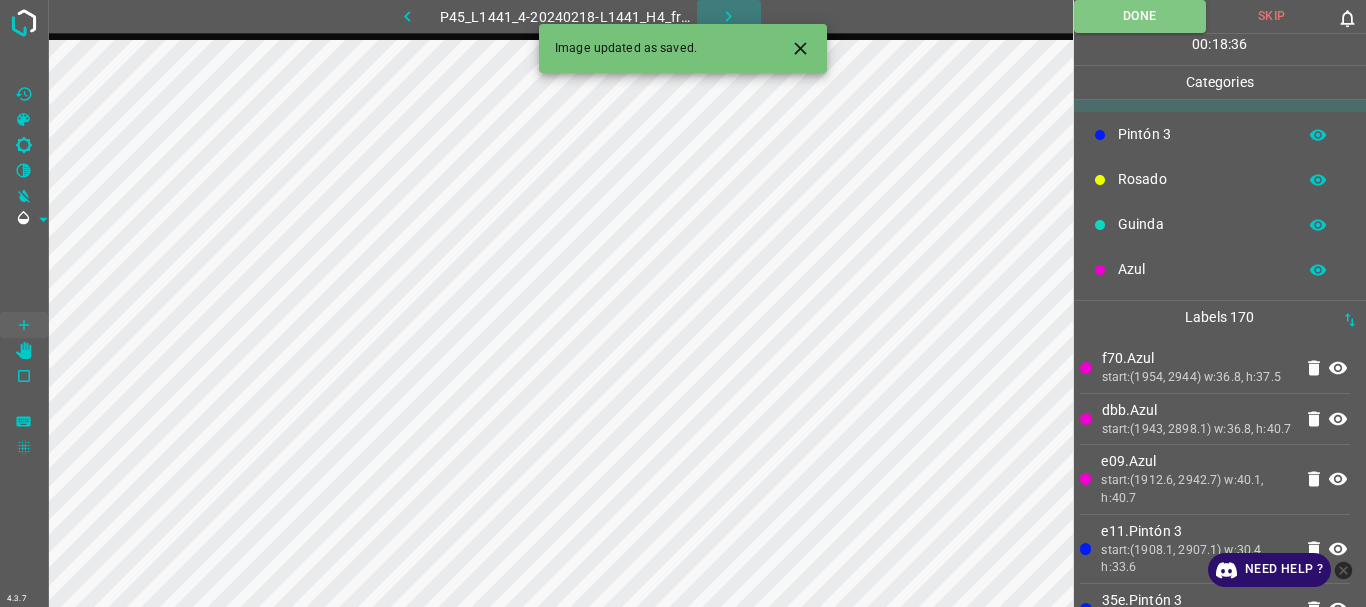 click 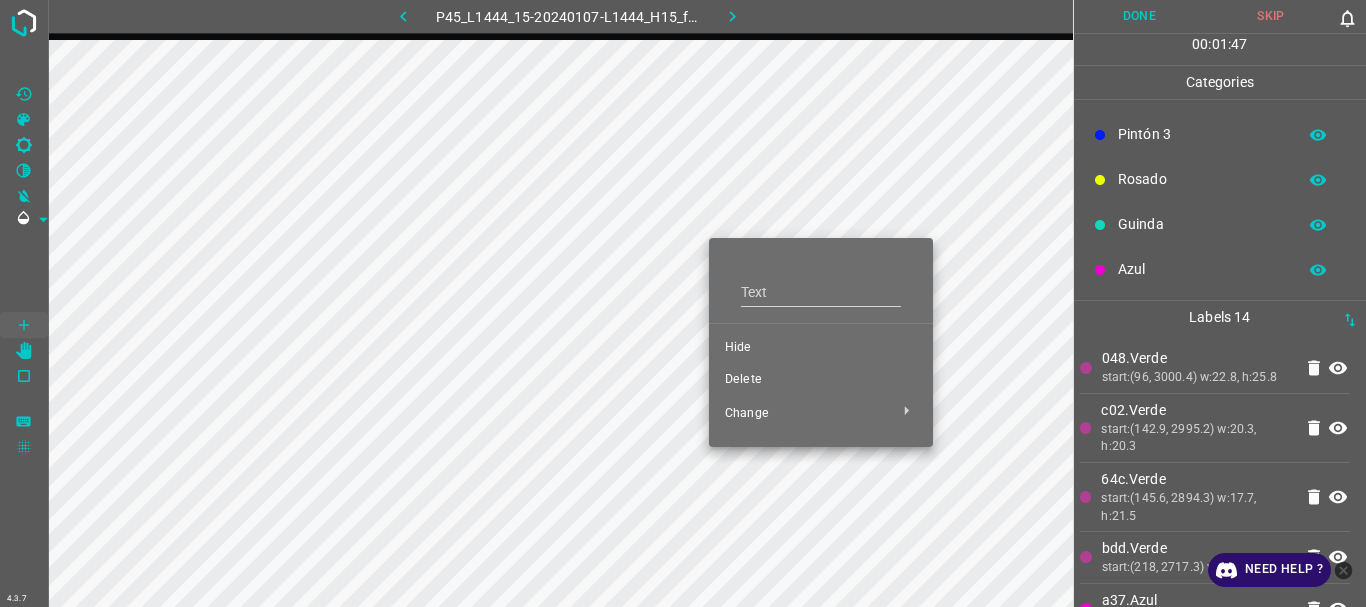 click on "Delete" at bounding box center (821, 380) 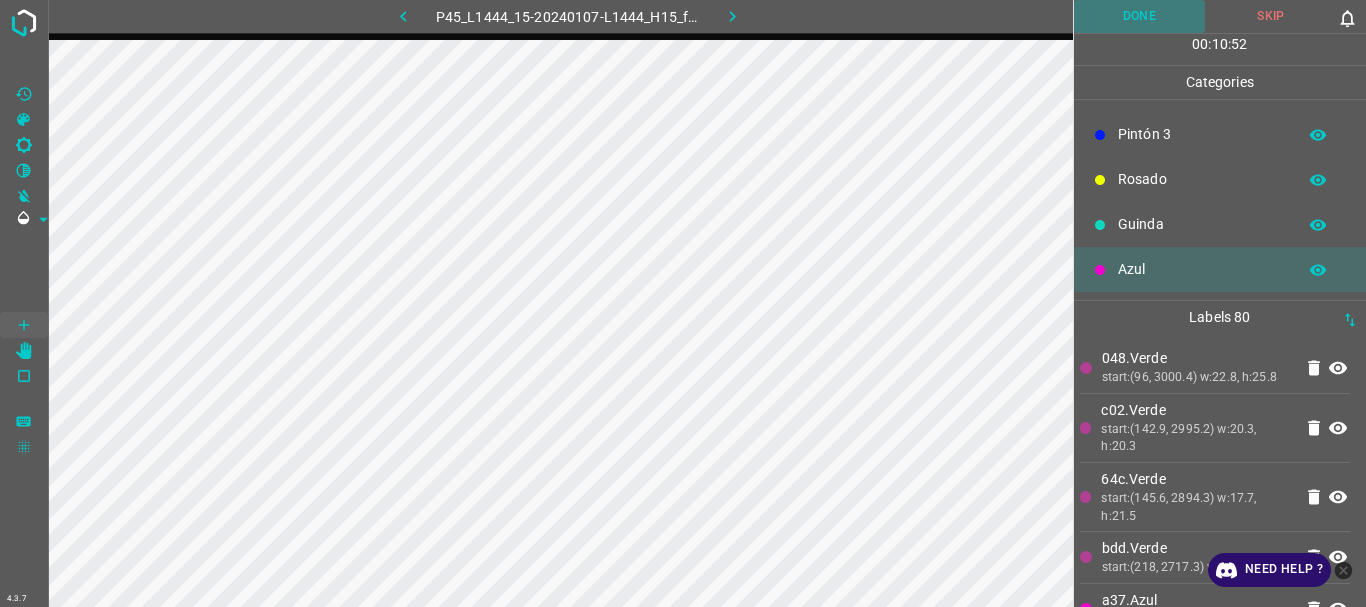 click on "Done" at bounding box center [1140, 16] 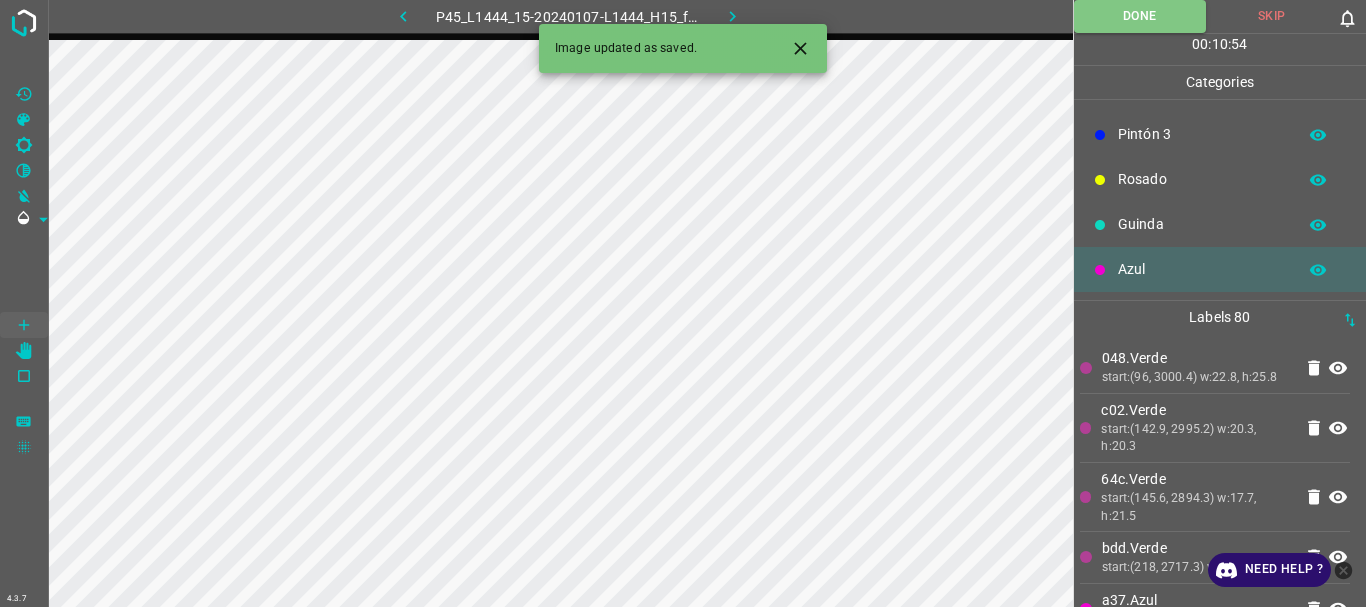 click 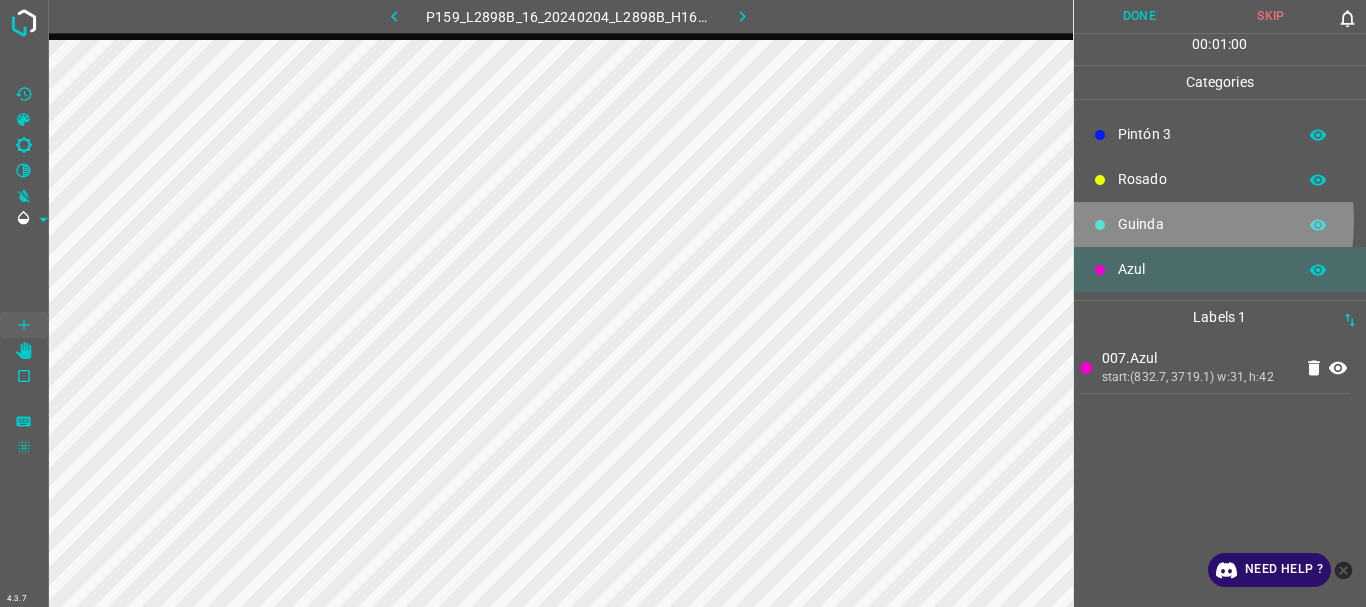 click on "Guinda" at bounding box center [1202, 224] 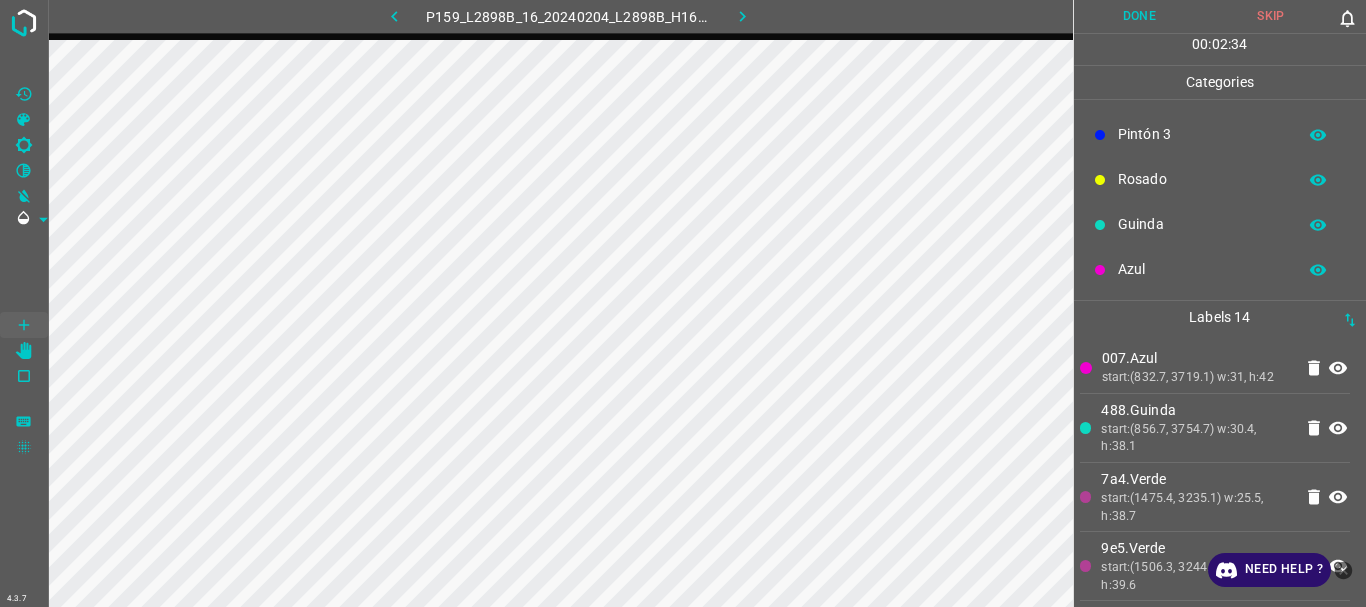 scroll, scrollTop: 0, scrollLeft: 0, axis: both 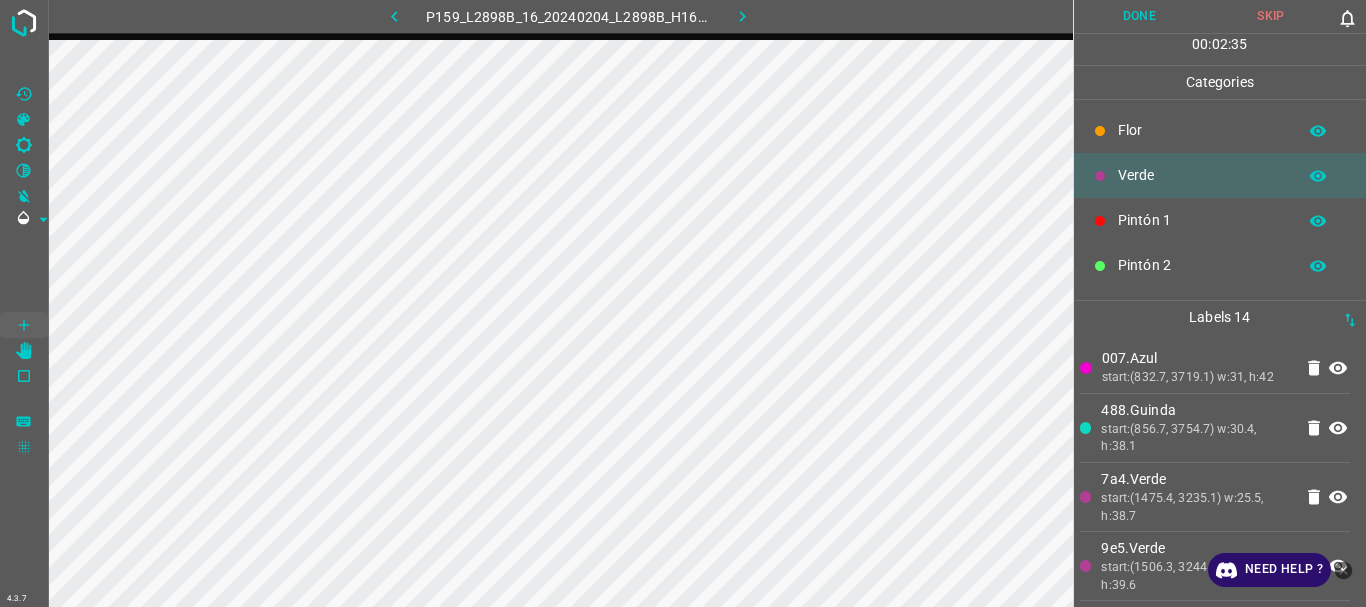 click on "Pintón 2" at bounding box center [1202, 265] 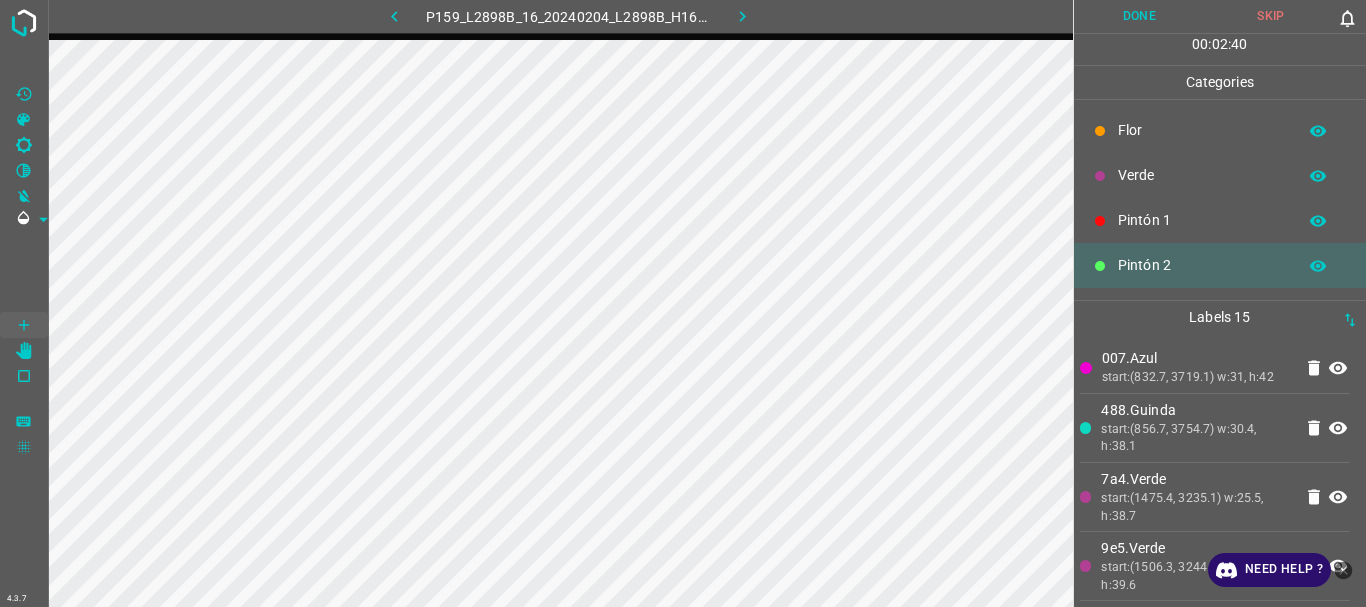 scroll, scrollTop: 176, scrollLeft: 0, axis: vertical 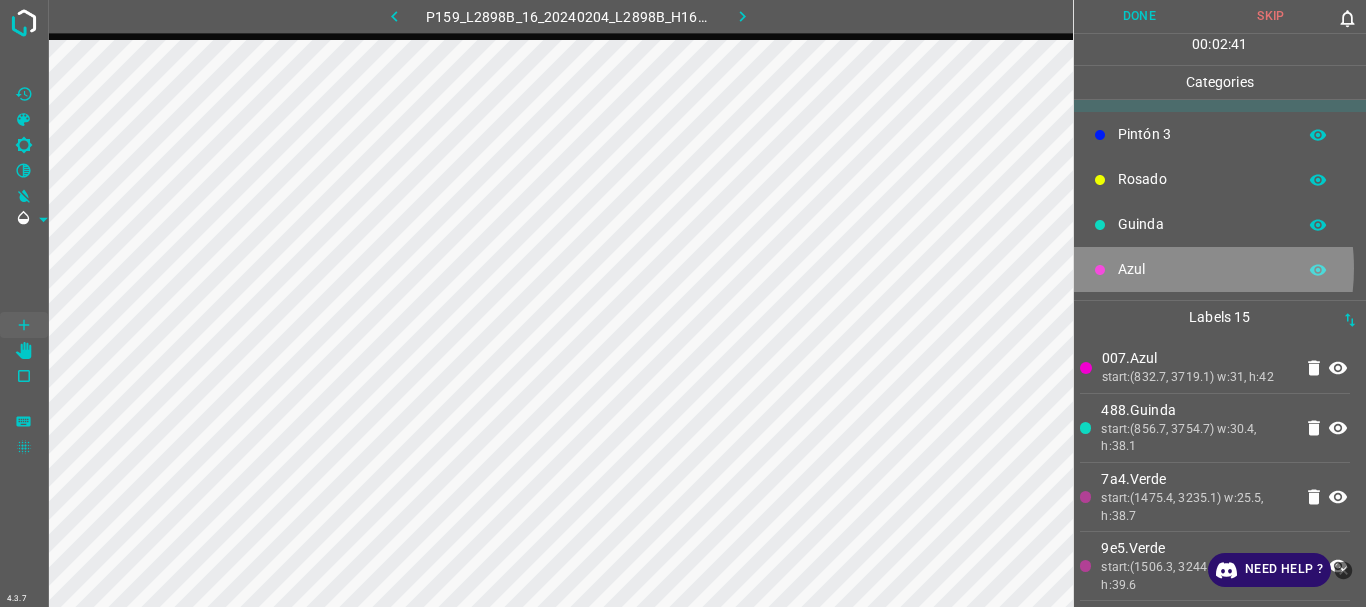 click on "Azul" at bounding box center [1202, 269] 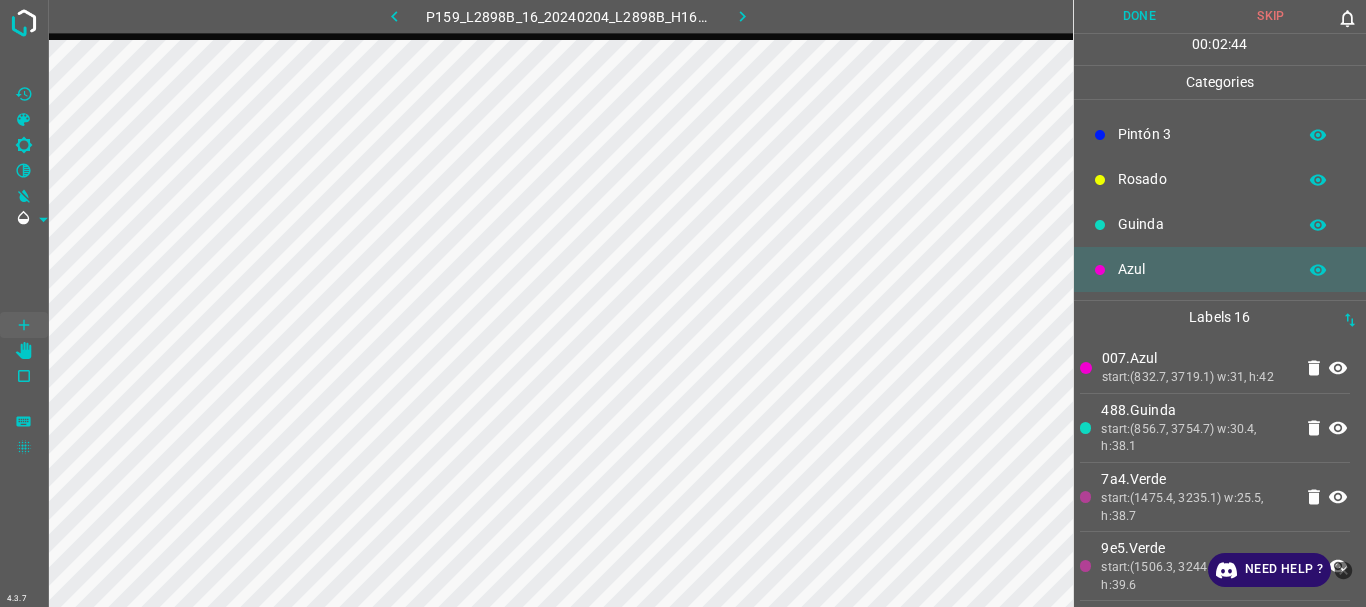 scroll, scrollTop: 0, scrollLeft: 0, axis: both 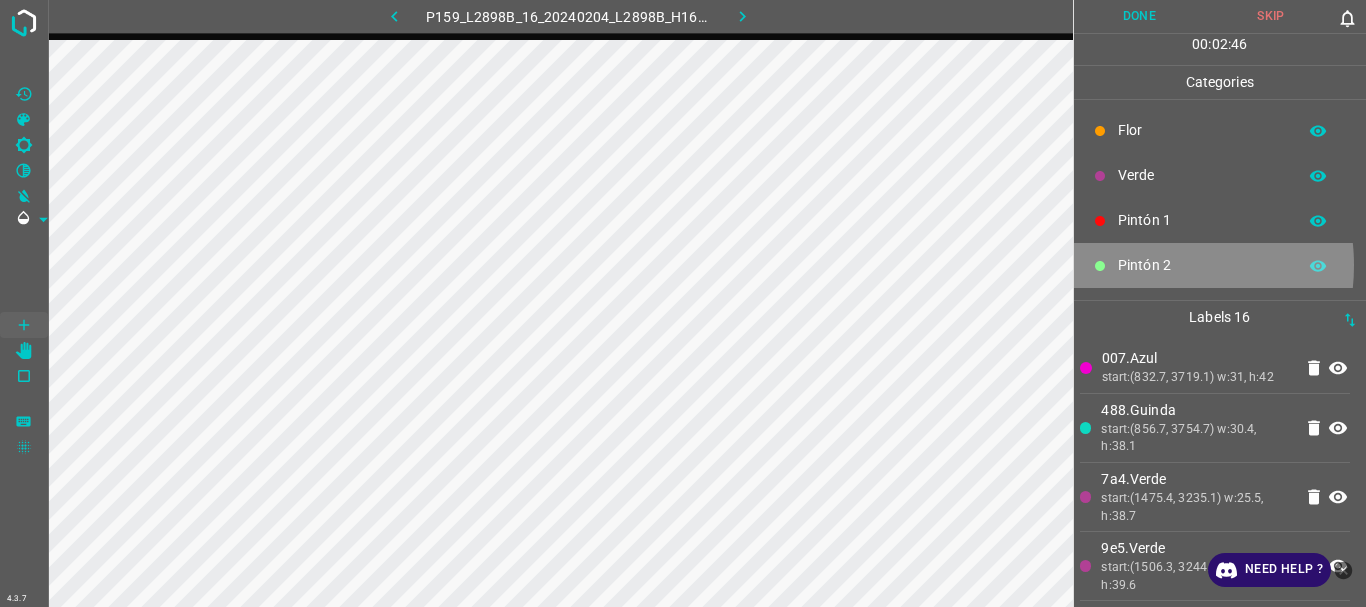 click on "Pintón 2" at bounding box center [1202, 265] 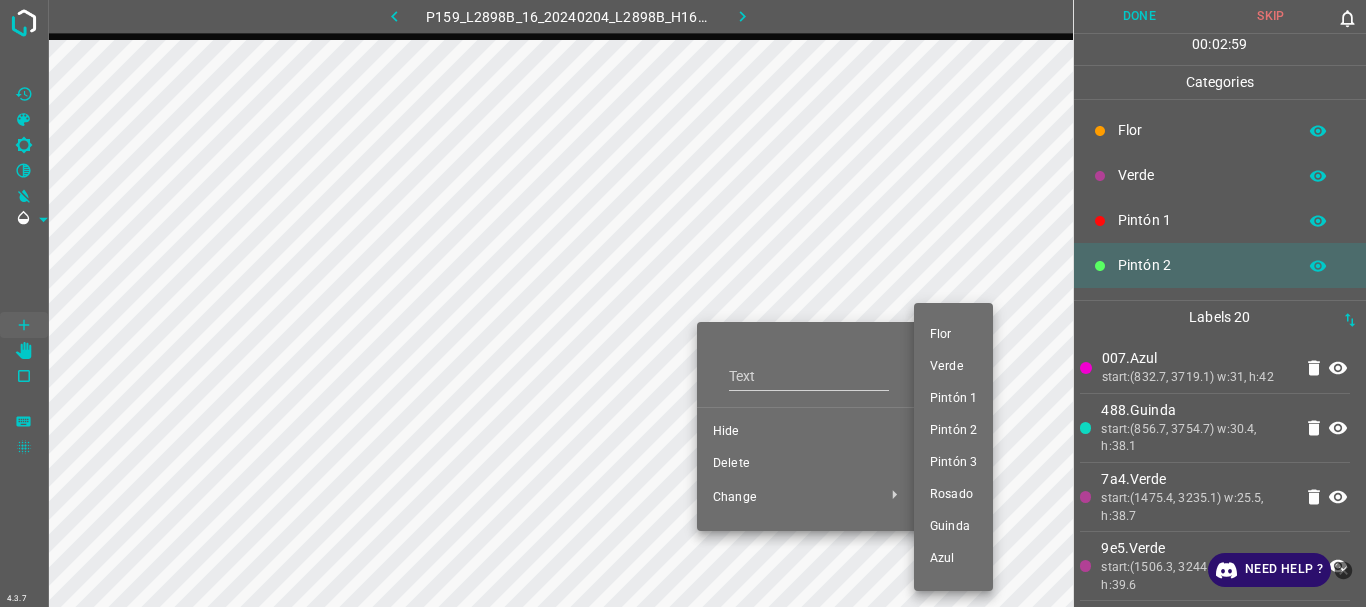 click on "Azul" at bounding box center [953, 559] 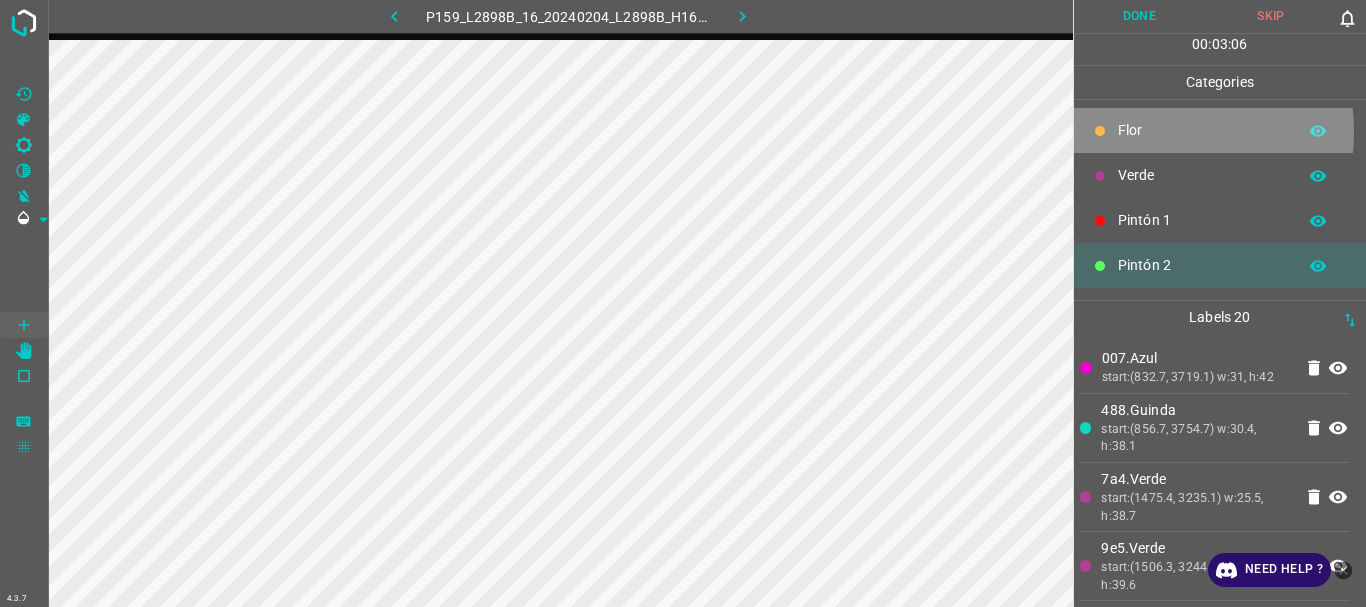 click on "Flor" at bounding box center [1202, 130] 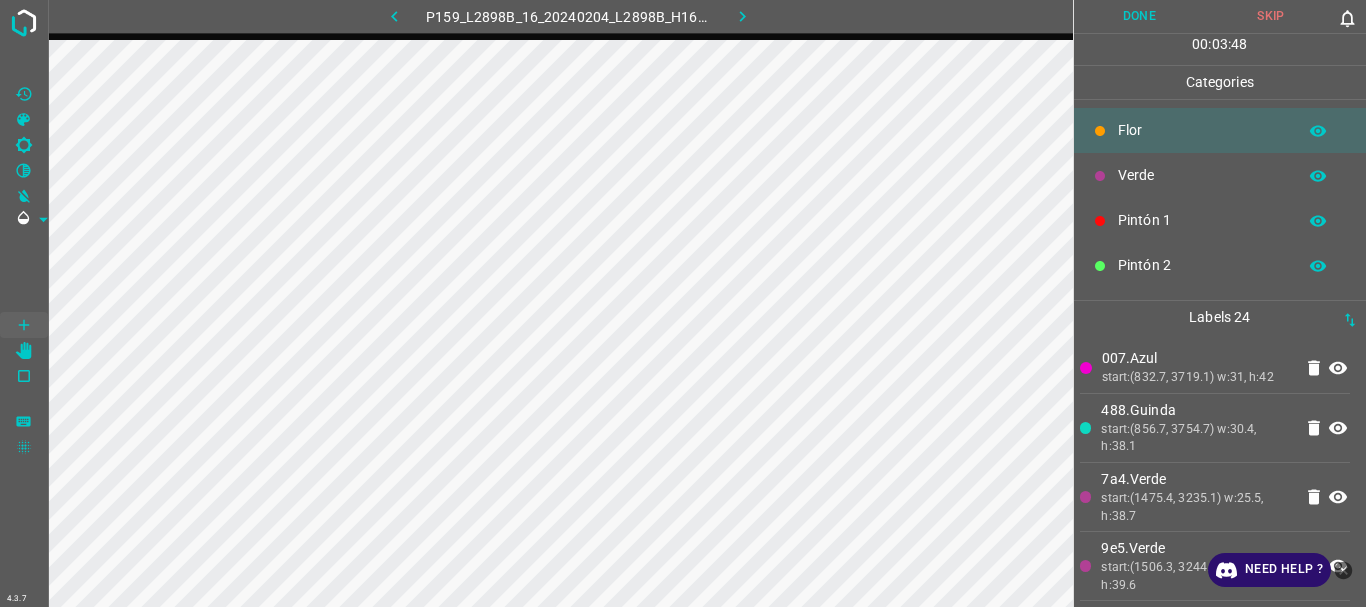 click on "Verde" at bounding box center (1202, 175) 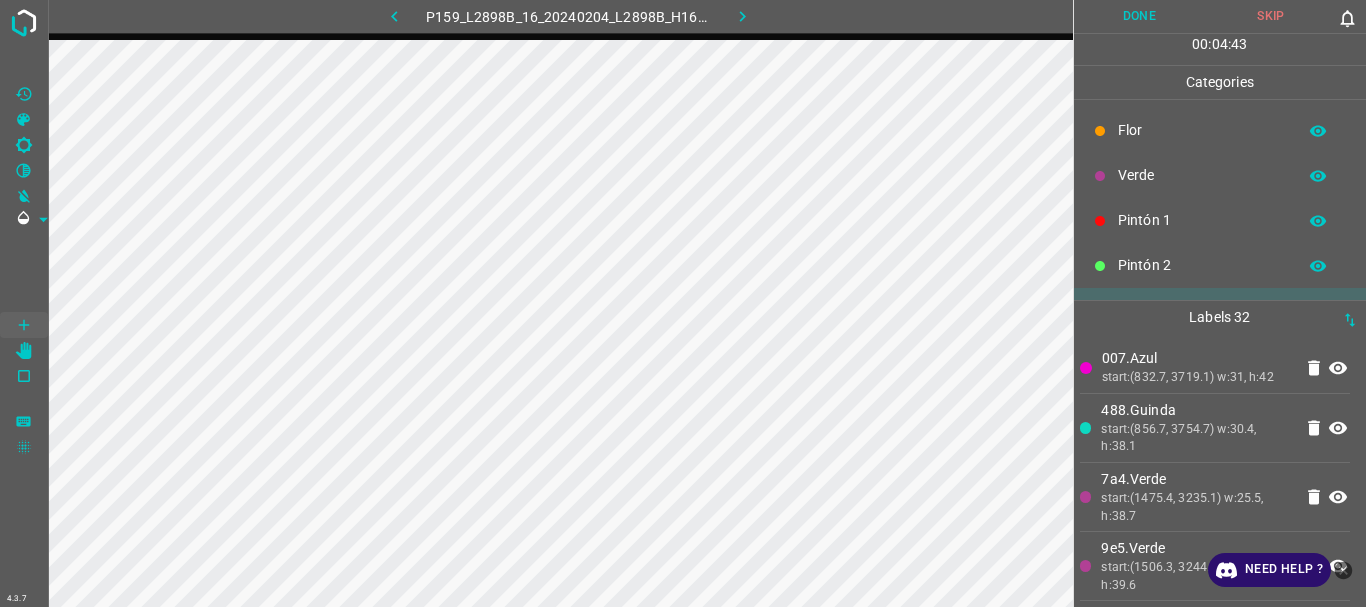 click on "Pintón 2" at bounding box center (1202, 265) 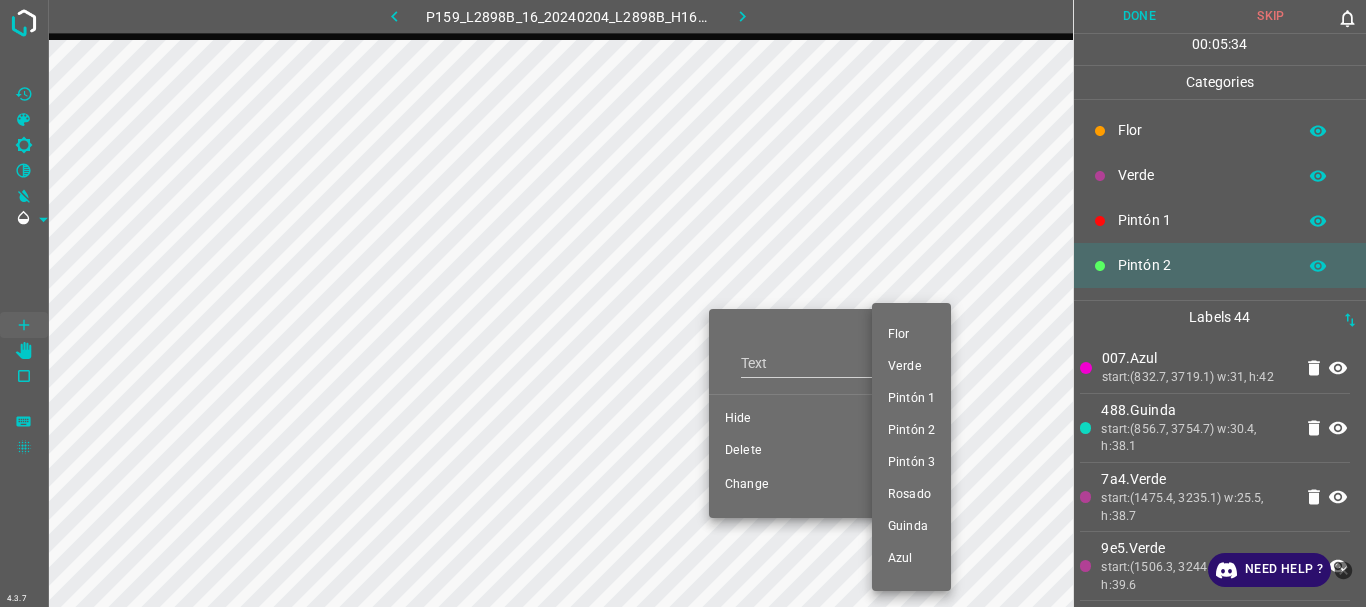 click on "Pintón 1" at bounding box center [911, 399] 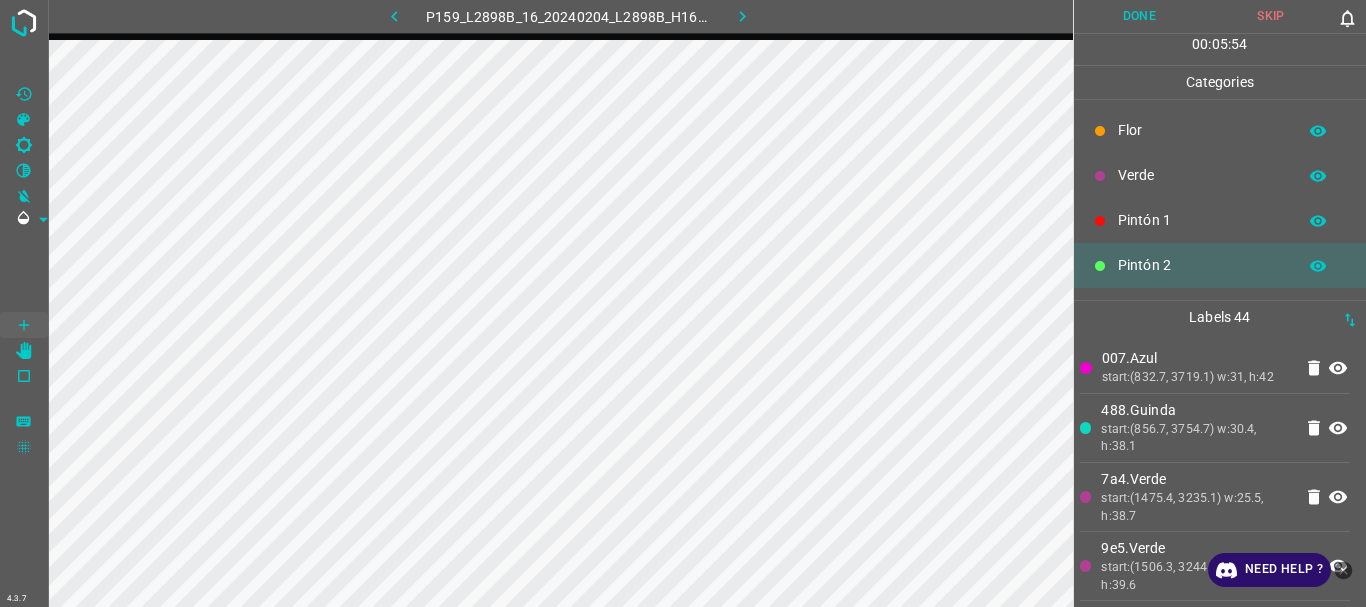 scroll, scrollTop: 176, scrollLeft: 0, axis: vertical 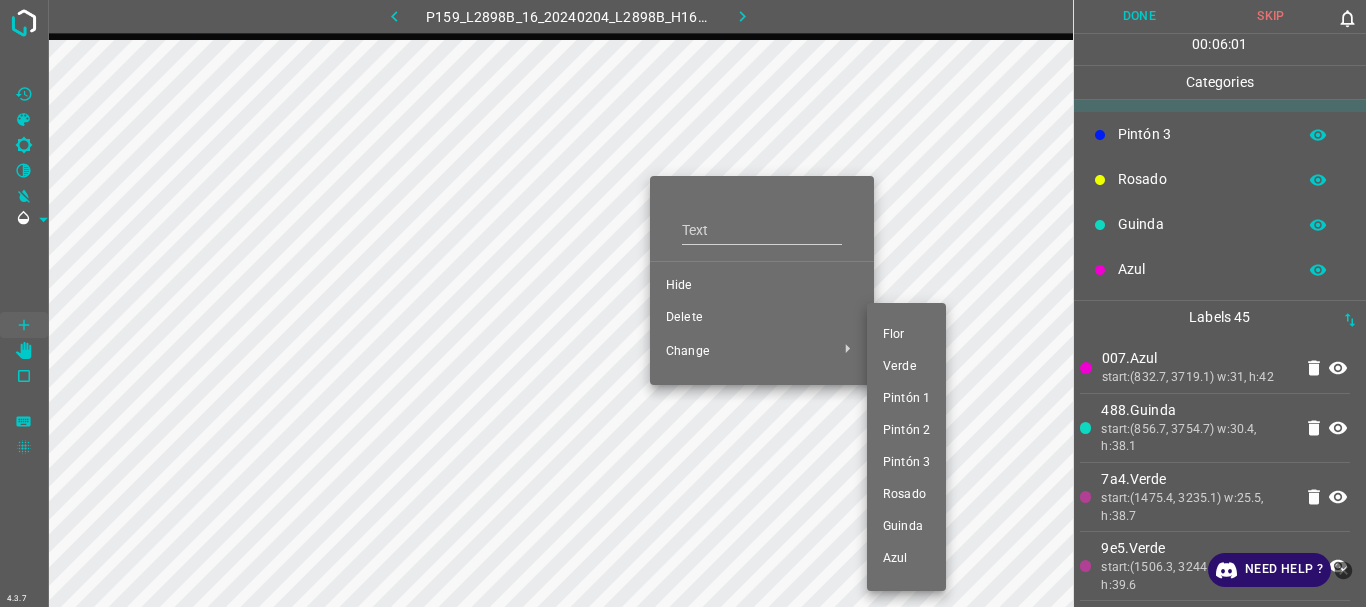 click on "Azul" at bounding box center [906, 559] 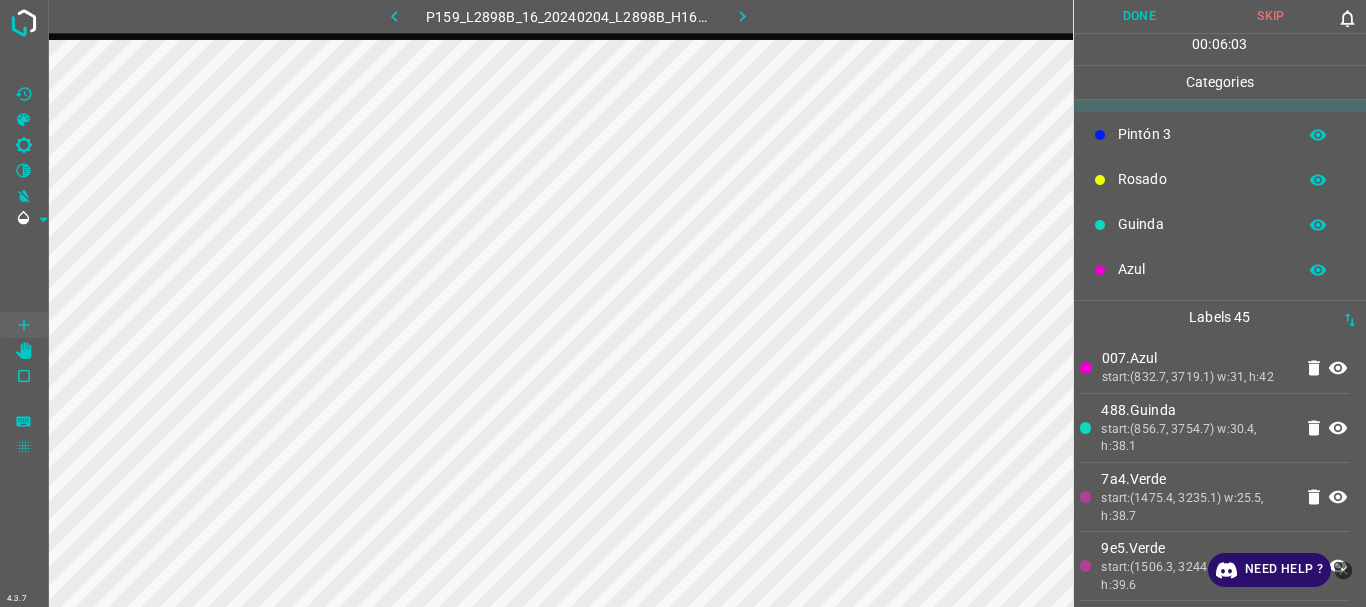 click on "Azul" at bounding box center (1202, 269) 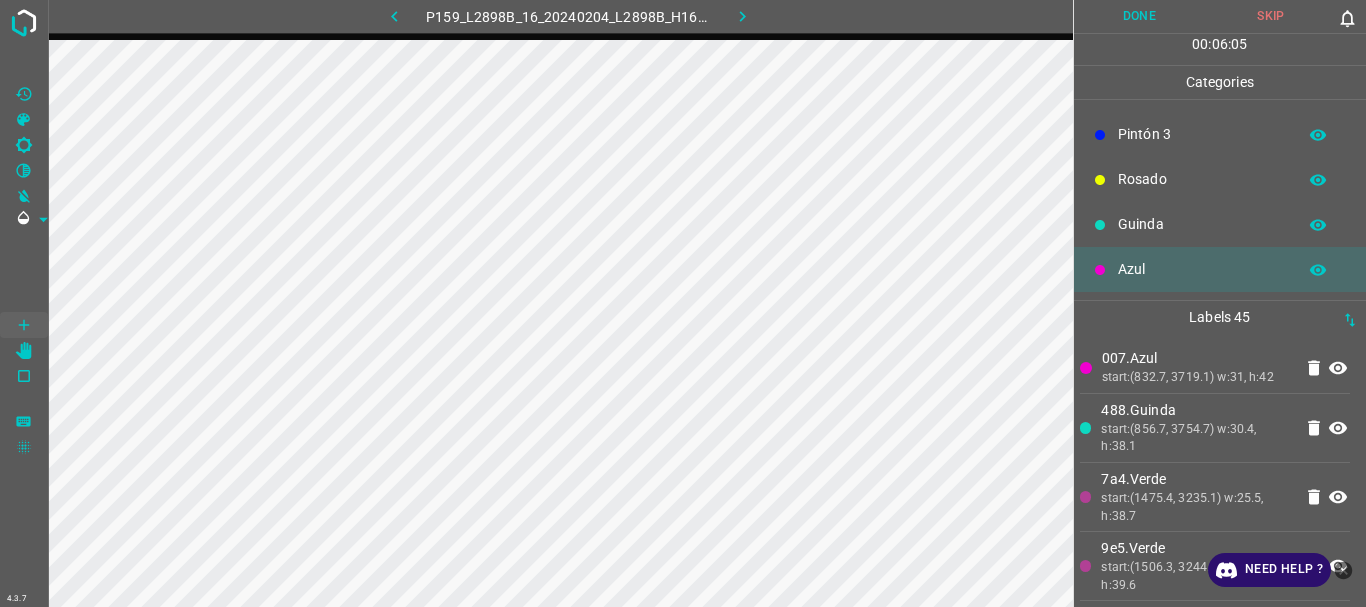 click on "Guinda" at bounding box center (1202, 224) 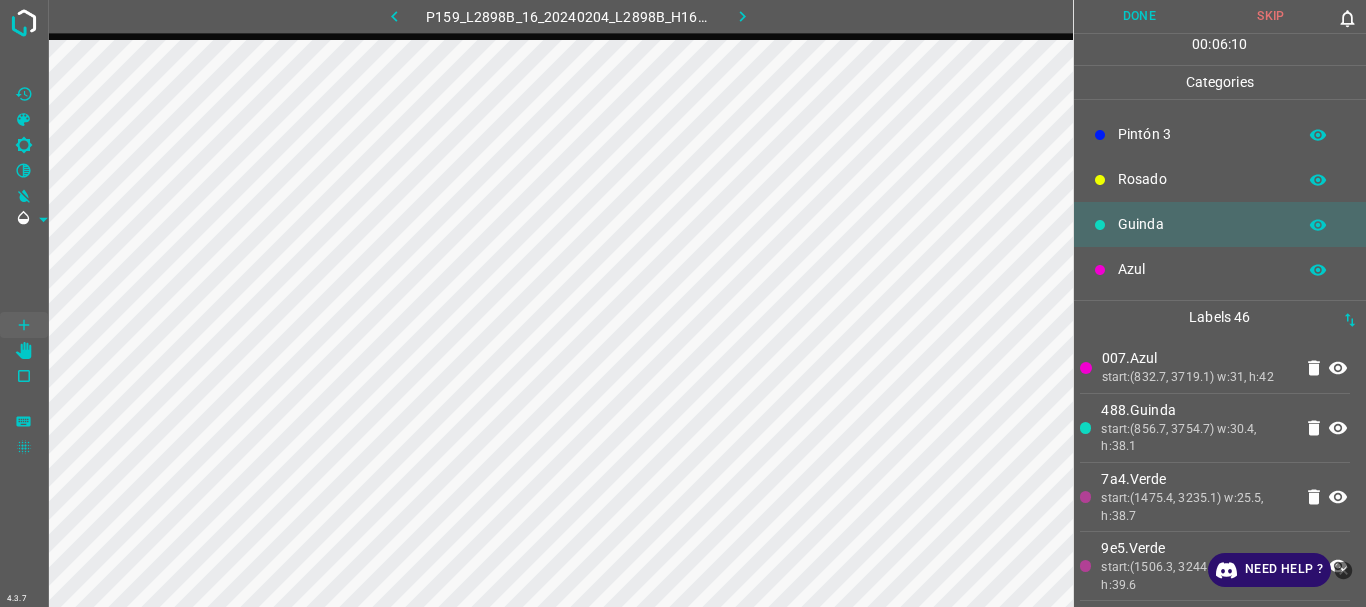 click on "Rosado" at bounding box center [1202, 179] 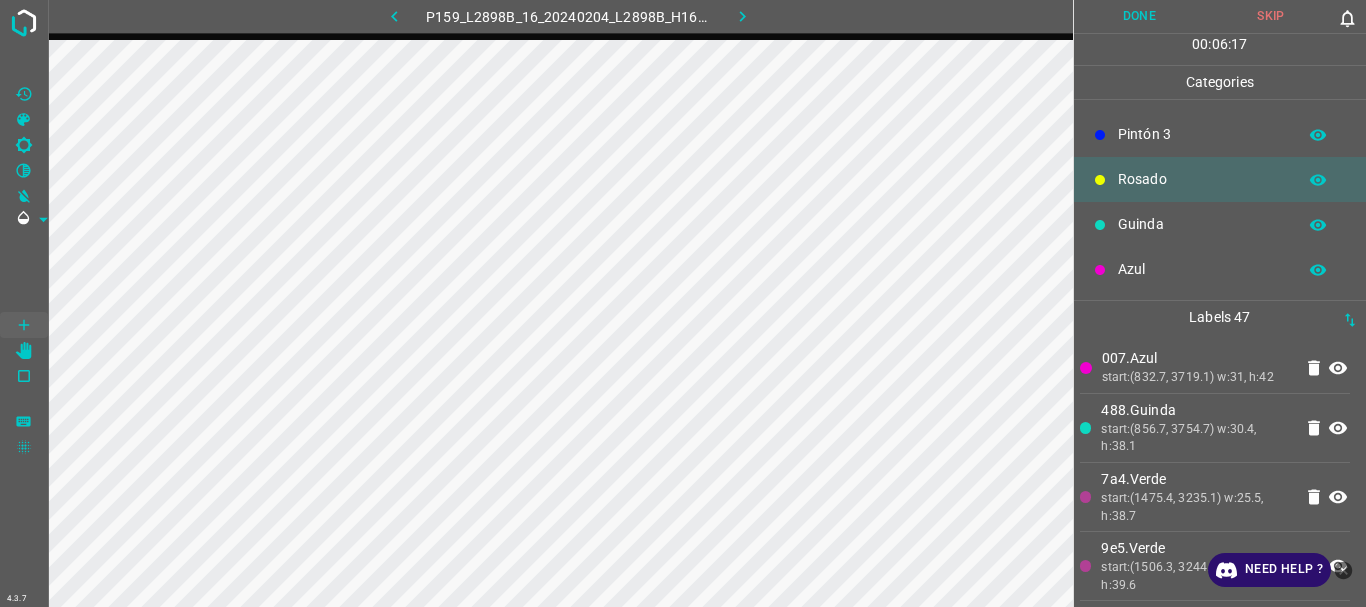 click on "Pintón 3" at bounding box center [1202, 134] 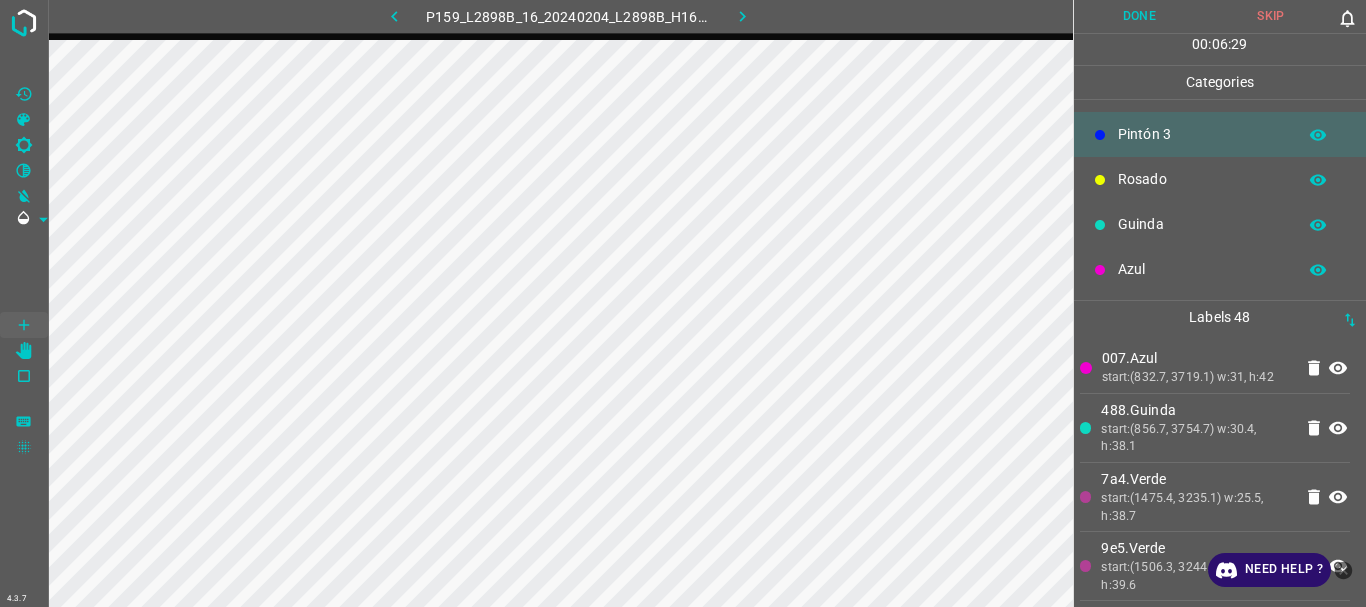 scroll, scrollTop: 0, scrollLeft: 0, axis: both 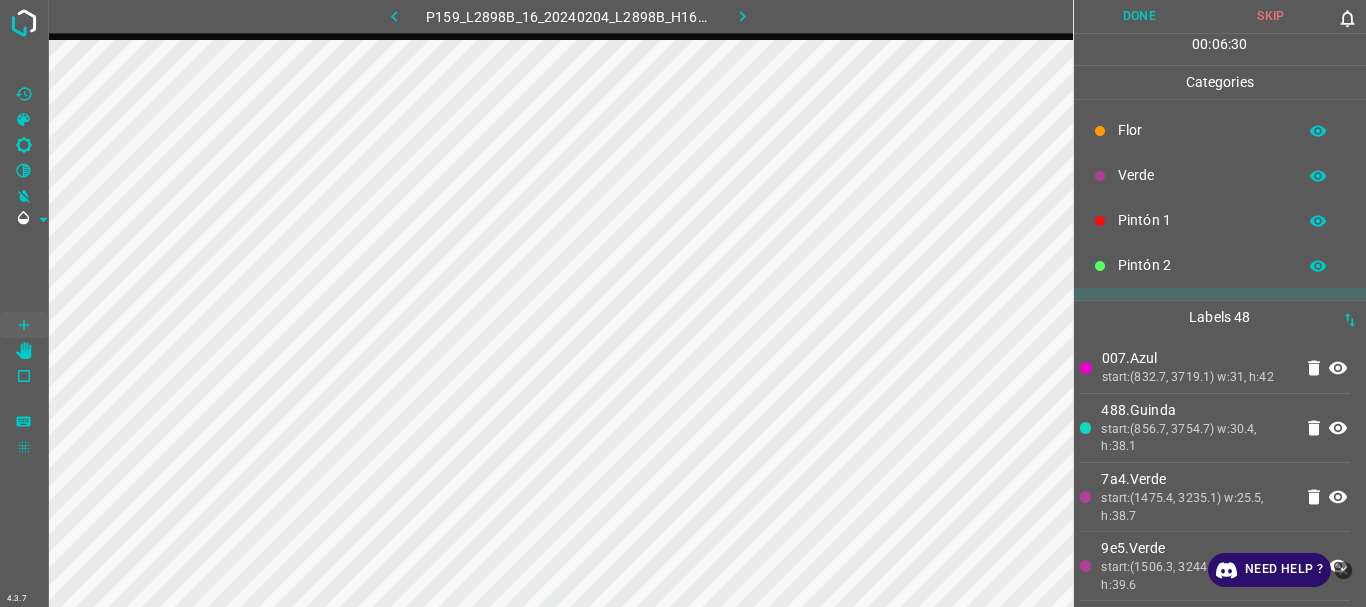 click on "Pintón 1" at bounding box center (1202, 220) 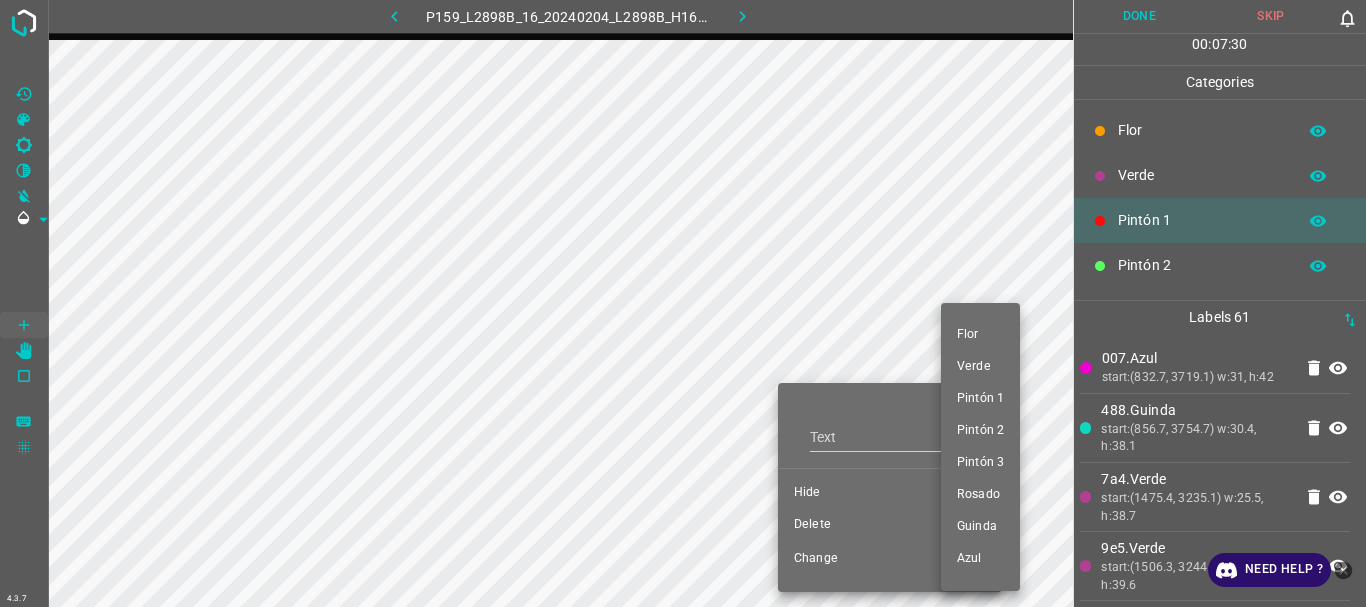 click at bounding box center [683, 303] 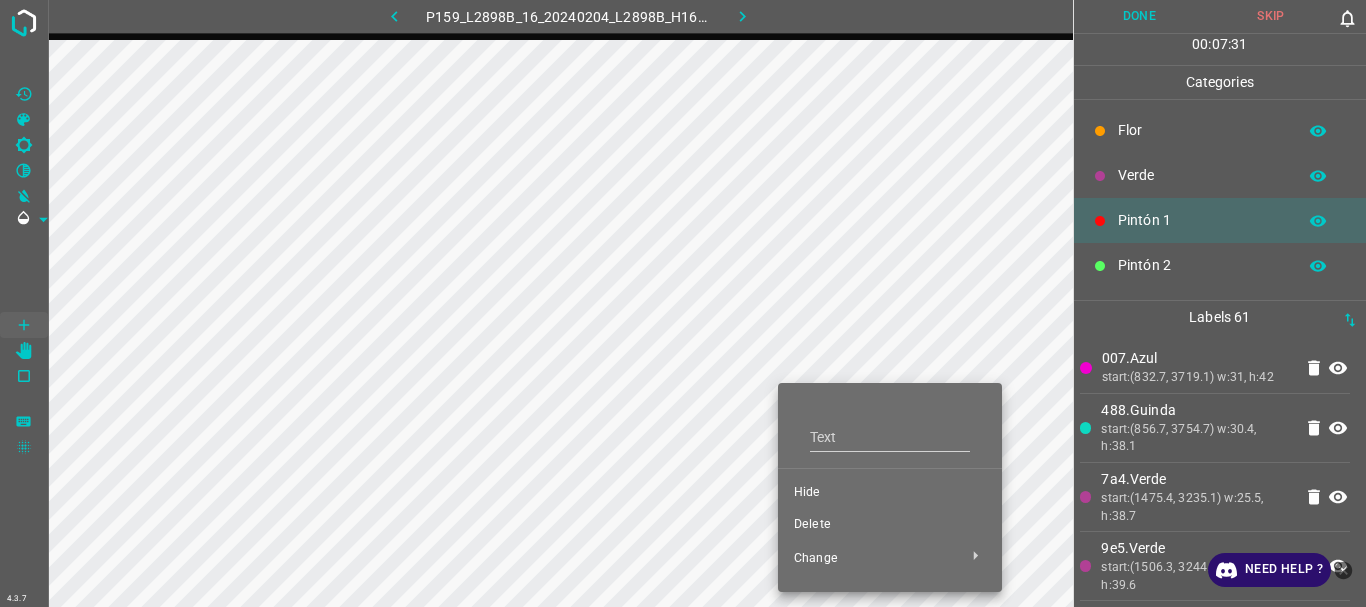 click on "Delete" at bounding box center [890, 525] 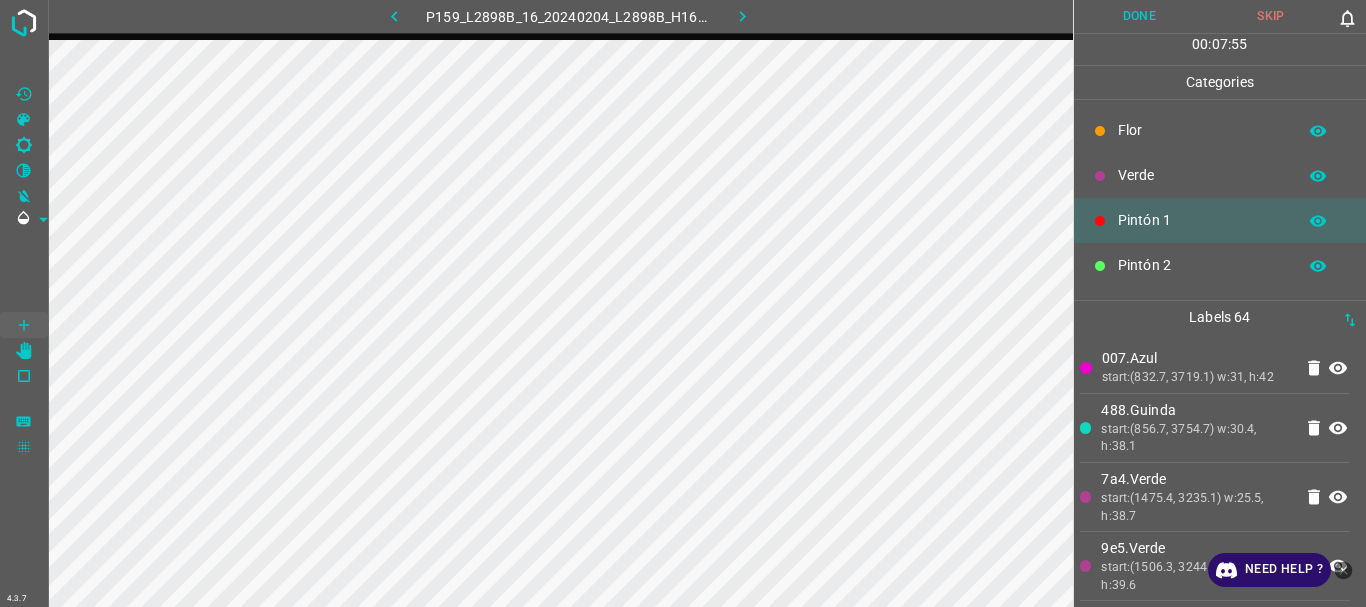 scroll, scrollTop: 176, scrollLeft: 0, axis: vertical 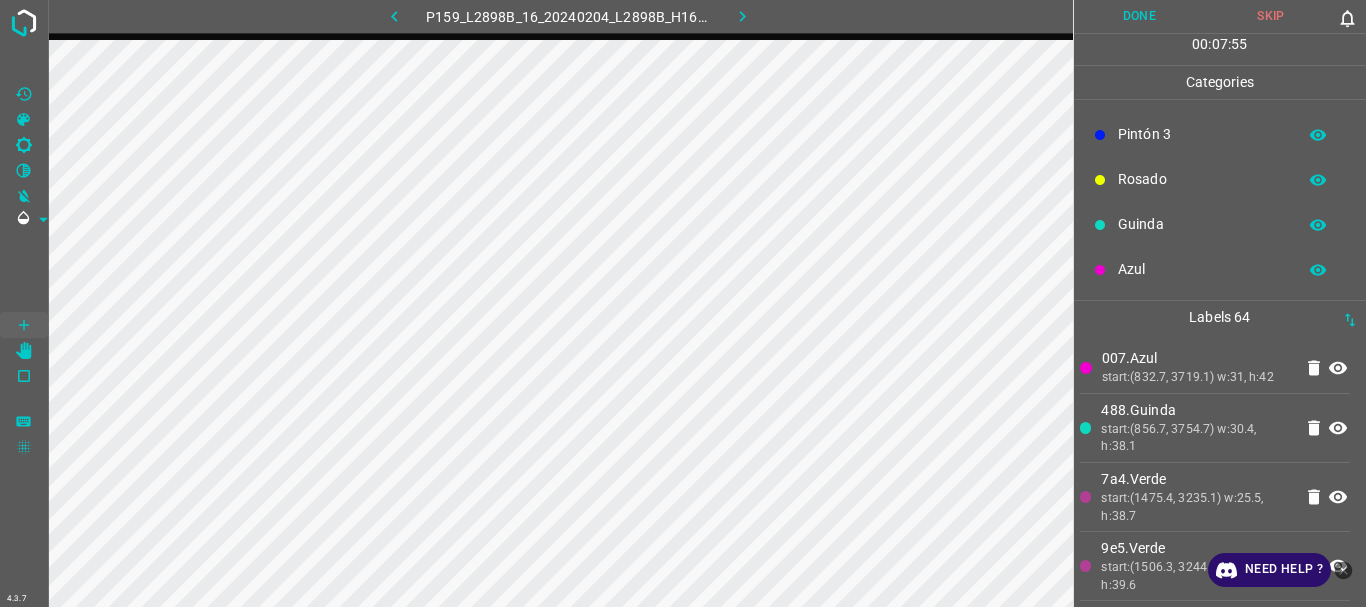 click on "Azul" at bounding box center [1202, 269] 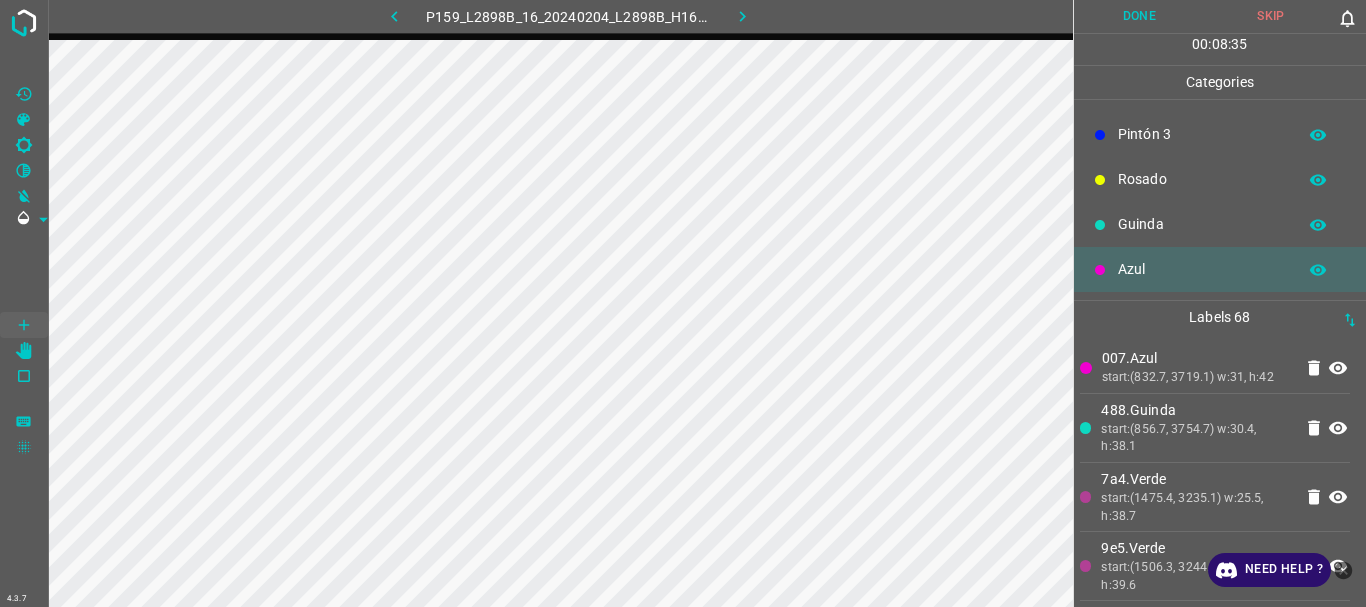 scroll, scrollTop: 0, scrollLeft: 0, axis: both 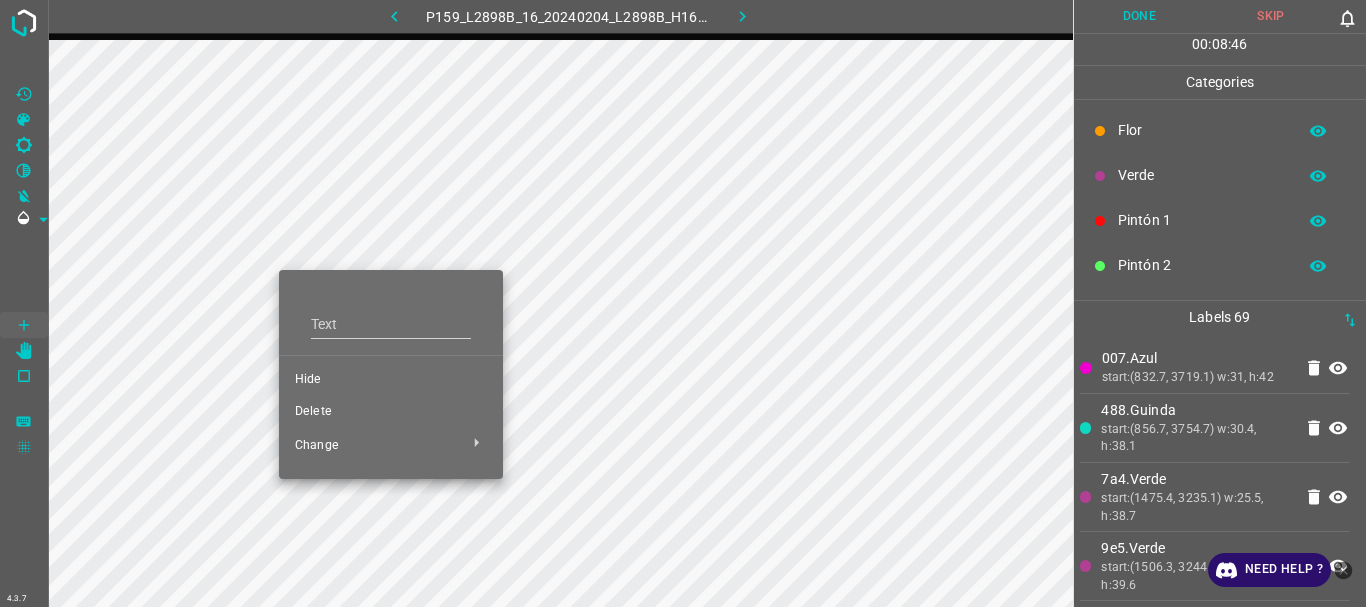 click on "Delete" at bounding box center [391, 412] 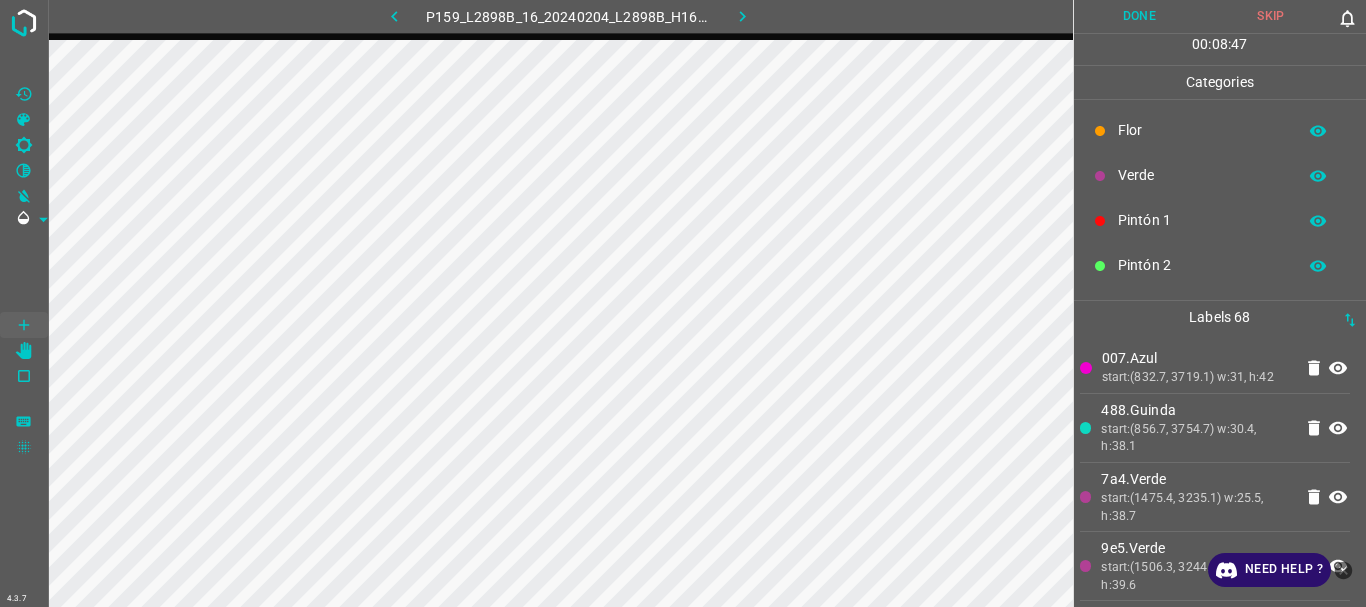 click at bounding box center (683, 303) 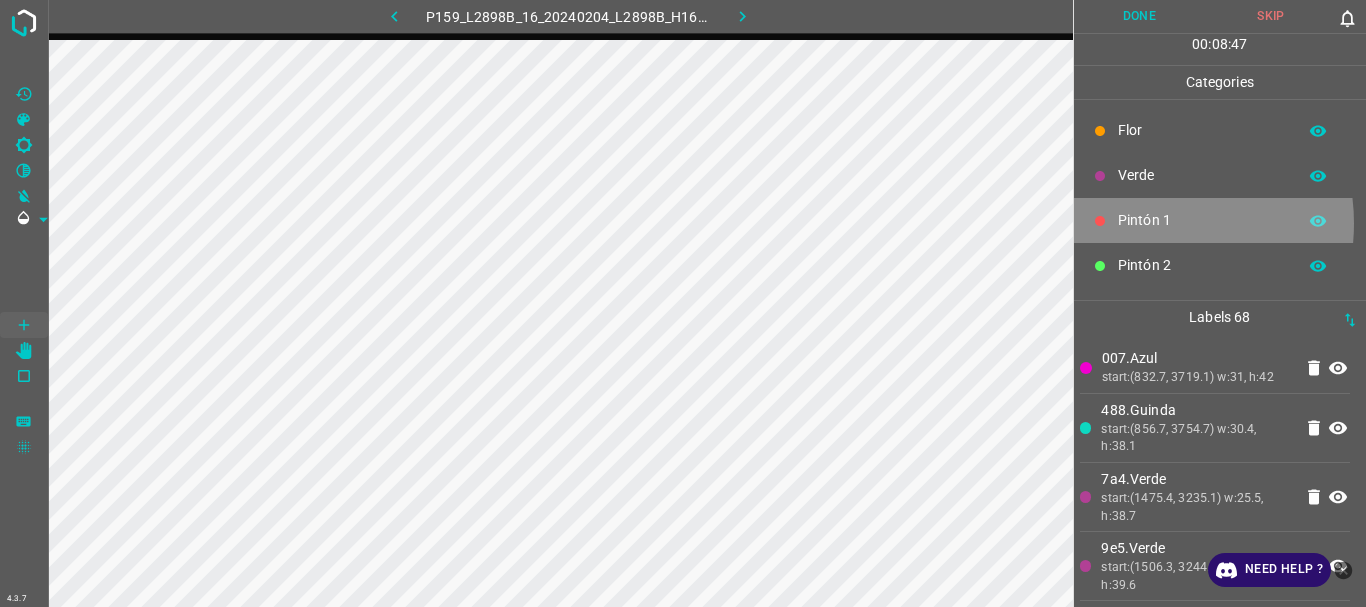 click on "Pintón 1" at bounding box center [1202, 220] 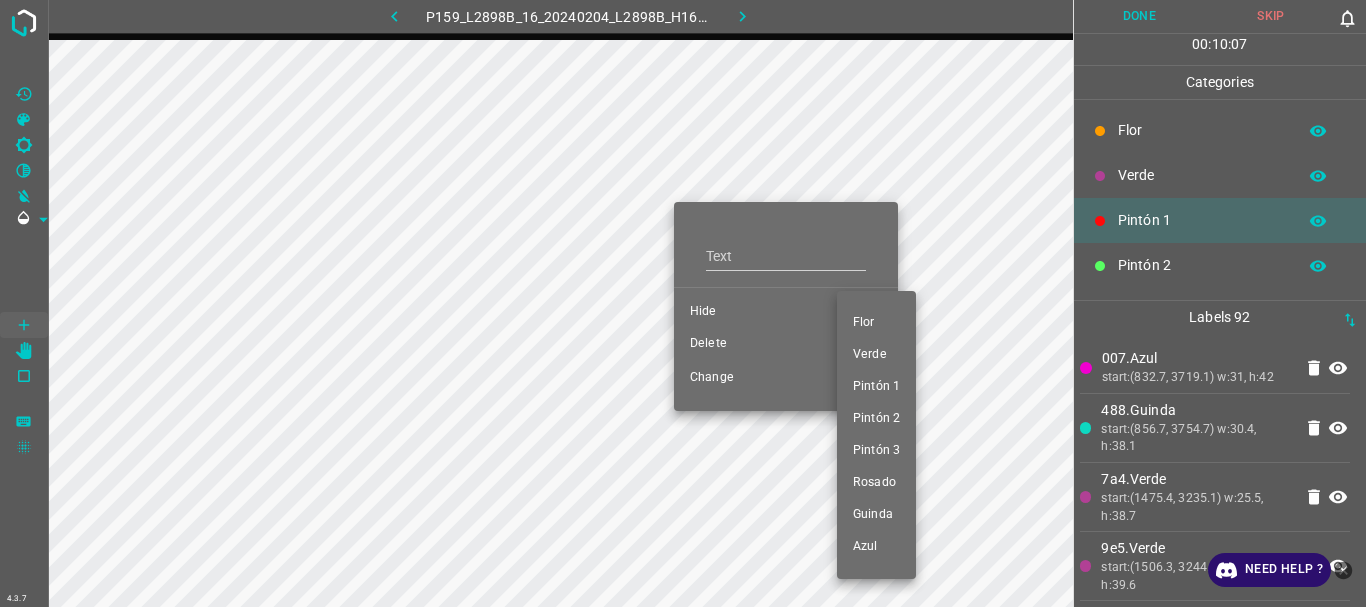 click at bounding box center (683, 303) 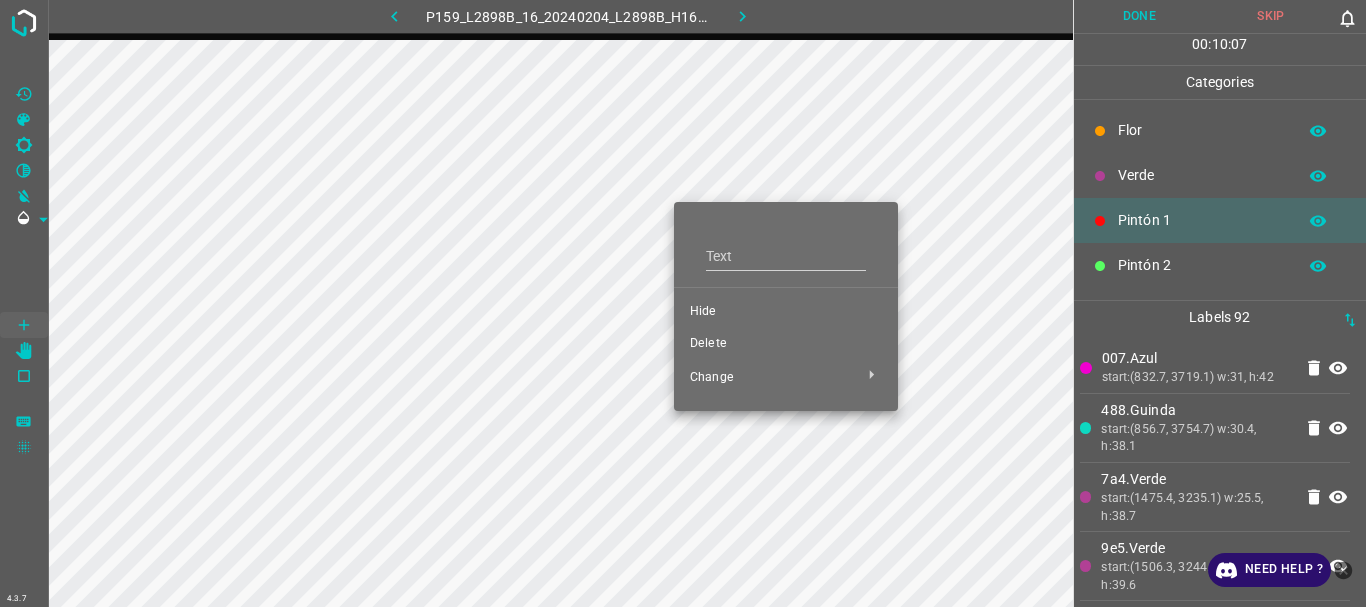 click at bounding box center [683, 303] 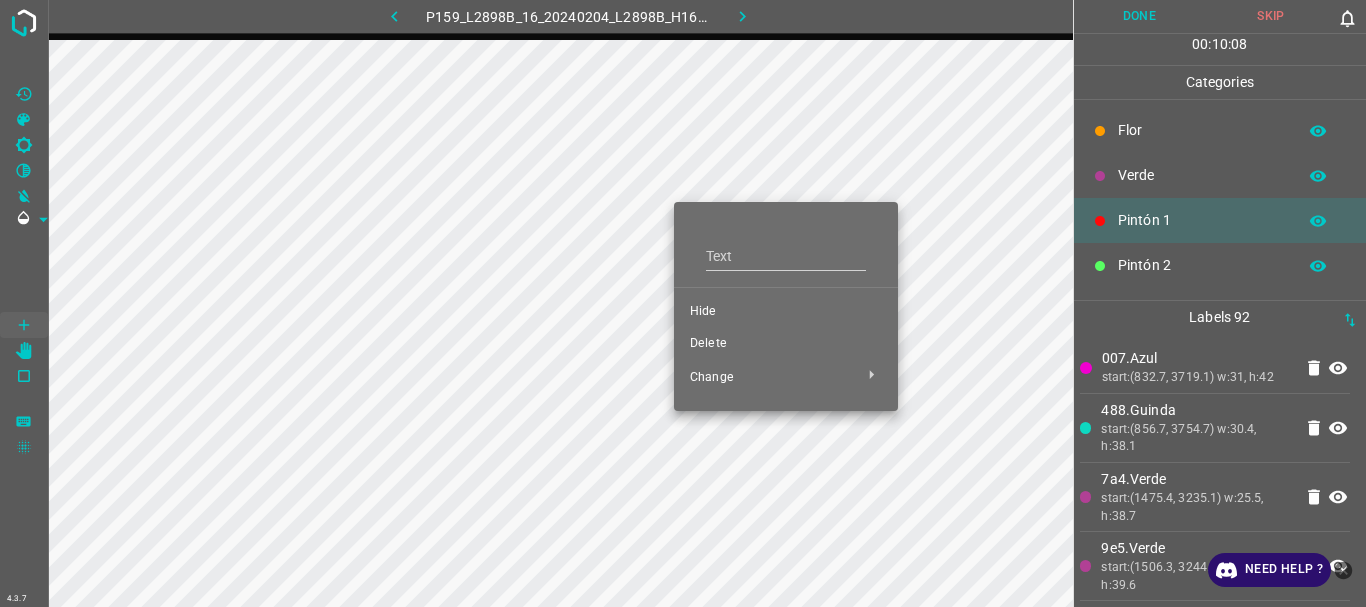 click on "Delete" at bounding box center (786, 344) 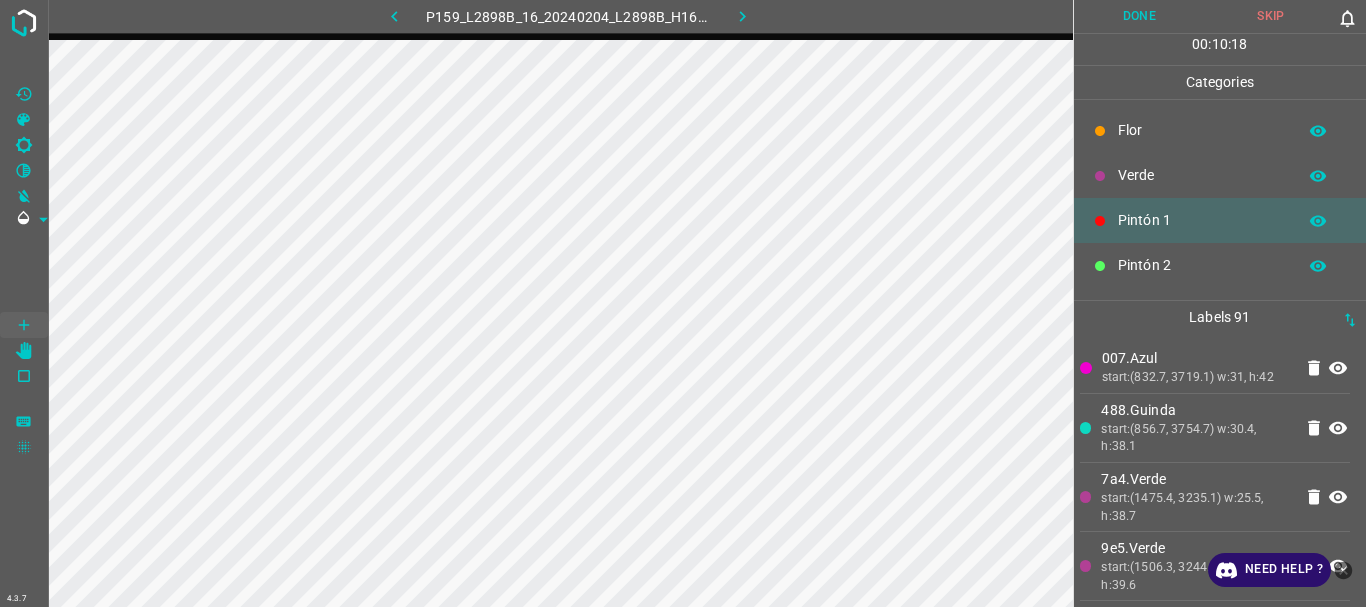 scroll, scrollTop: 176, scrollLeft: 0, axis: vertical 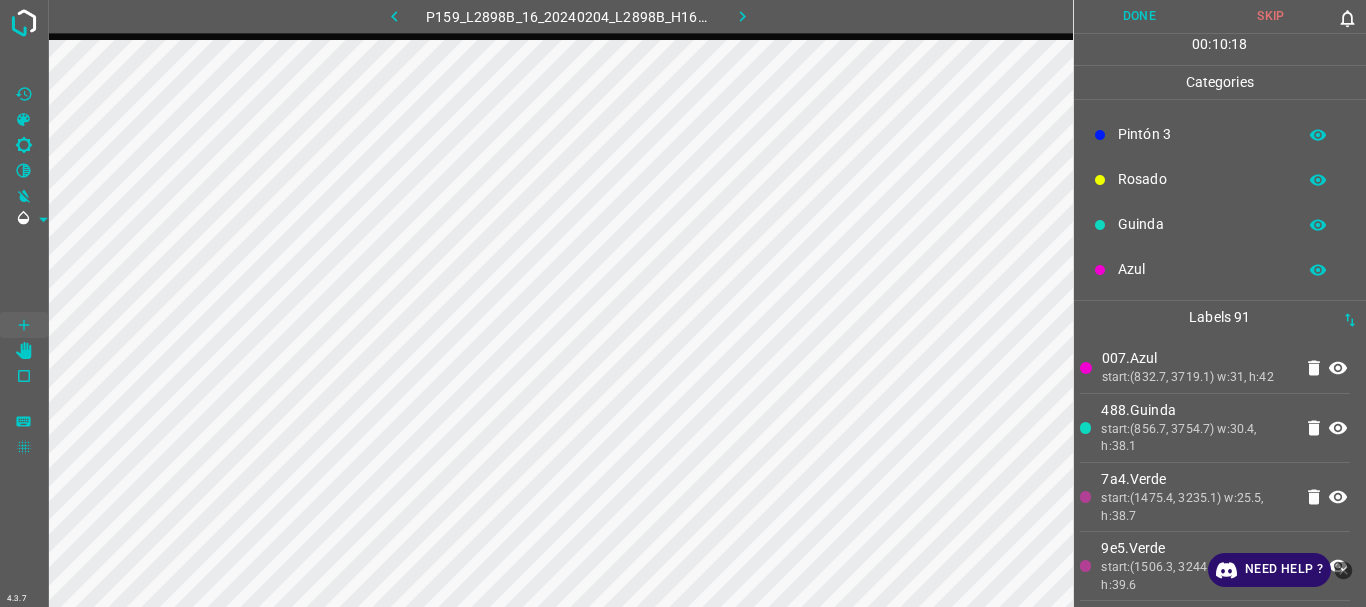 click on "Azul" at bounding box center [1202, 269] 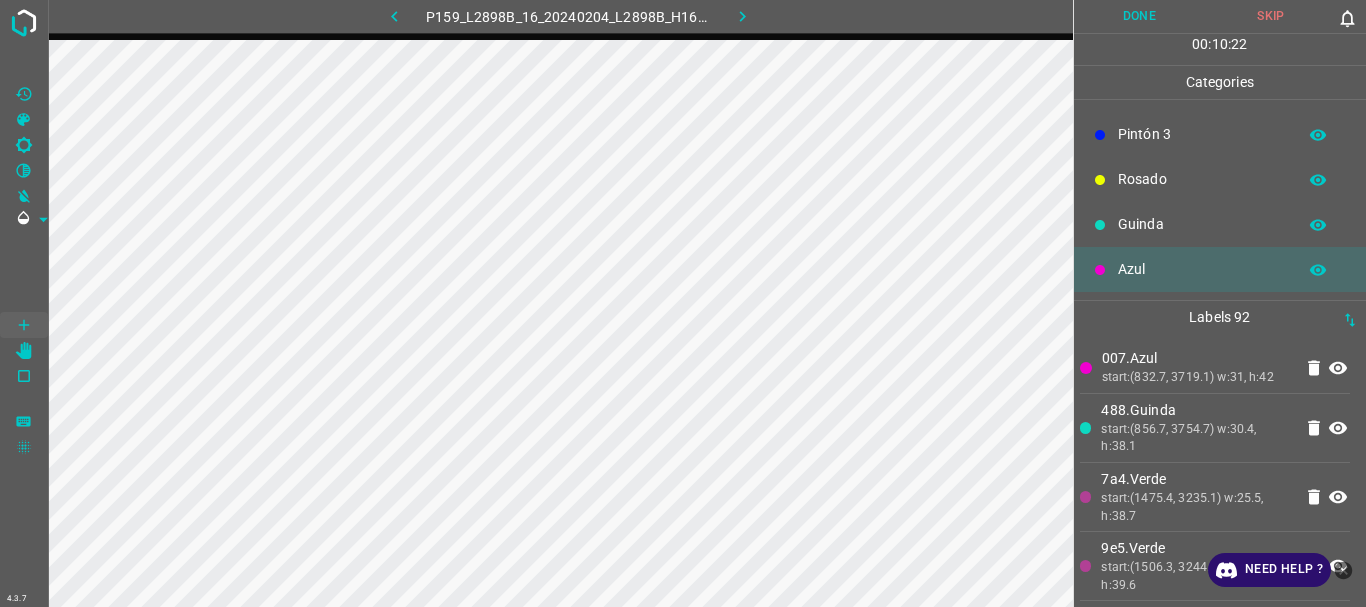 click on "Pintón 3" at bounding box center [1202, 134] 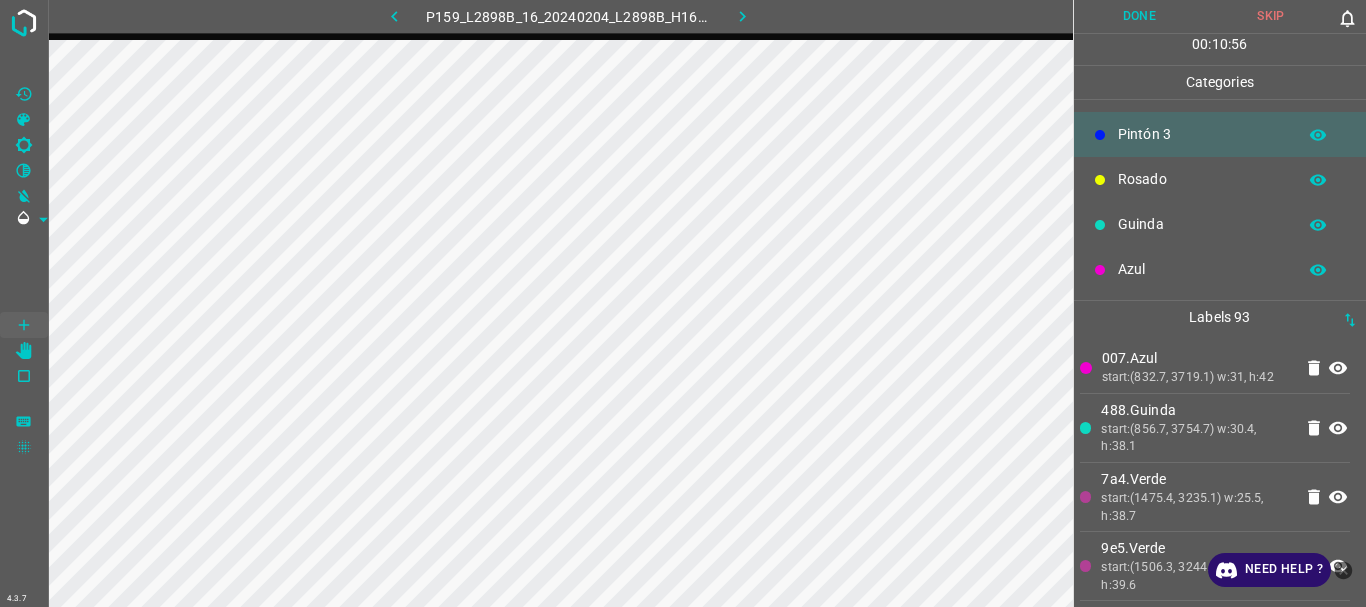 click on "Guinda" at bounding box center (1220, 224) 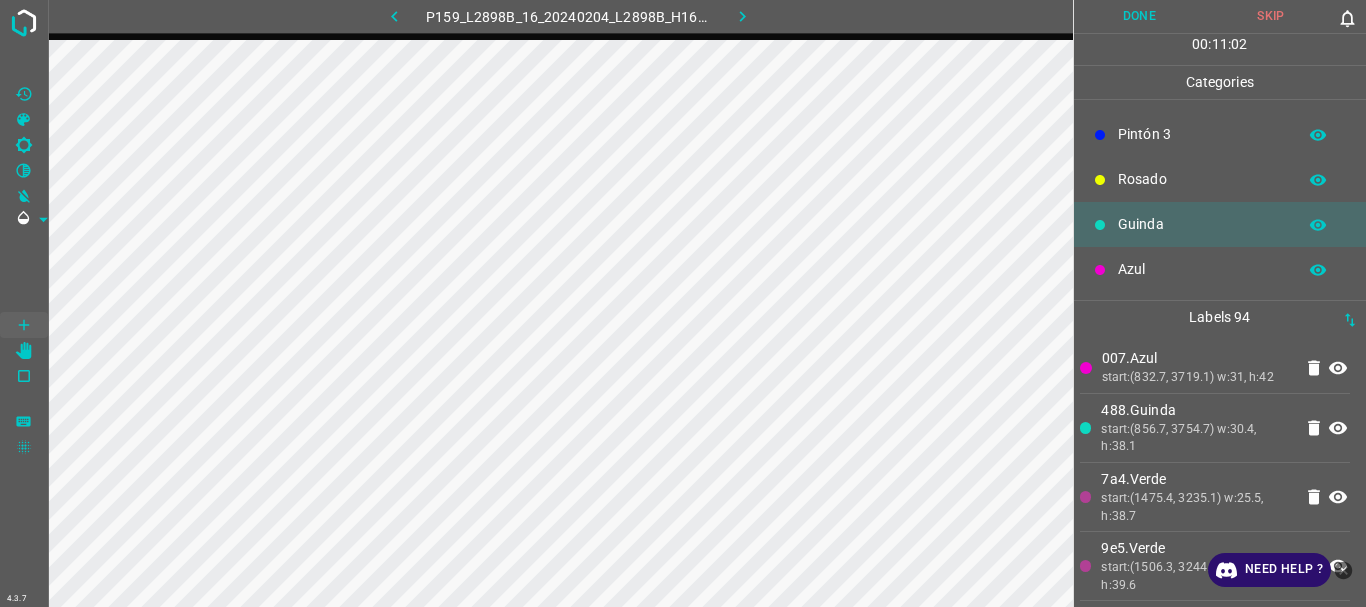 click on "Pintón 3" at bounding box center (1202, 134) 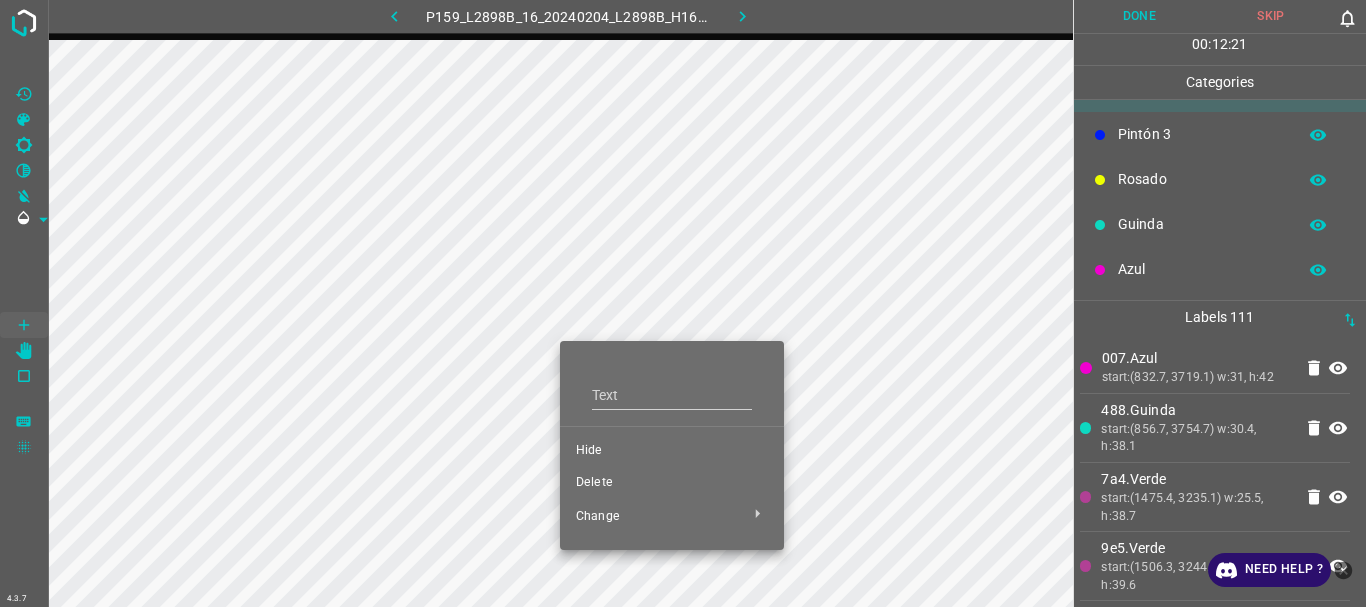 click on "Delete" at bounding box center (672, 483) 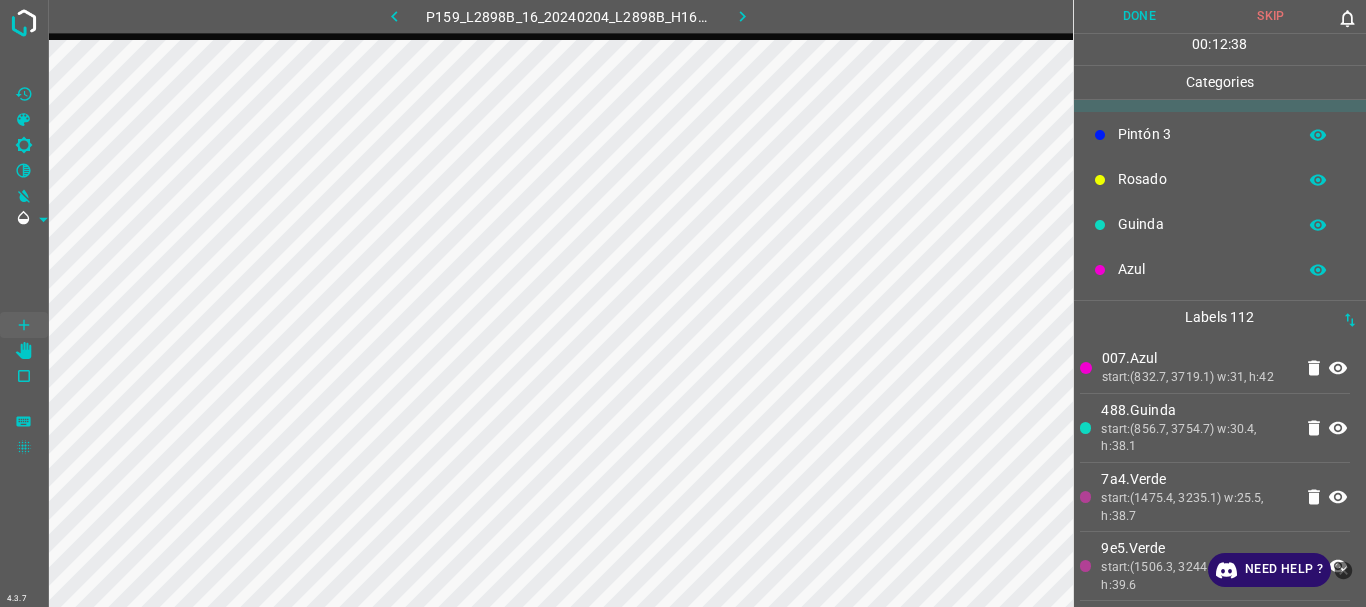scroll, scrollTop: 0, scrollLeft: 0, axis: both 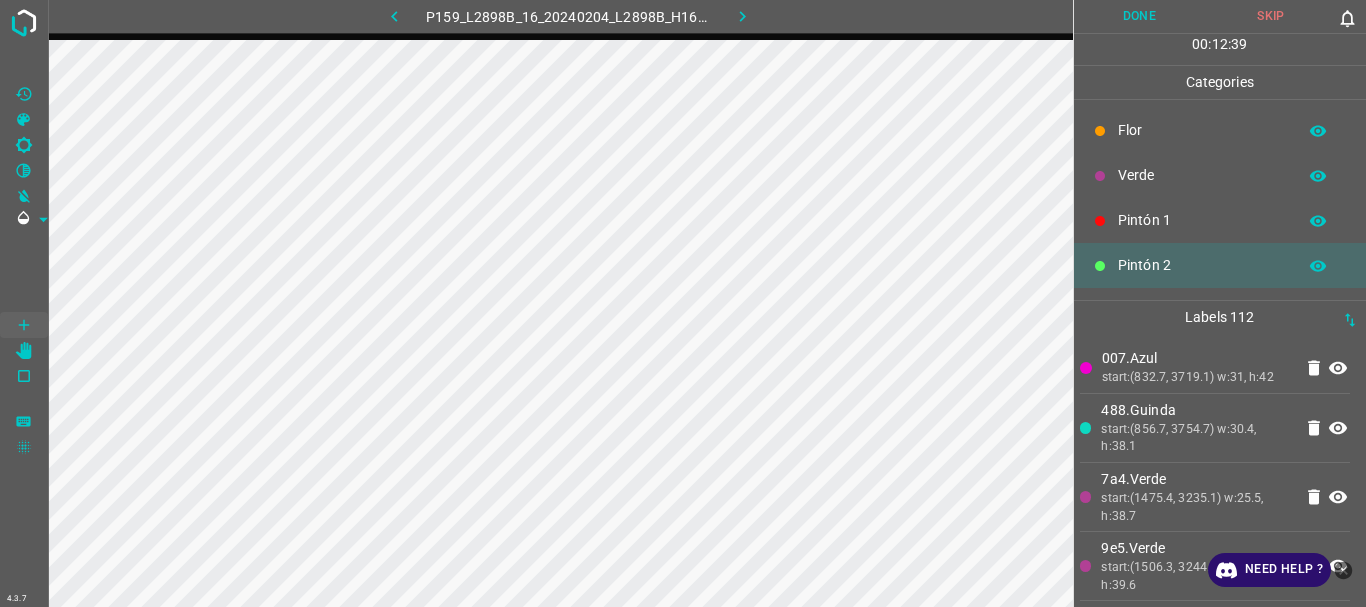 click on "Pintón 1" at bounding box center (1202, 220) 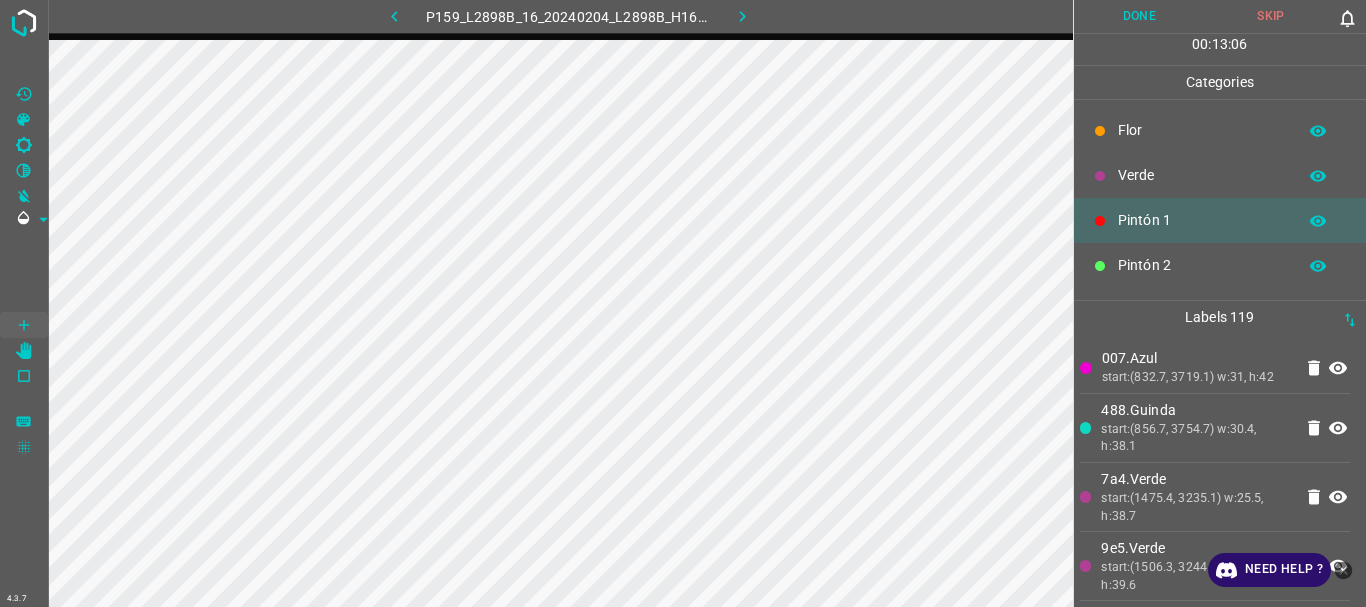 scroll, scrollTop: 176, scrollLeft: 0, axis: vertical 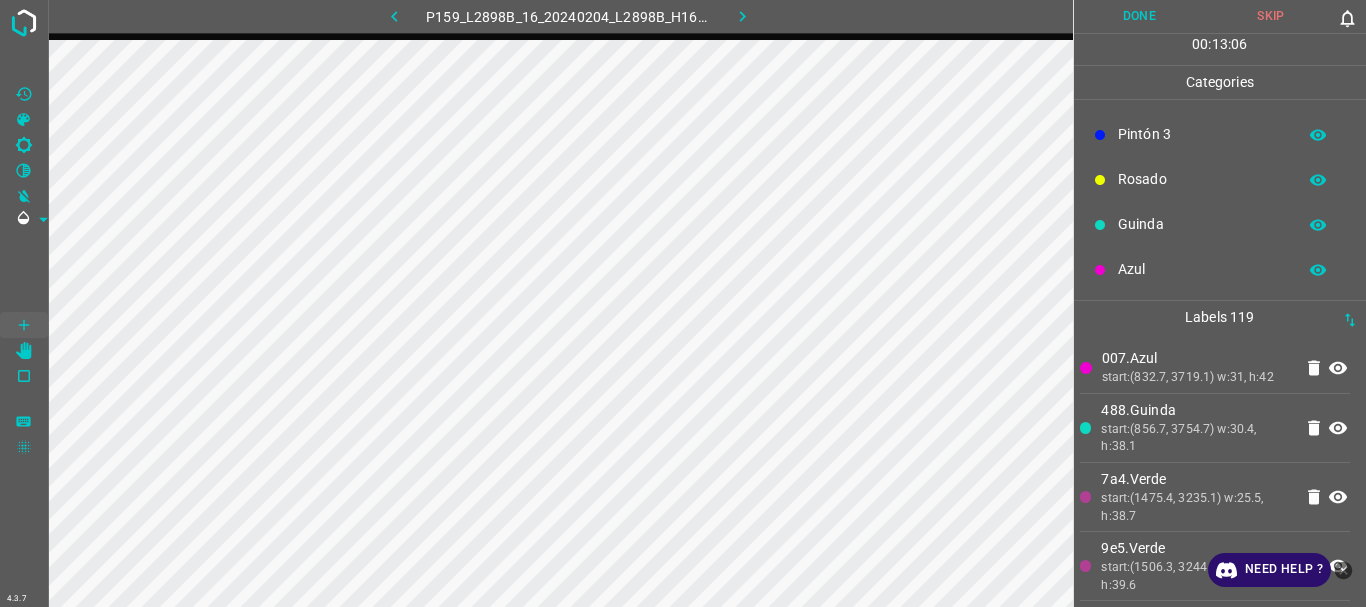 click on "Azul" at bounding box center (1202, 269) 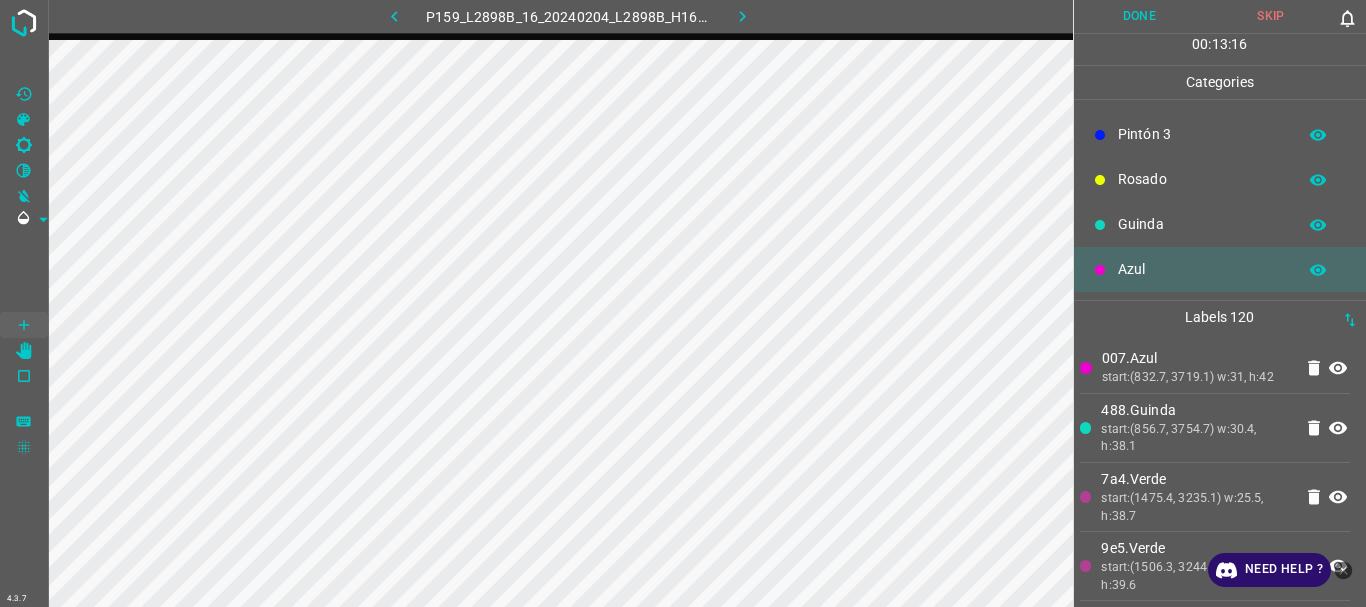 scroll, scrollTop: 0, scrollLeft: 0, axis: both 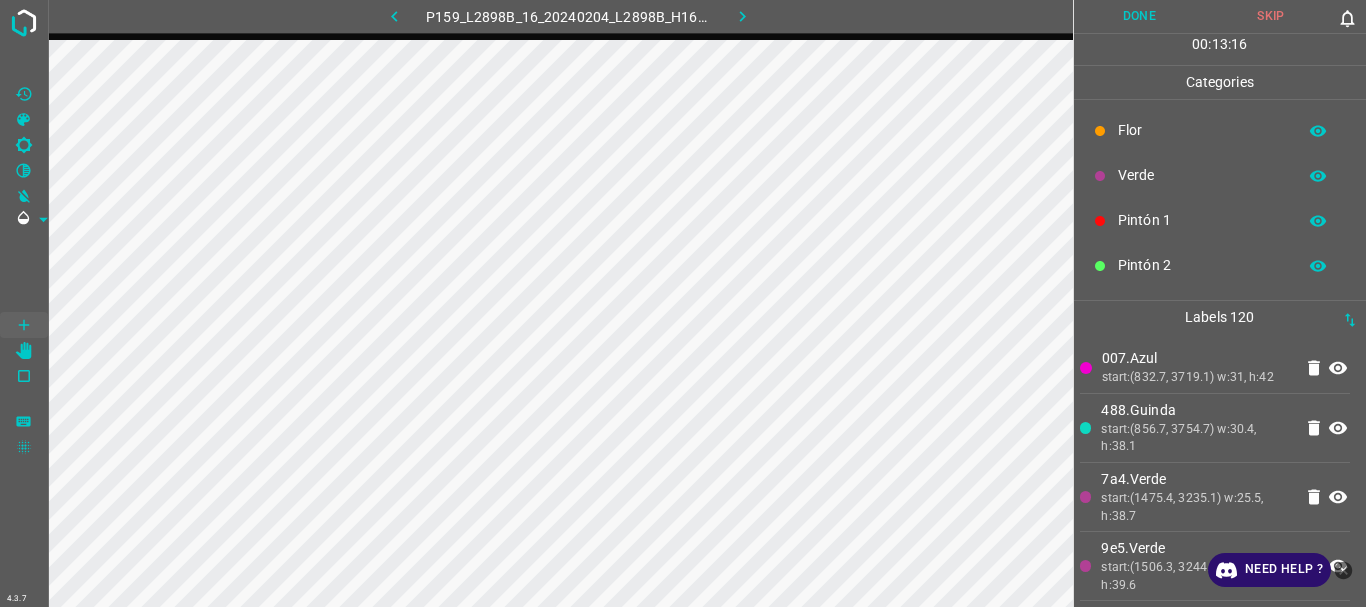click on "Verde" at bounding box center [1202, 175] 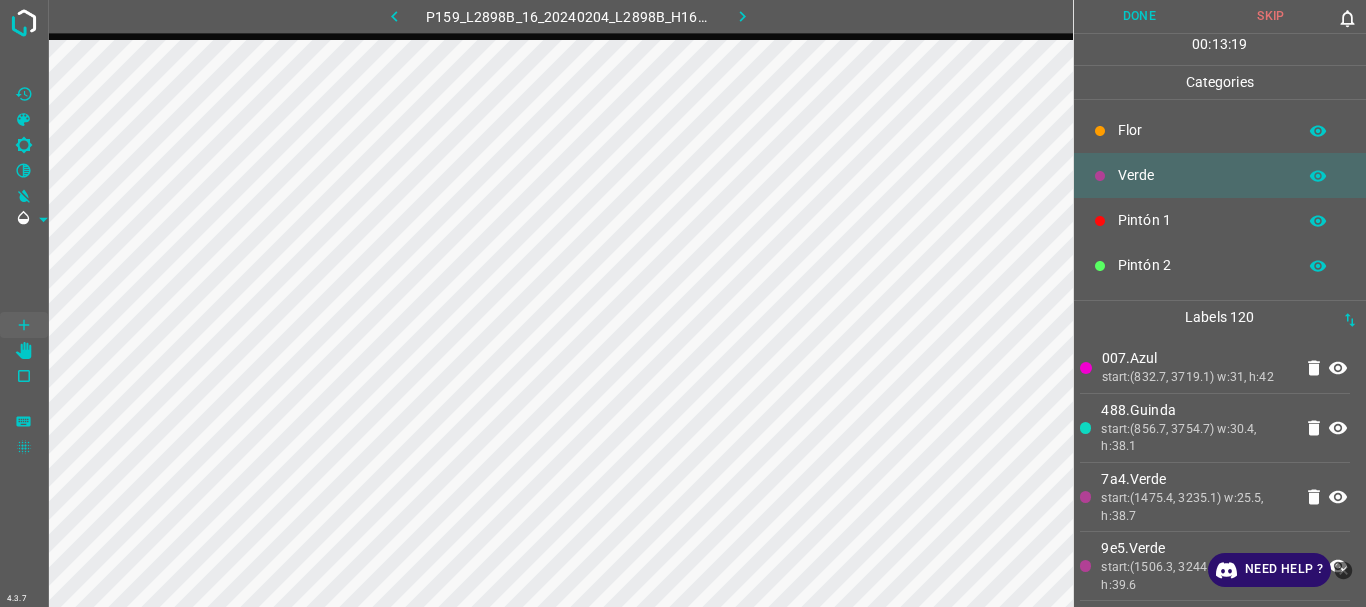 click on "Pintón 1" at bounding box center (1202, 220) 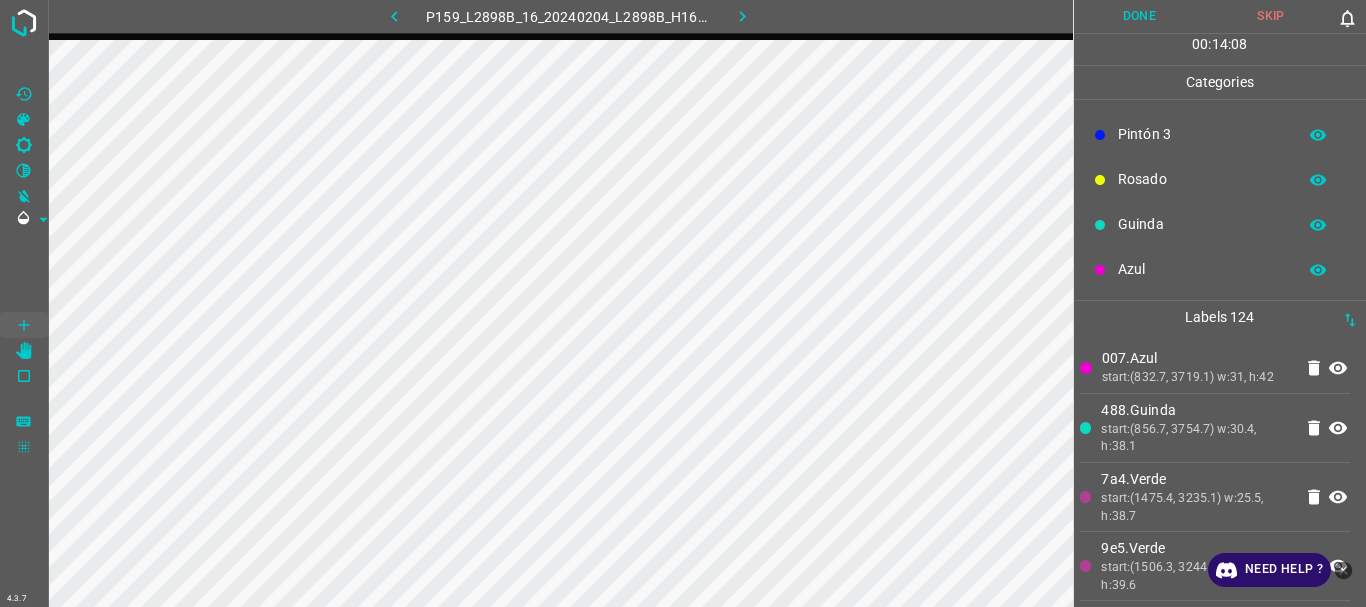 scroll, scrollTop: 0, scrollLeft: 0, axis: both 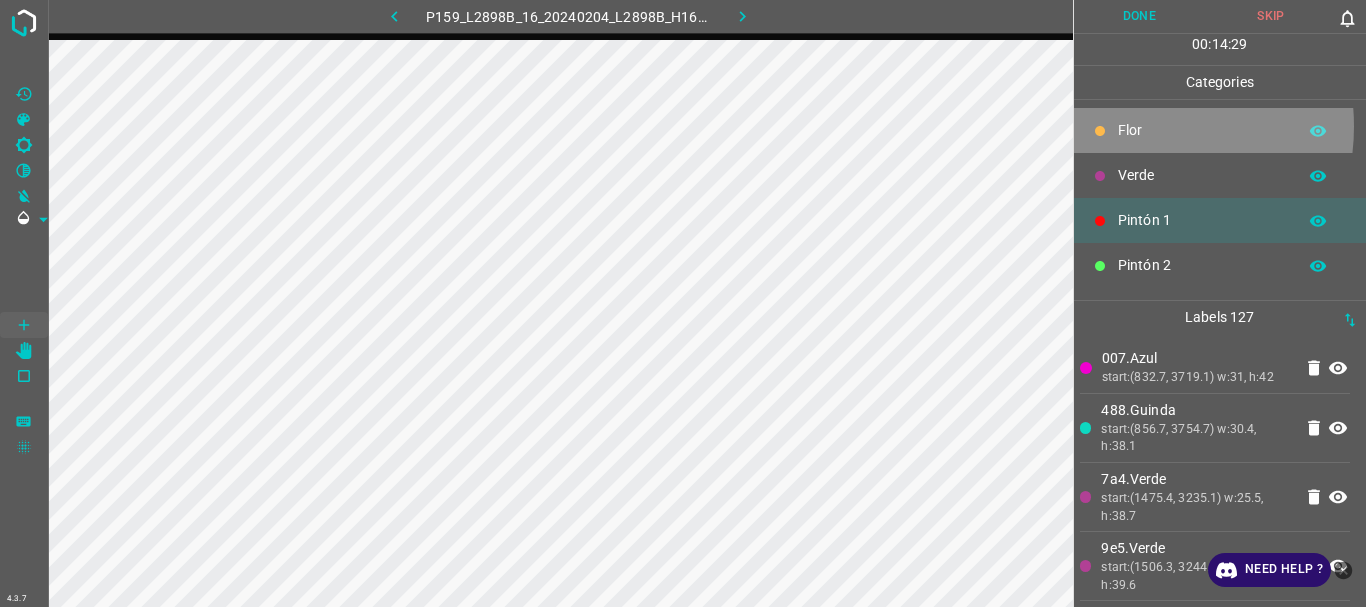 click on "Flor" at bounding box center (1202, 130) 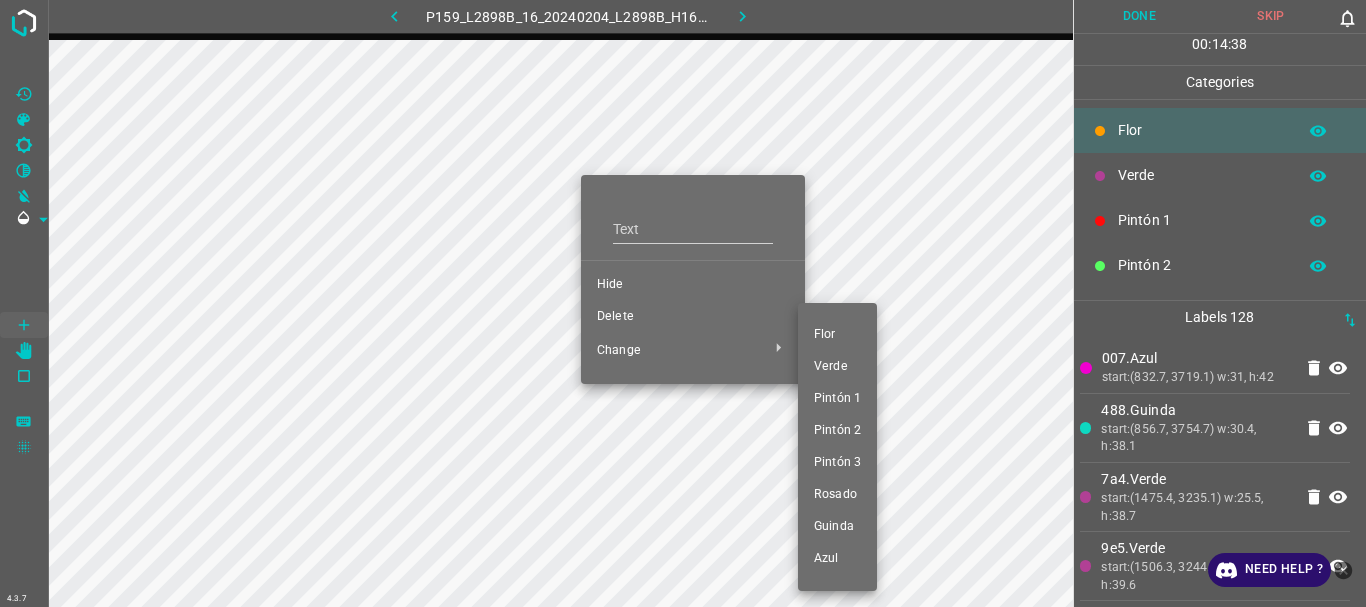 click on "Pintón 1" at bounding box center [837, 399] 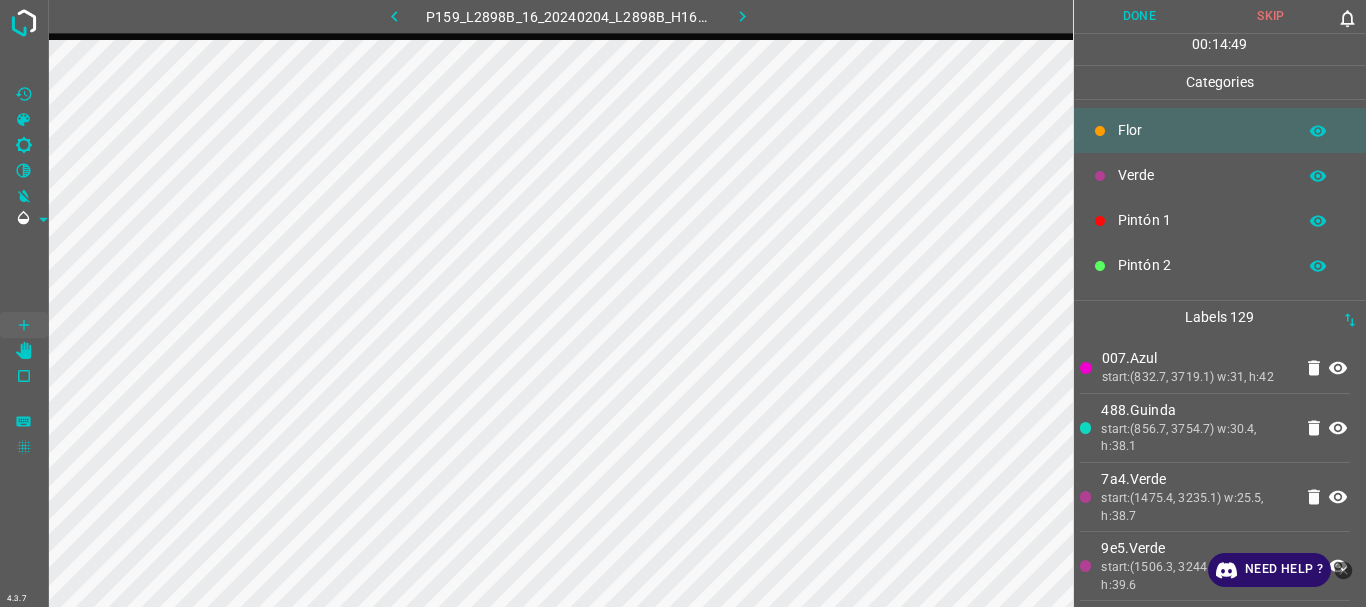click on "Pintón 1" at bounding box center [1202, 220] 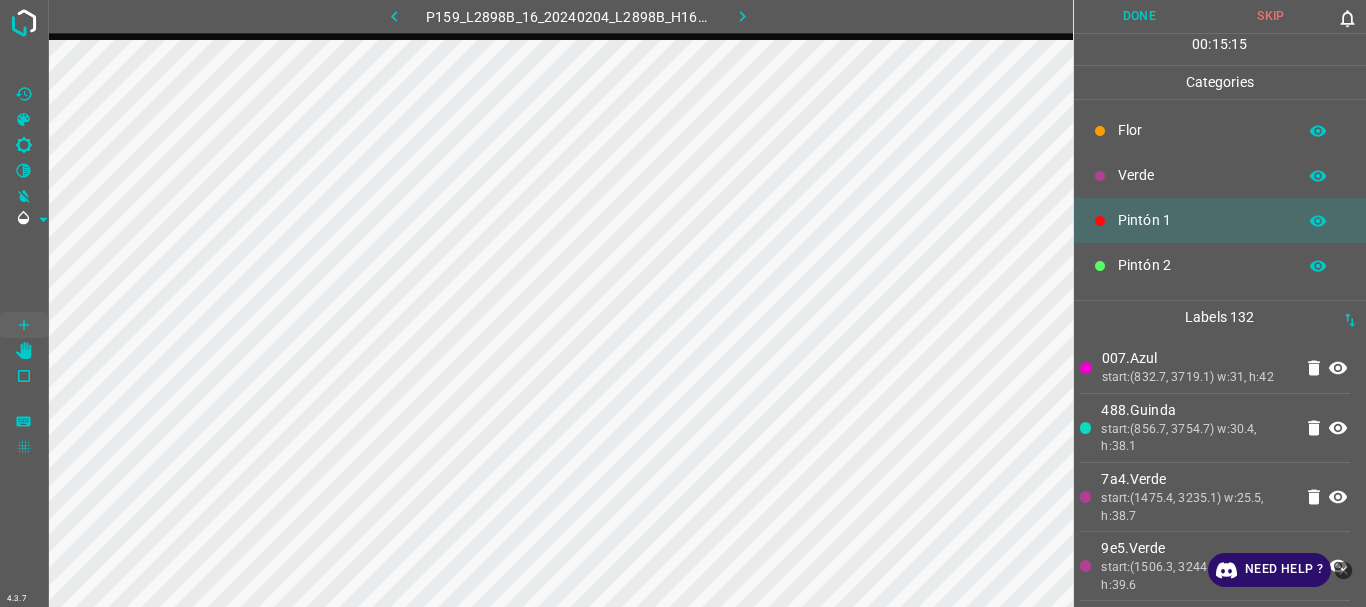 click on "Done" at bounding box center [1140, 16] 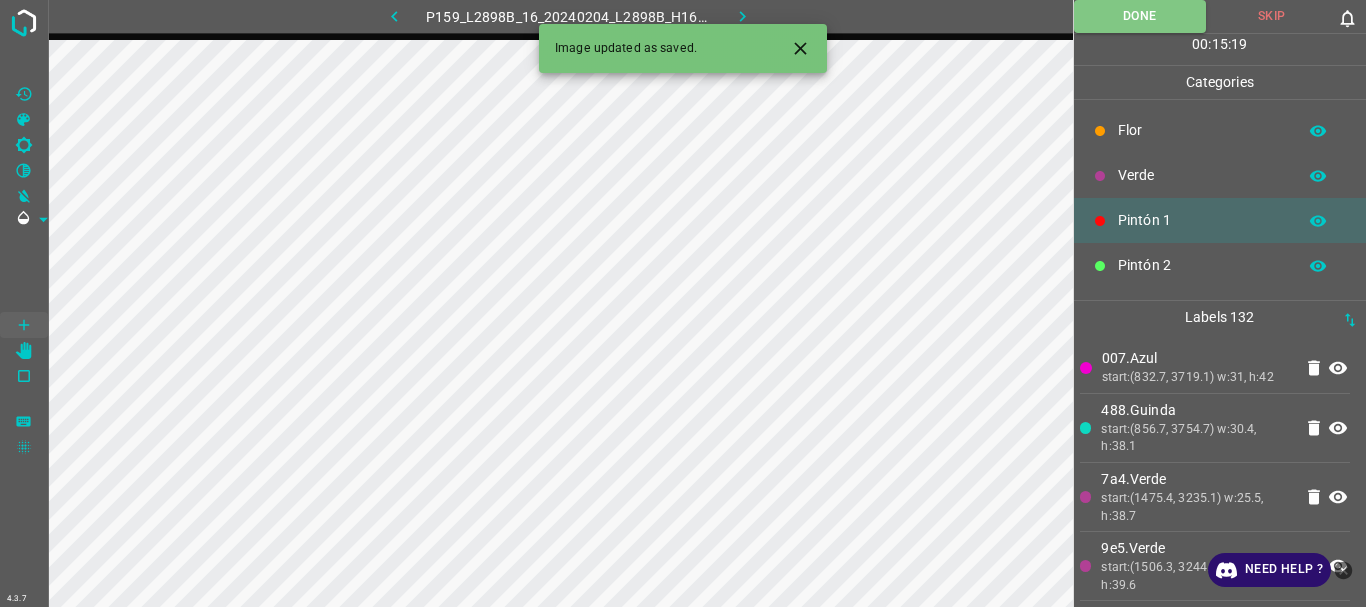 click 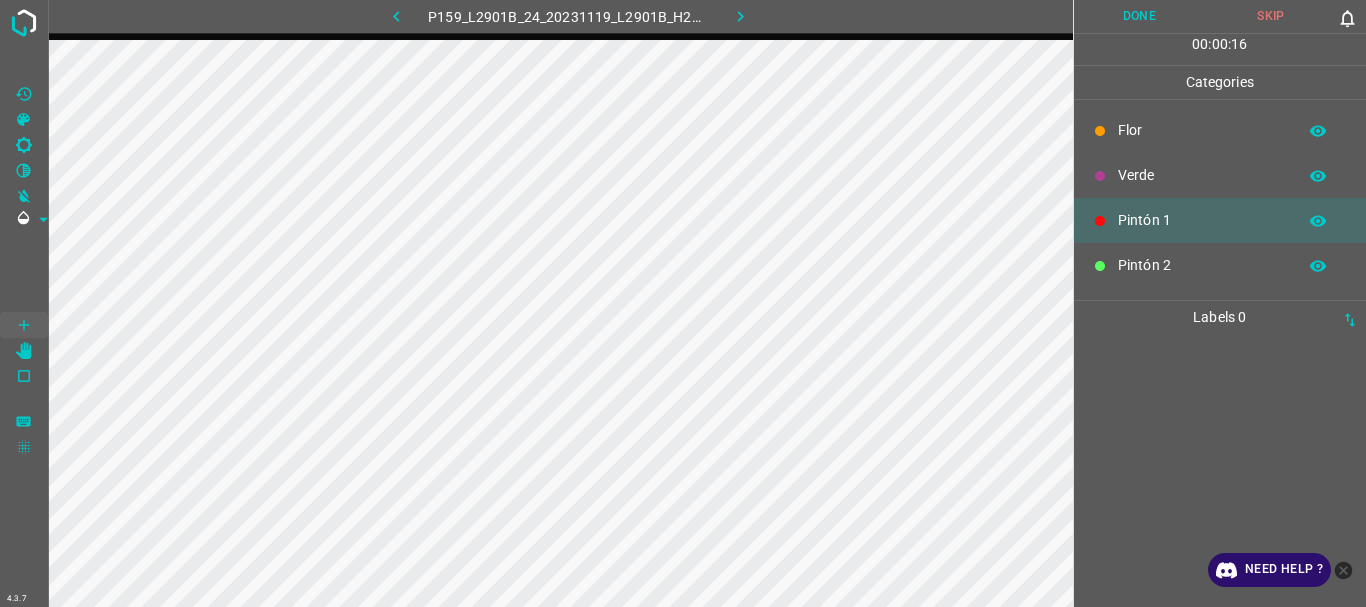click 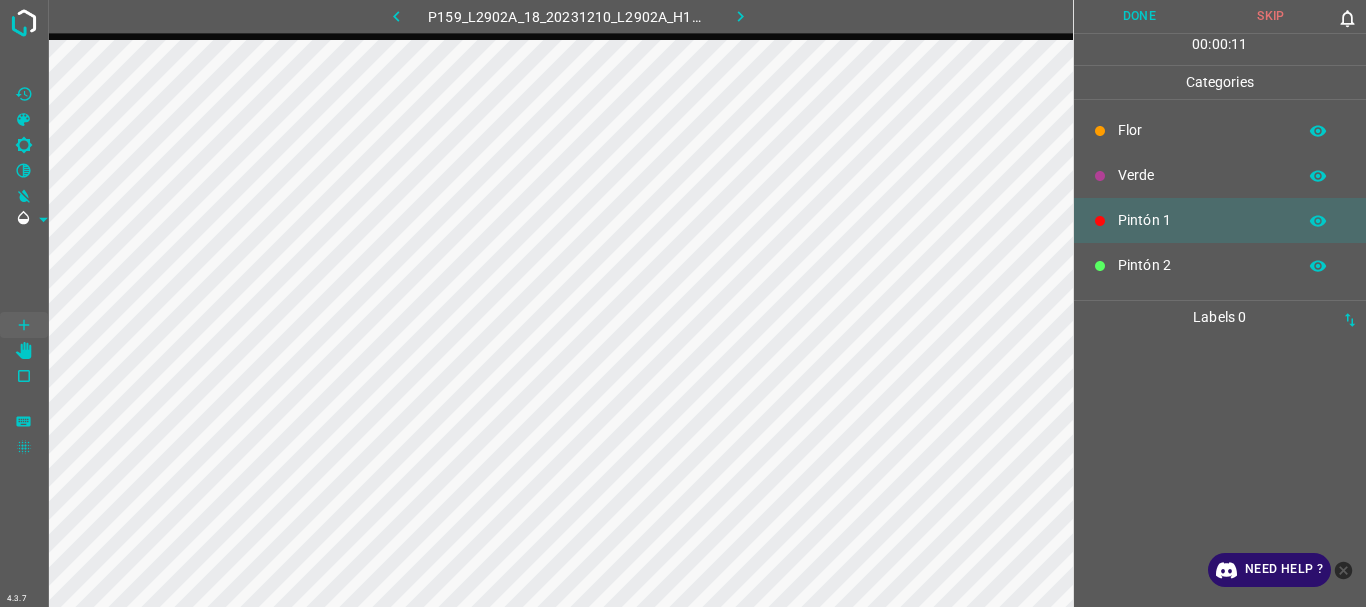click 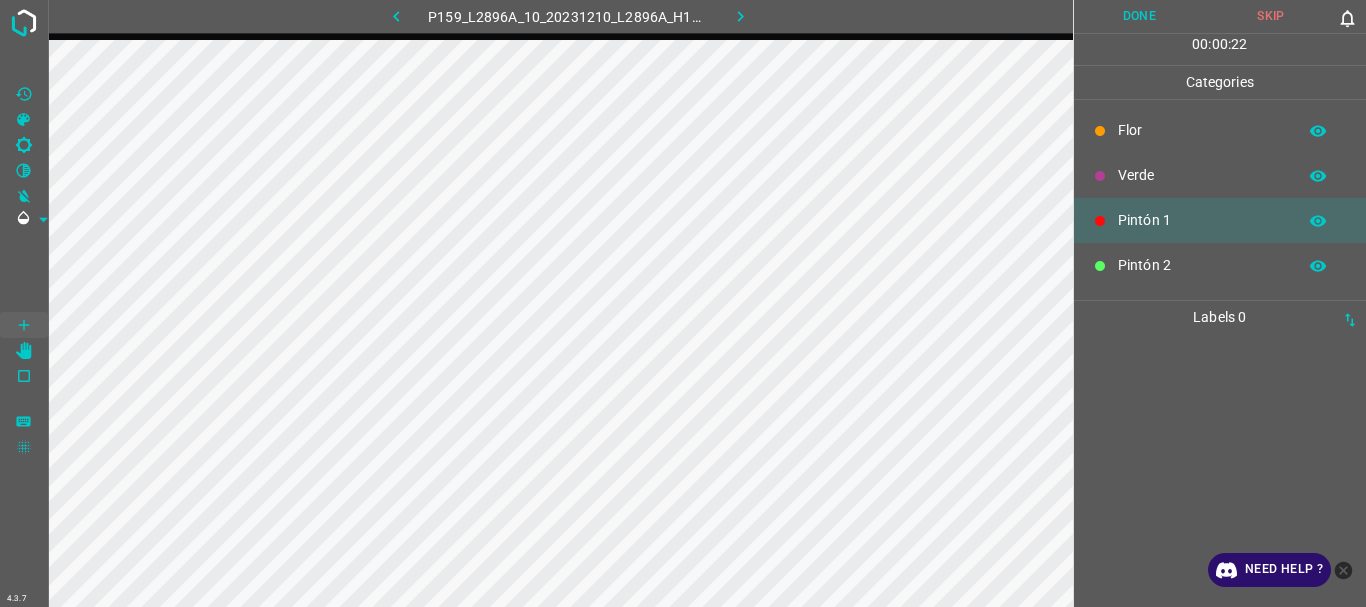 click at bounding box center [740, 16] 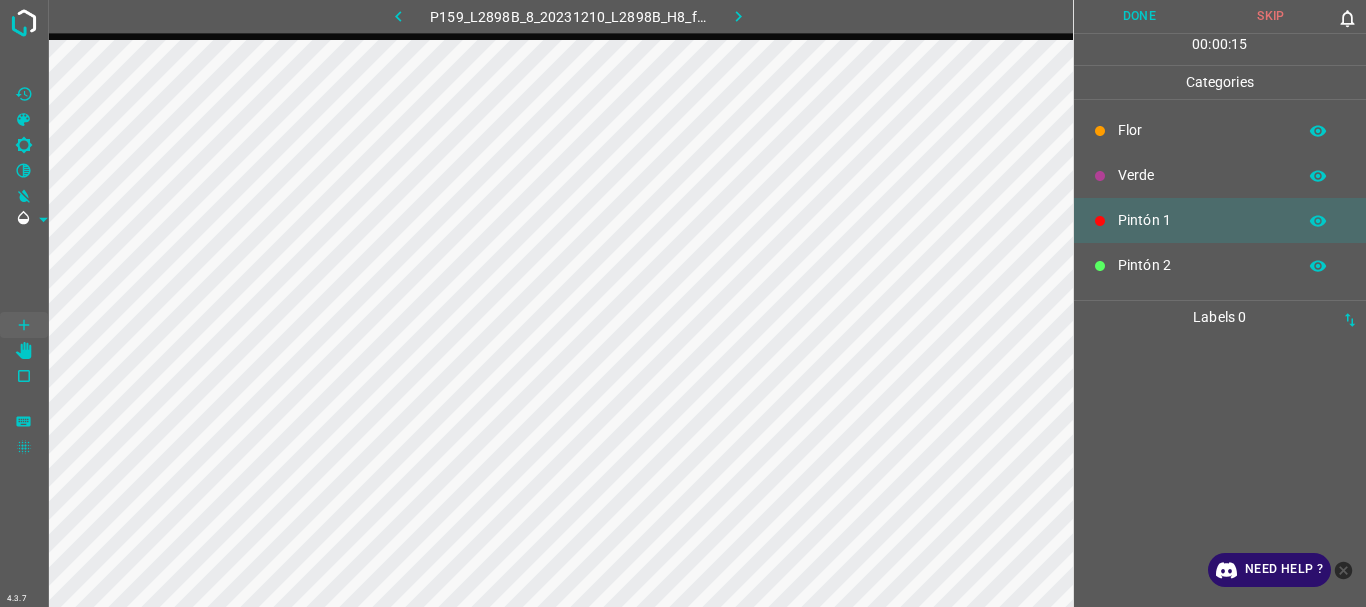 scroll, scrollTop: 176, scrollLeft: 0, axis: vertical 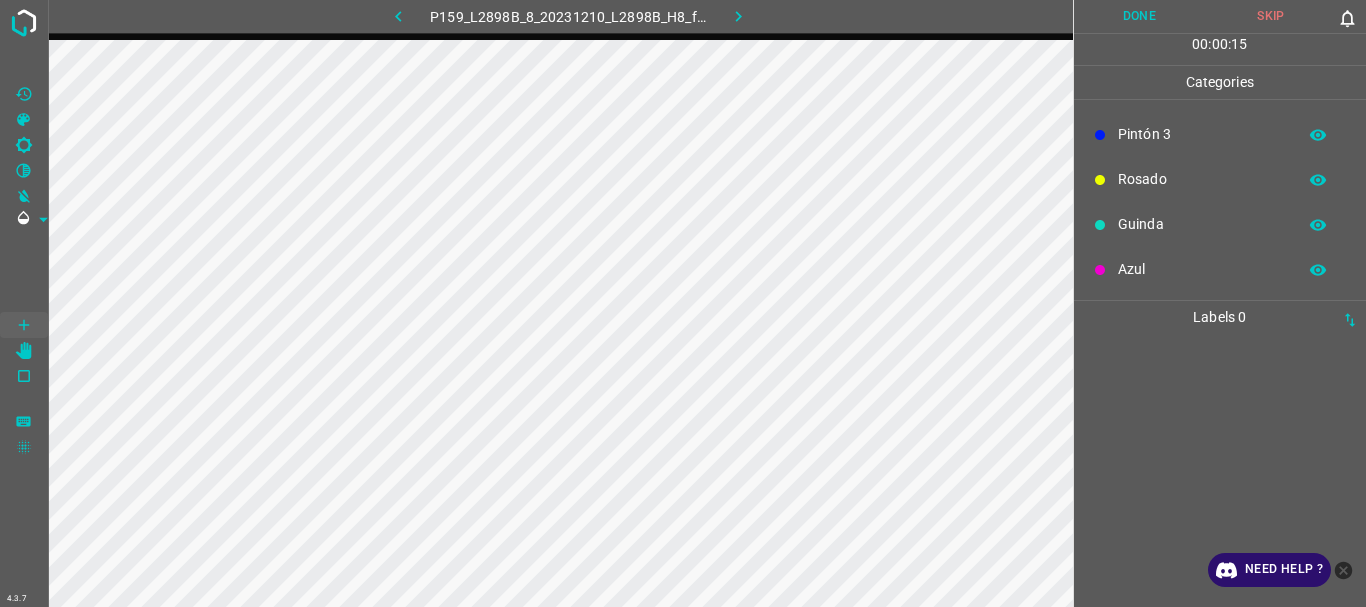 click on "Pintón 3" at bounding box center [1202, 134] 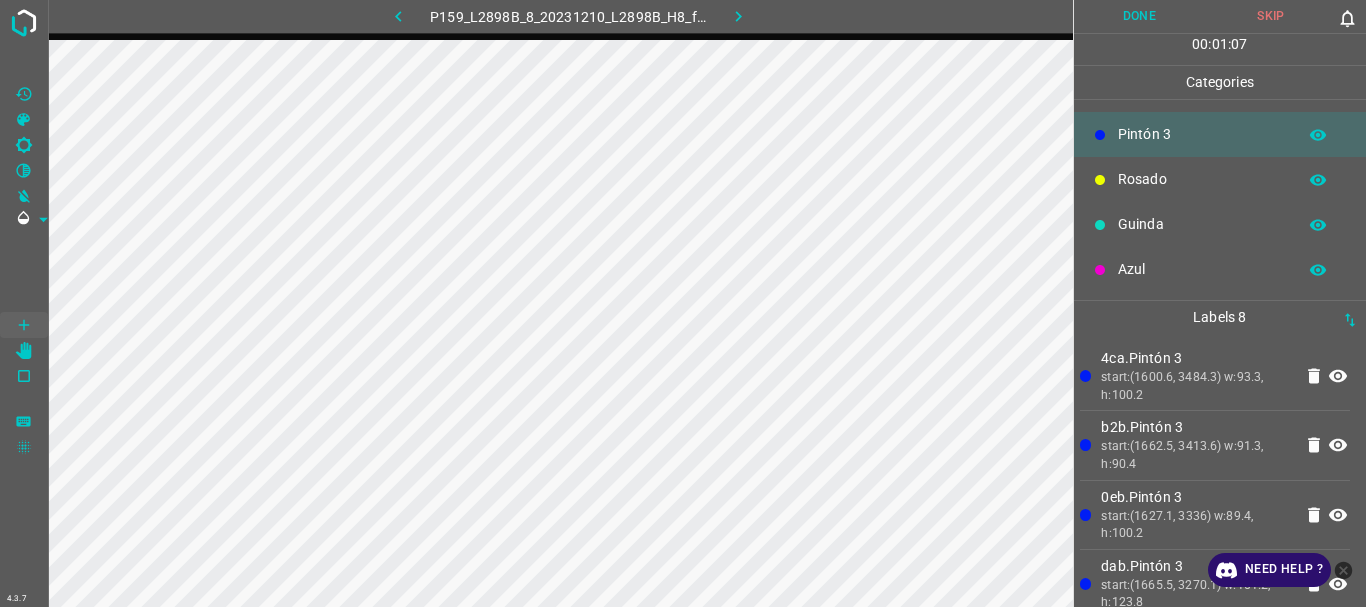 scroll, scrollTop: 0, scrollLeft: 0, axis: both 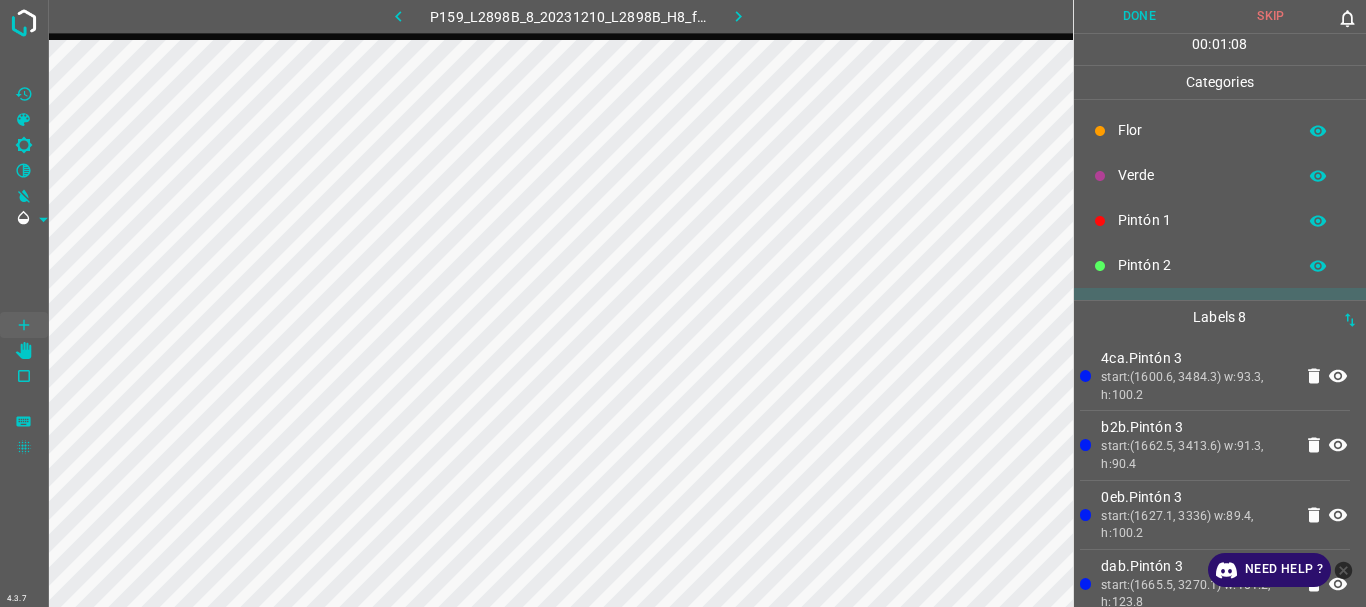 click on "Pintón 2" at bounding box center (1202, 265) 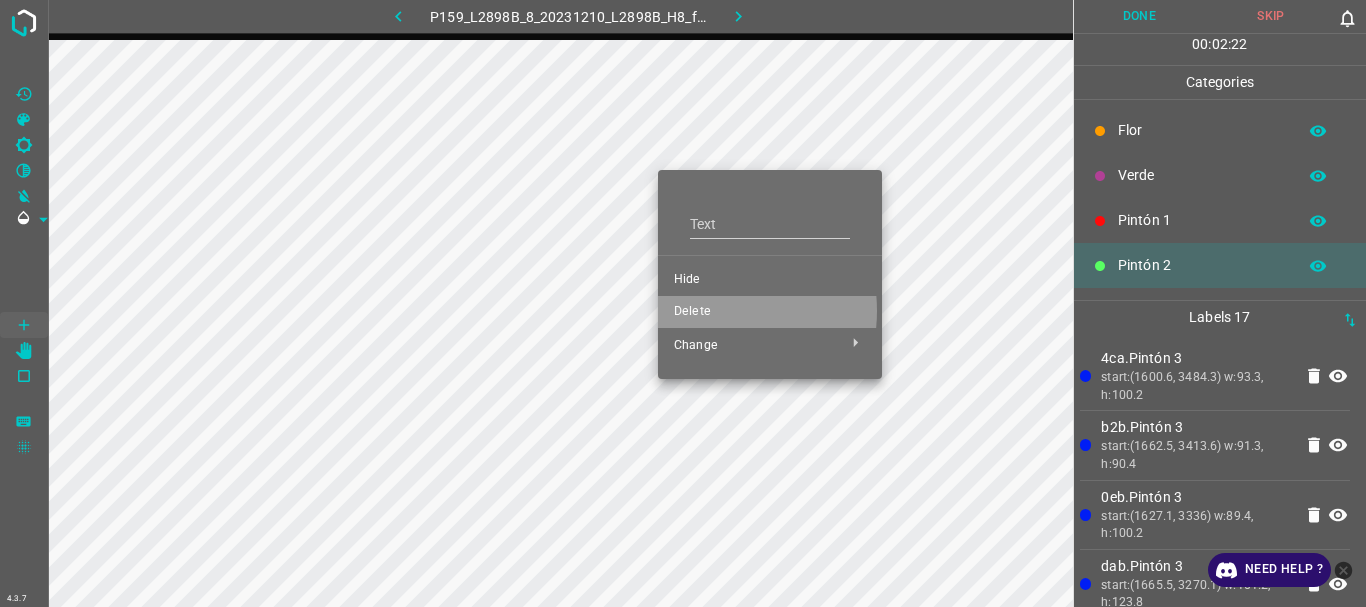 click on "Delete" at bounding box center (770, 312) 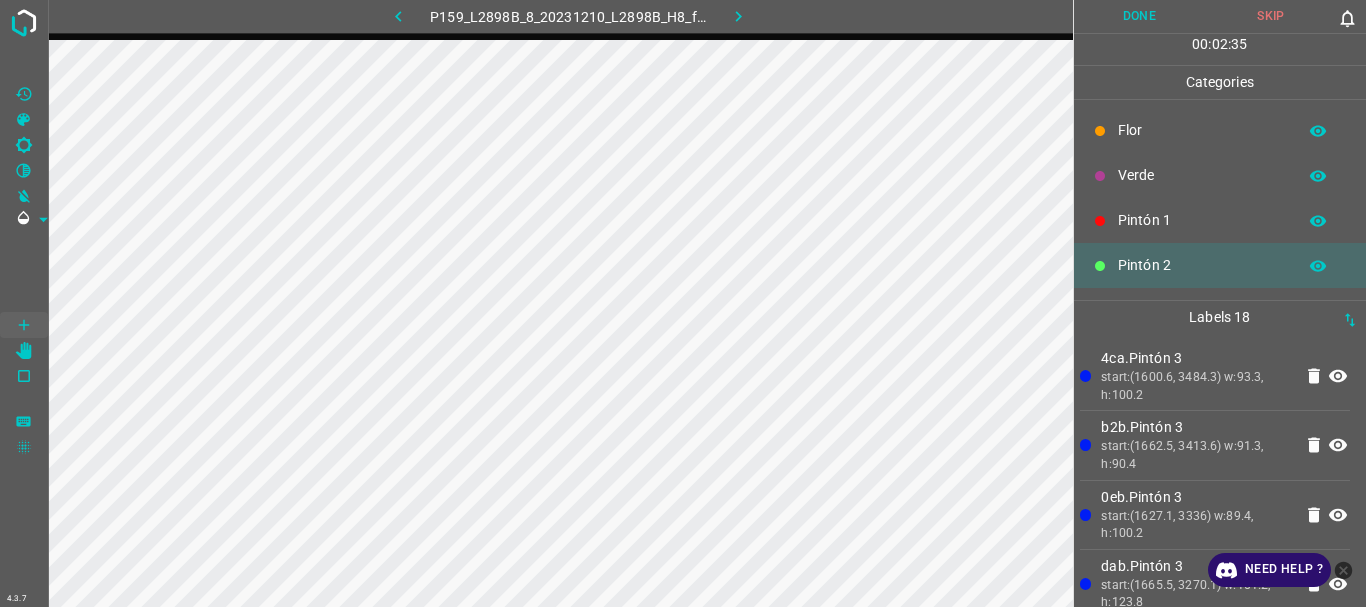 scroll, scrollTop: 176, scrollLeft: 0, axis: vertical 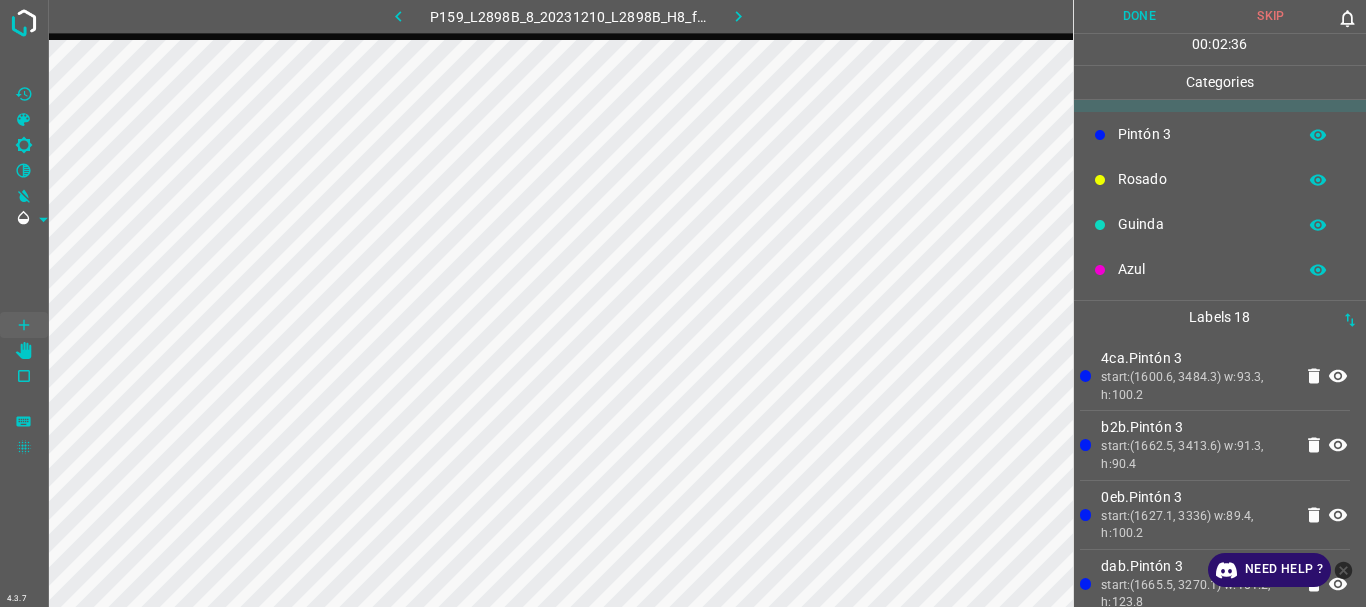 click on "Guinda" at bounding box center [1202, 224] 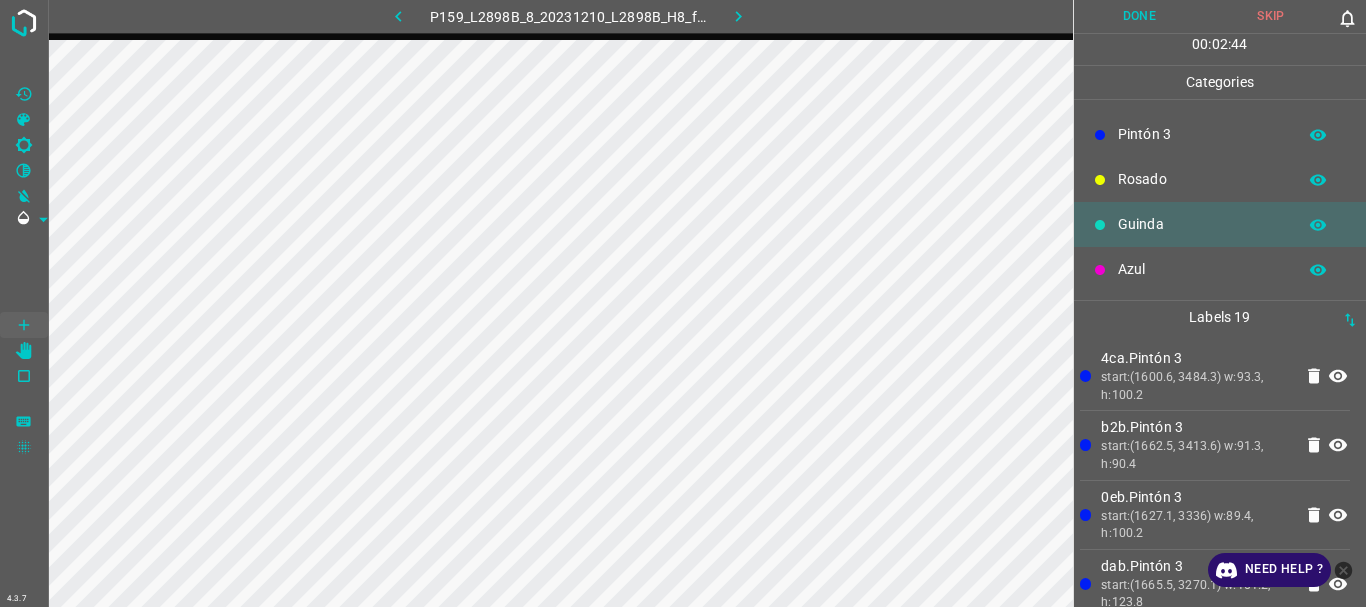 scroll, scrollTop: 0, scrollLeft: 0, axis: both 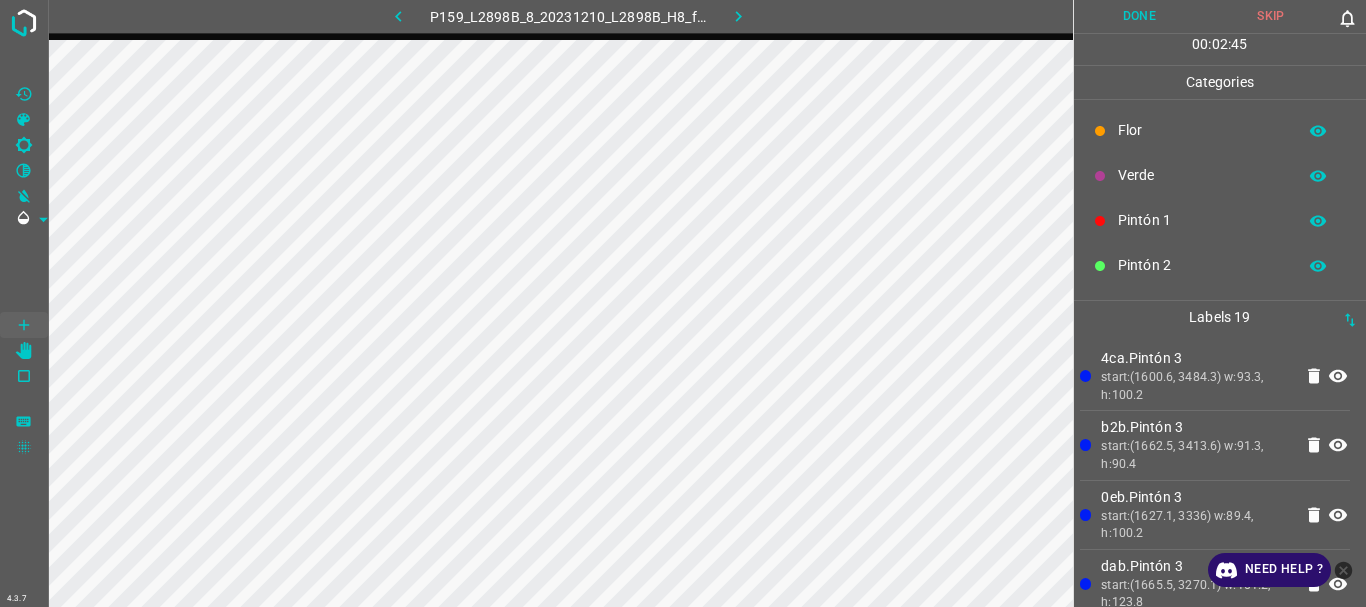 click on "Pintón 2" at bounding box center [1220, 265] 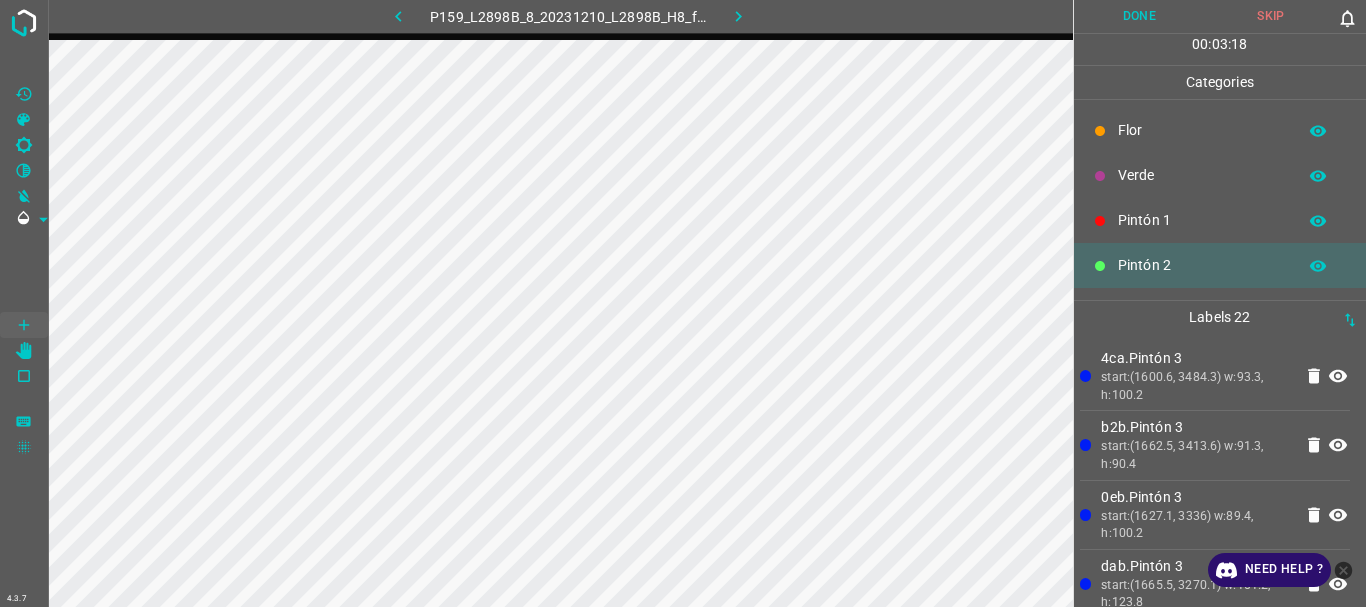 scroll, scrollTop: 176, scrollLeft: 0, axis: vertical 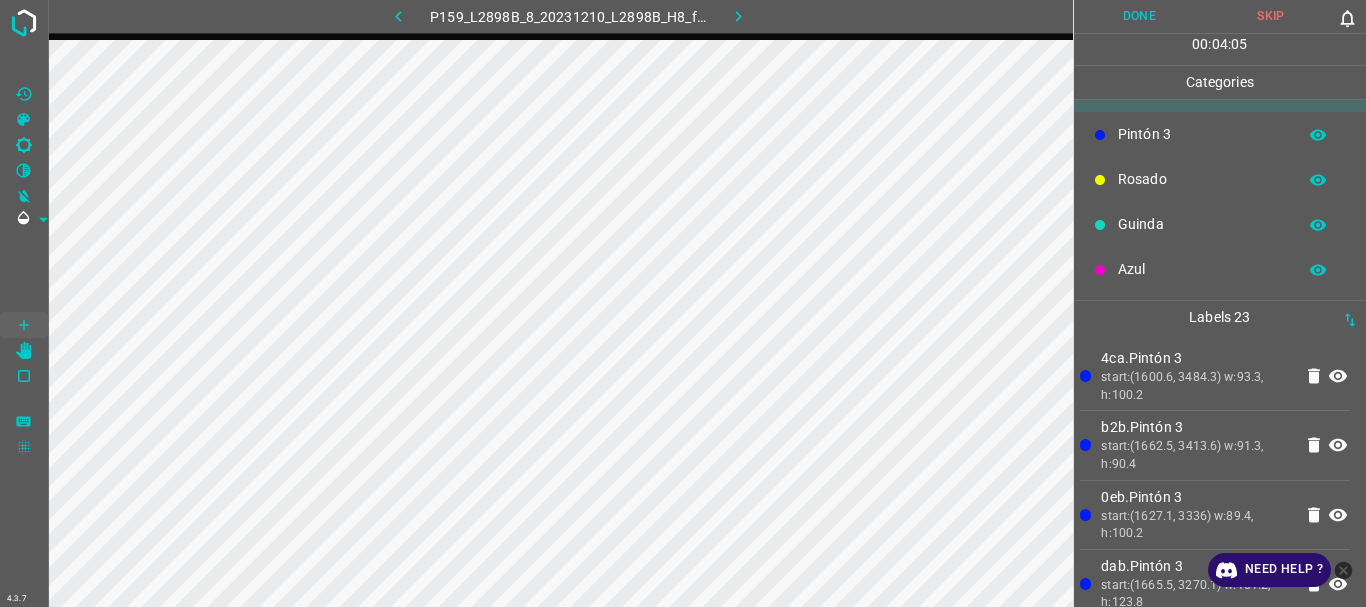 click on "Pintón 3" at bounding box center (1202, 134) 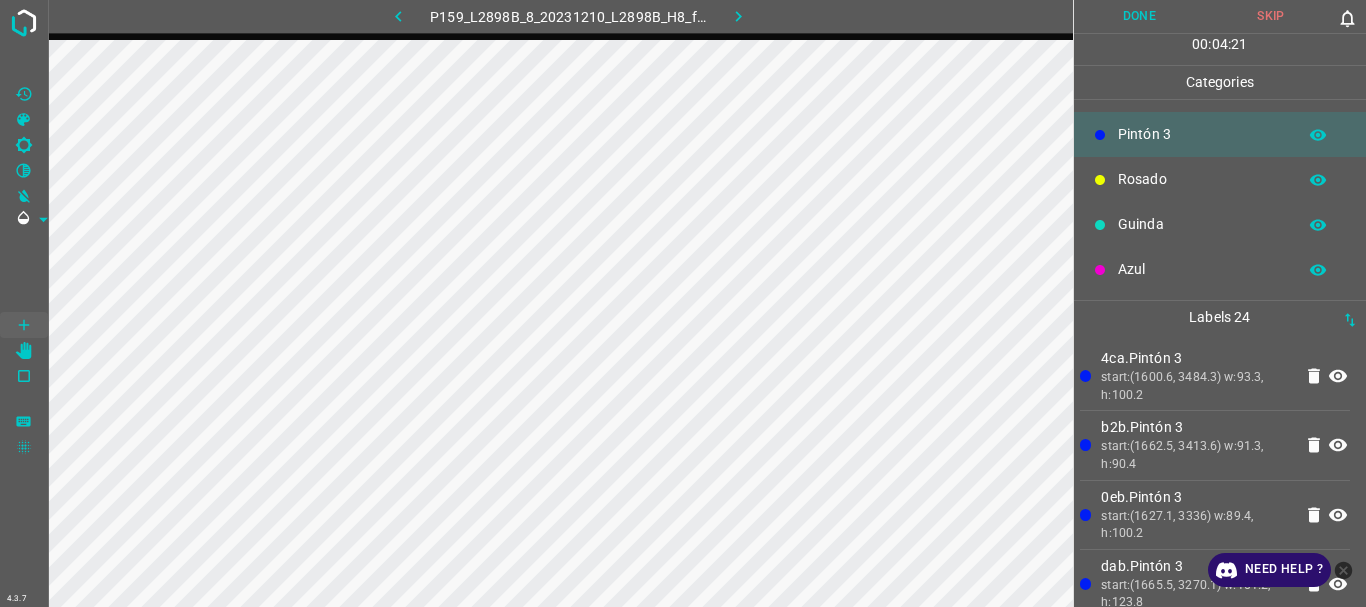click on "Azul" at bounding box center (1202, 269) 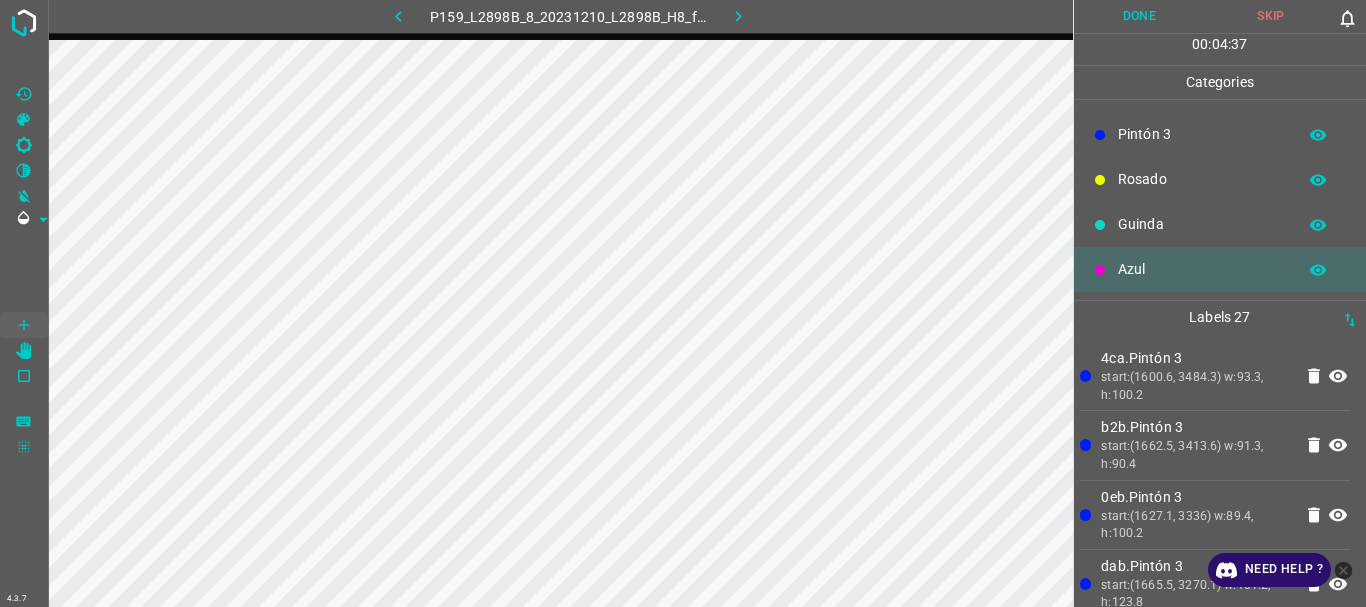 scroll, scrollTop: 0, scrollLeft: 0, axis: both 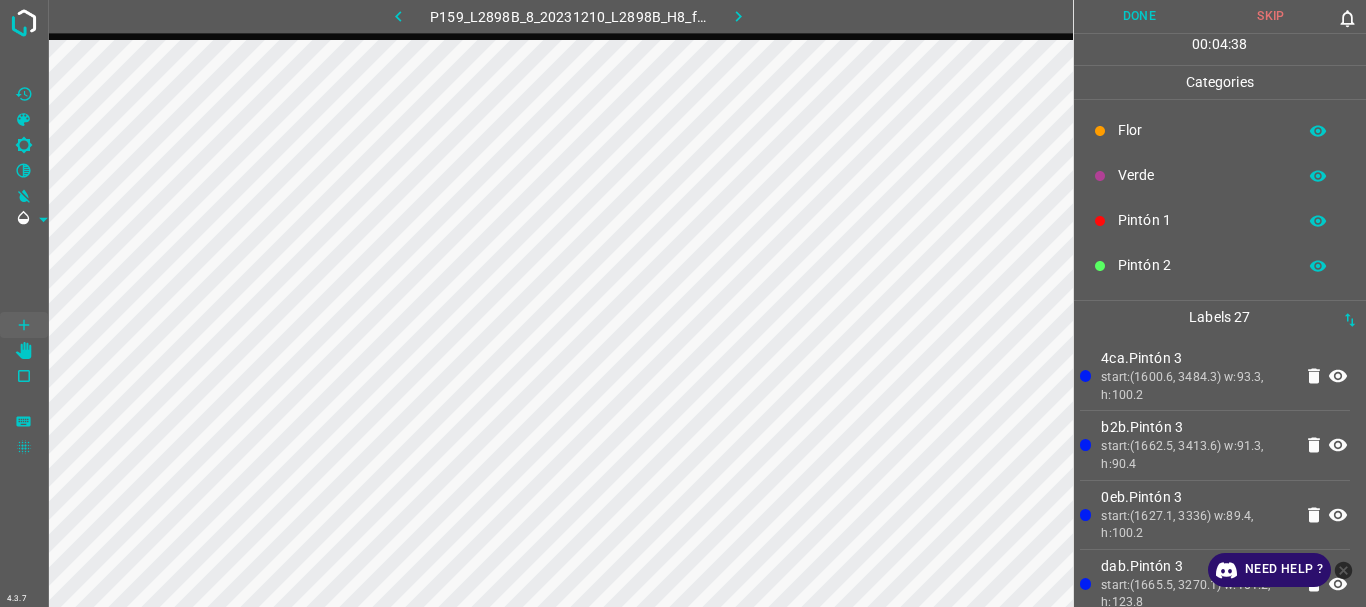 click on "Pintón 2" at bounding box center (1202, 265) 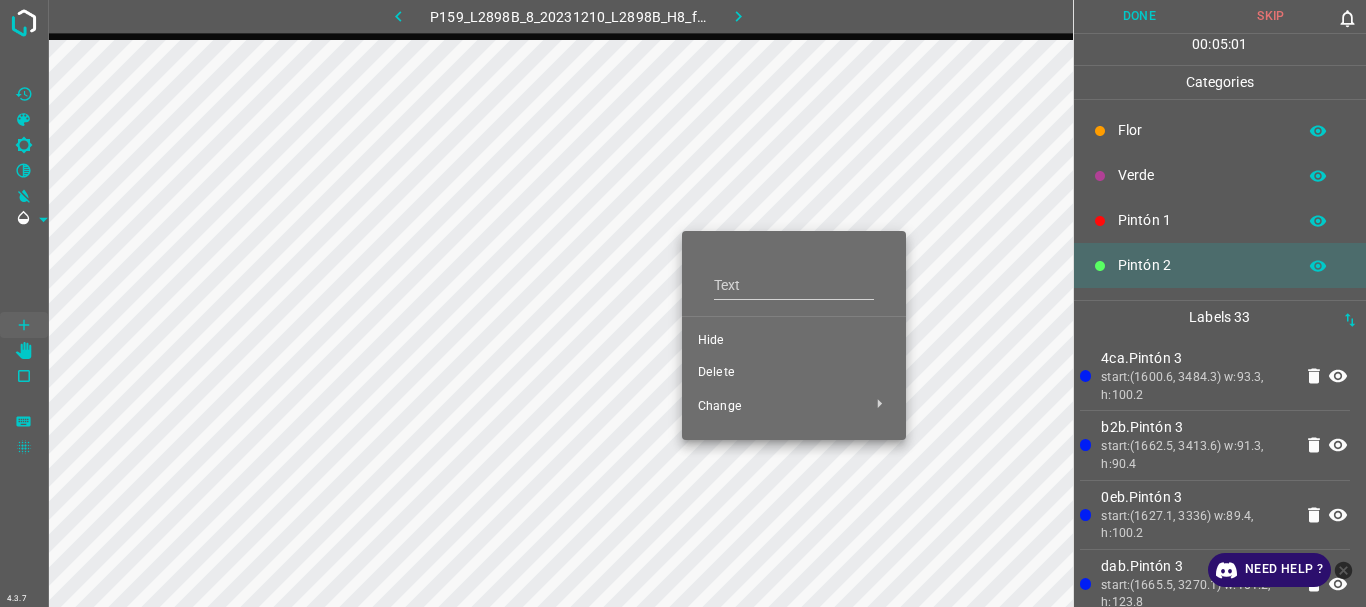 click on "Delete" at bounding box center [794, 373] 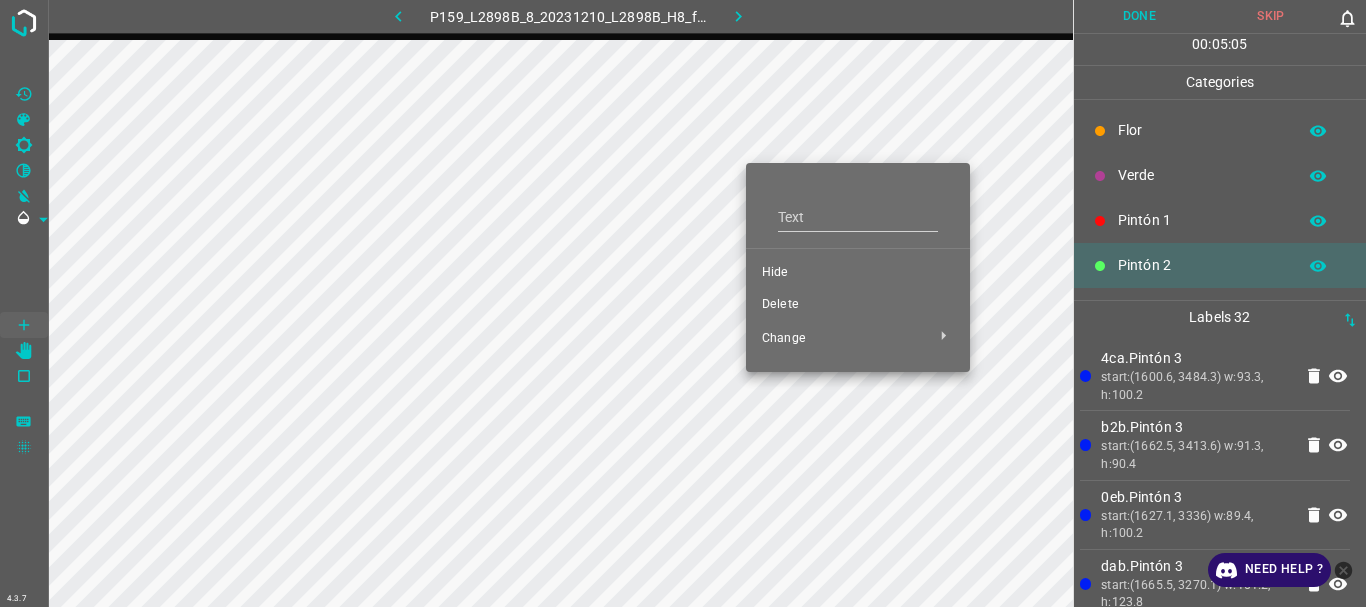 click on "Delete" at bounding box center (858, 305) 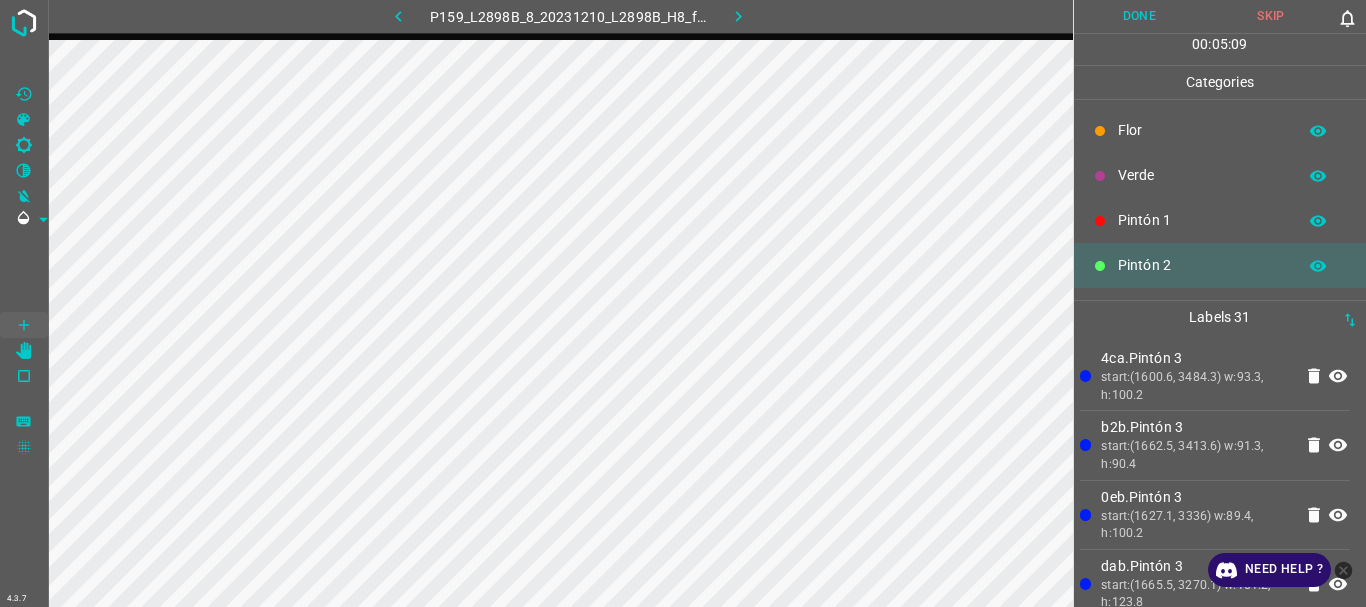 scroll, scrollTop: 176, scrollLeft: 0, axis: vertical 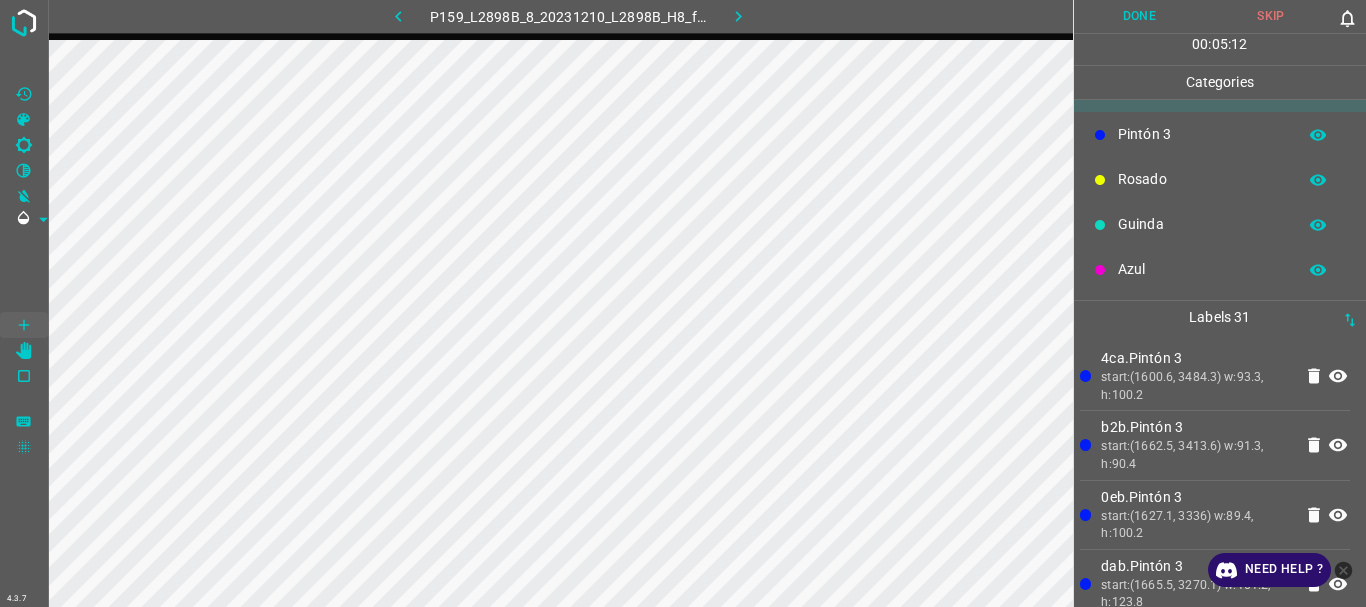click on "Pintón 3" at bounding box center [1202, 134] 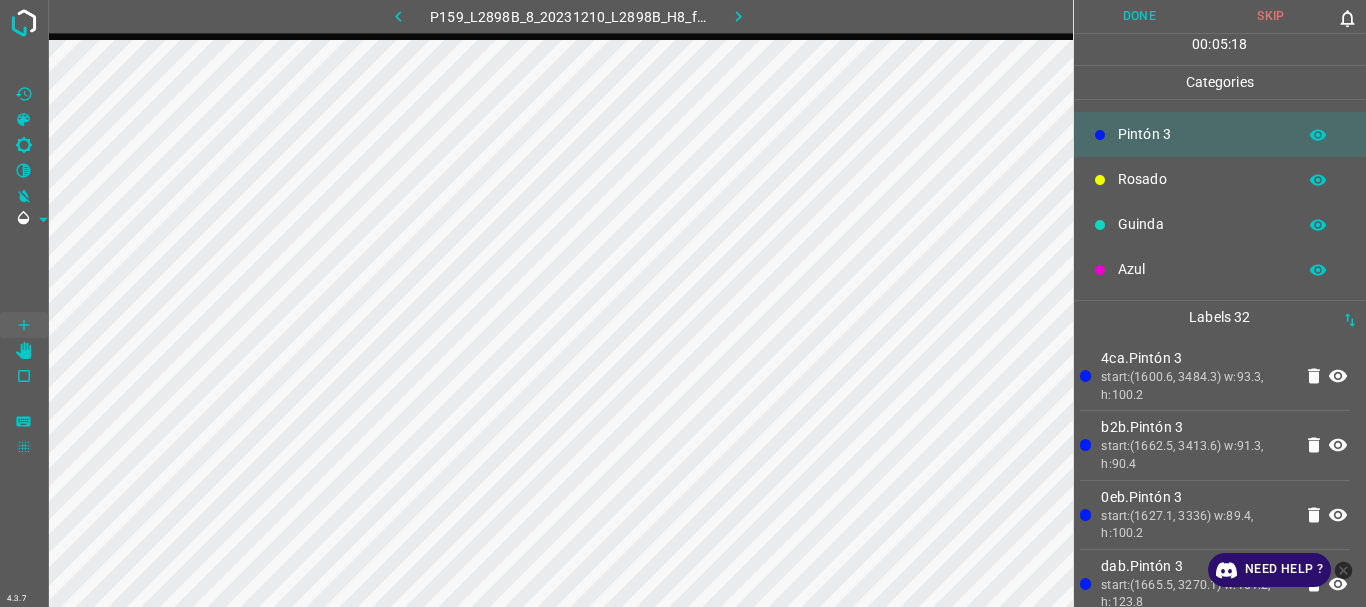 click on "Azul" at bounding box center (1202, 269) 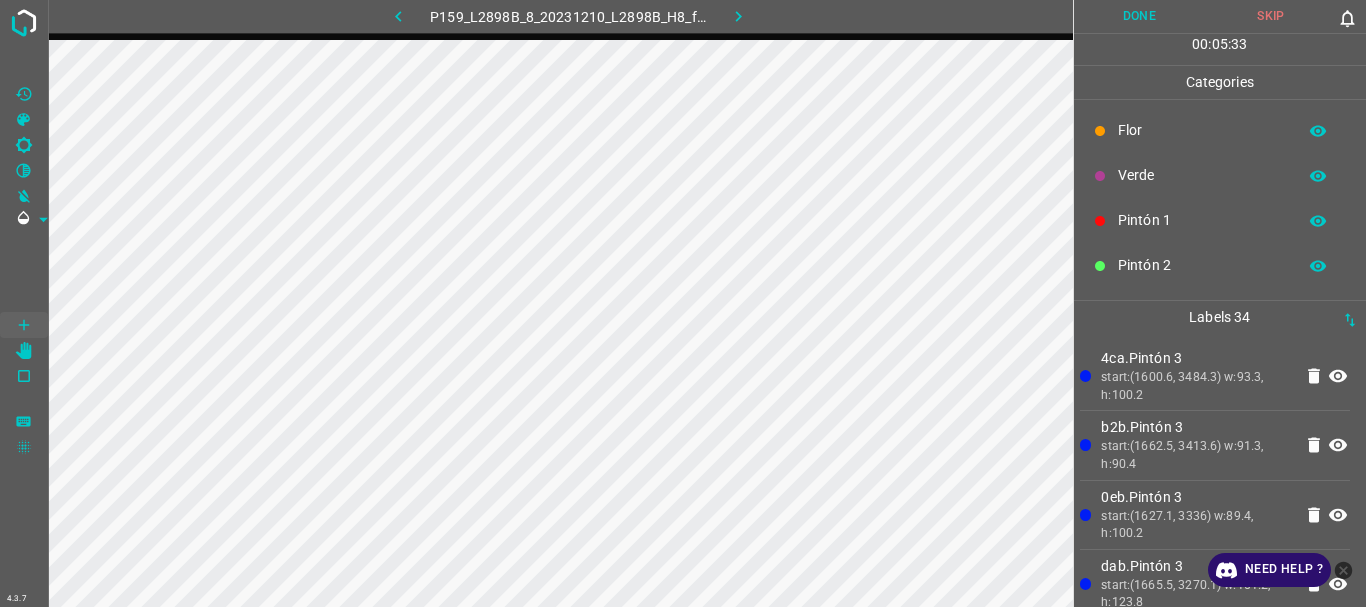 scroll, scrollTop: 176, scrollLeft: 0, axis: vertical 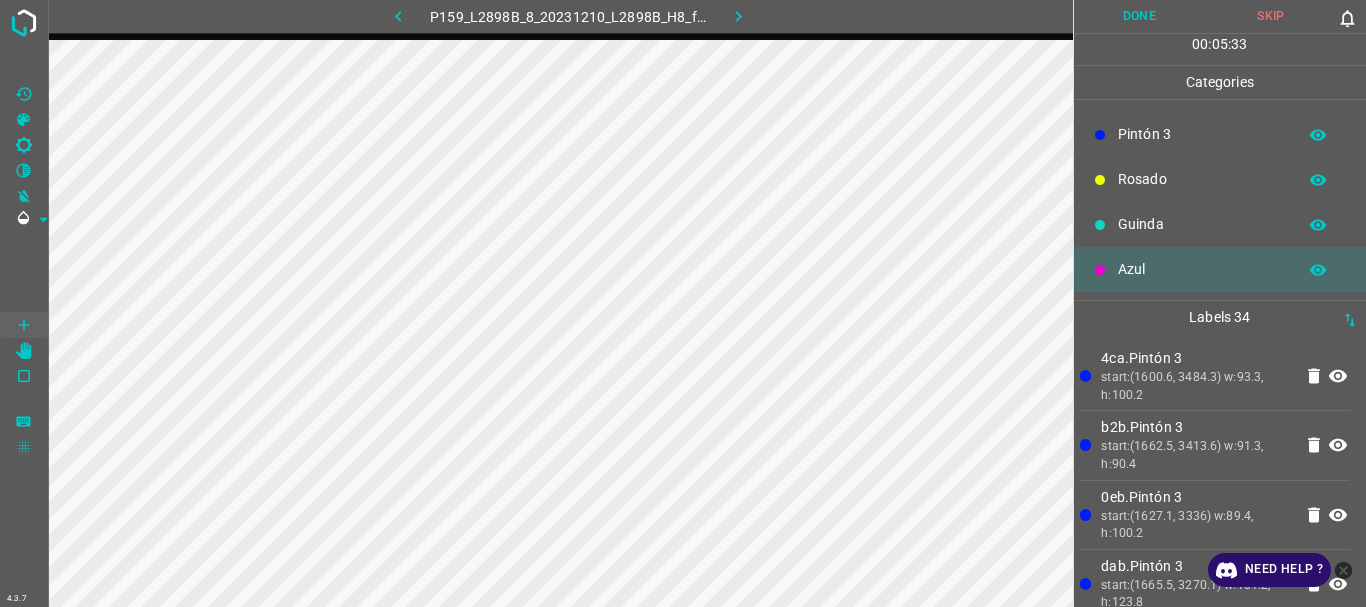 click on "Azul" at bounding box center (1202, 269) 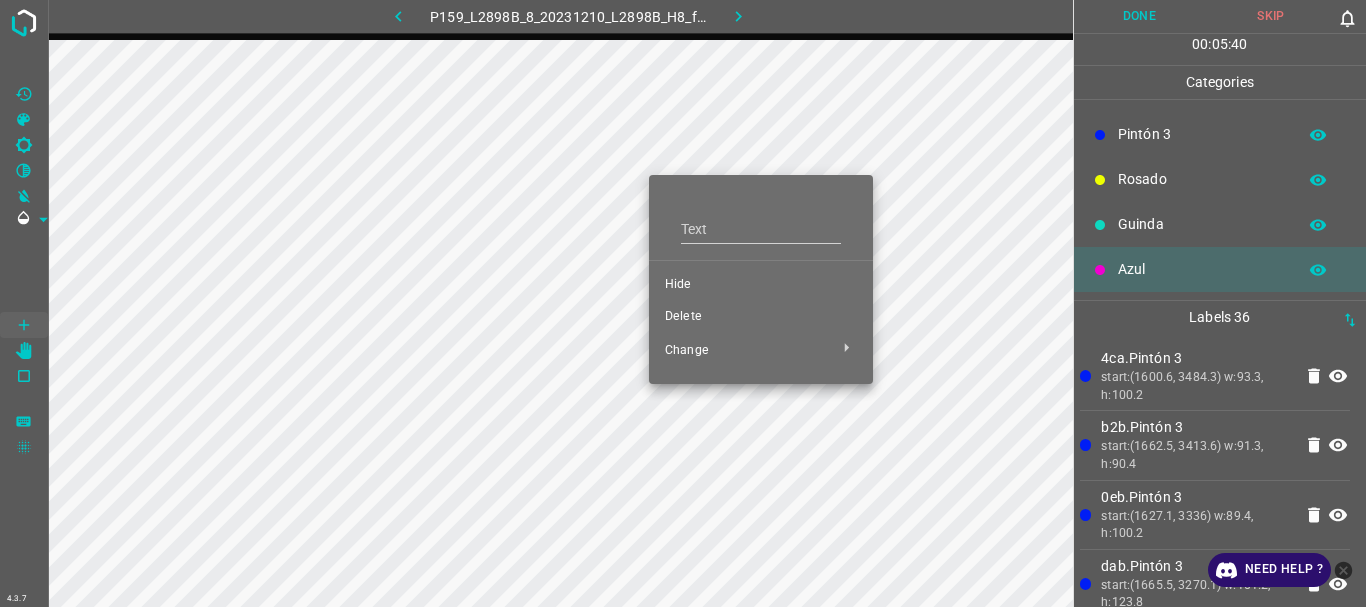 click on "Delete" at bounding box center (761, 317) 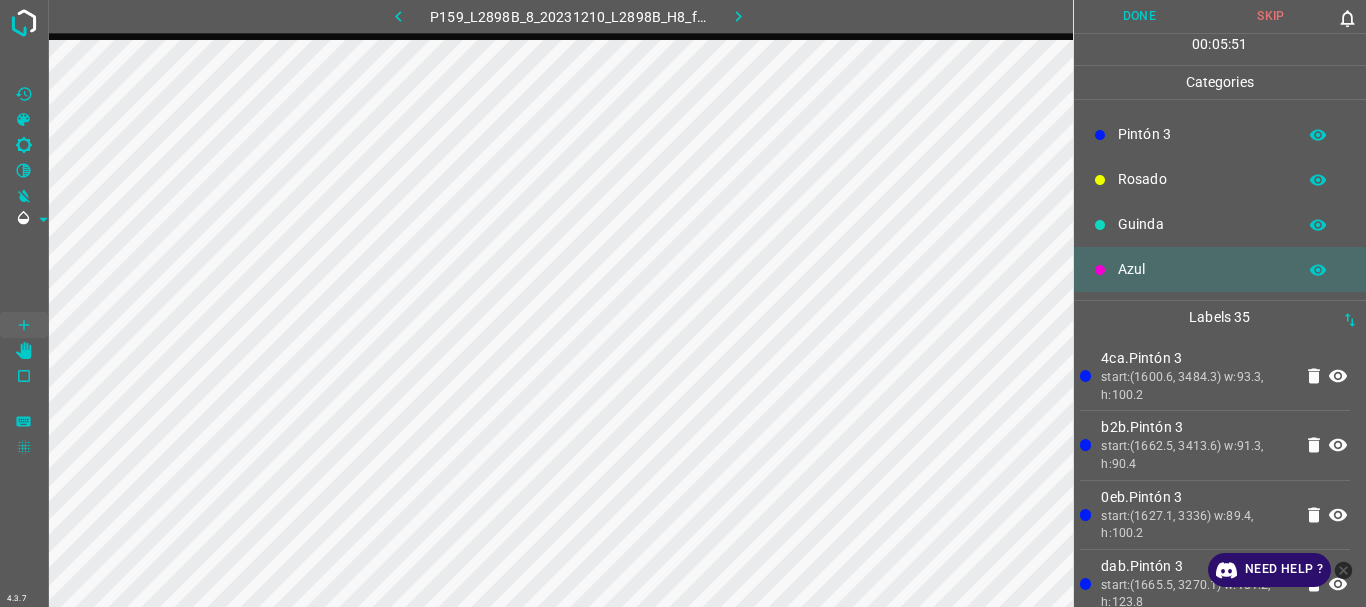 click on "Pintón 3" at bounding box center [1202, 134] 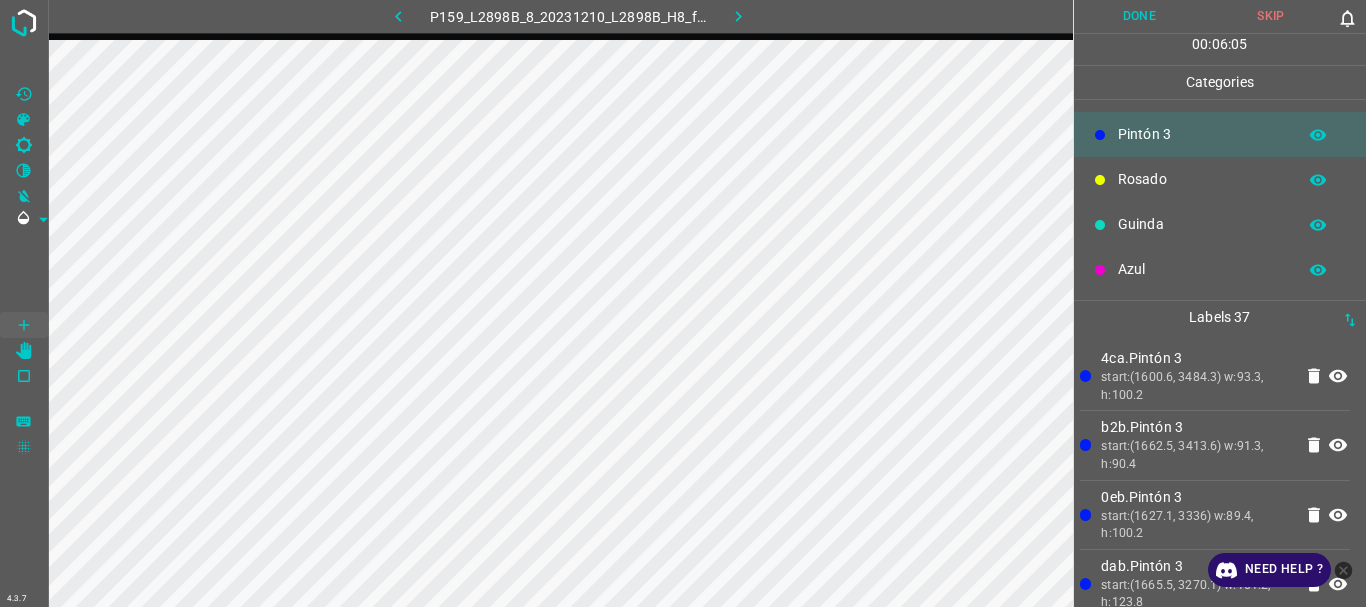 scroll, scrollTop: 0, scrollLeft: 0, axis: both 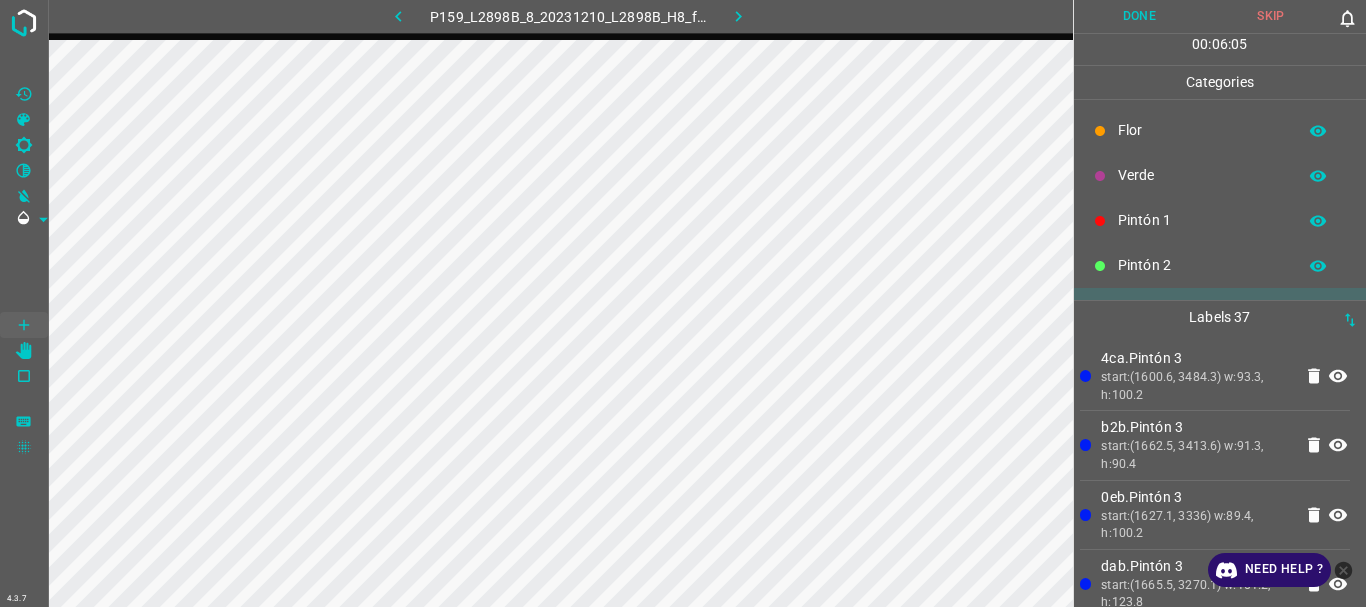 click on "Pintón 1" at bounding box center (1202, 220) 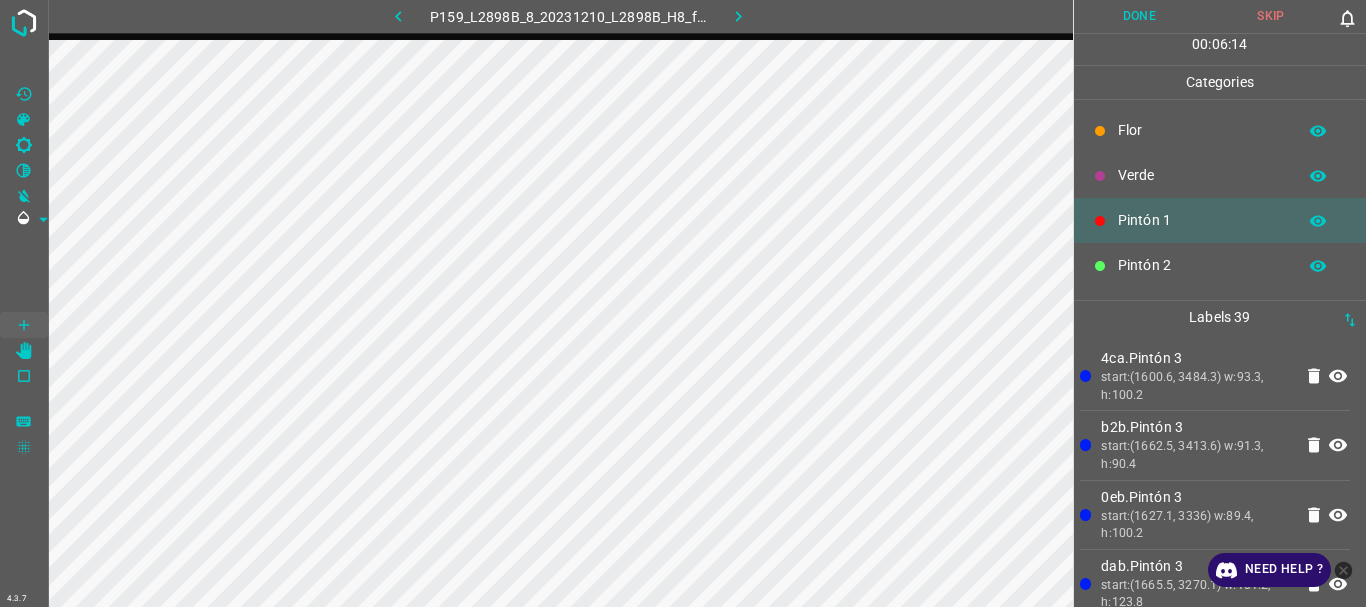 click on "Pintón 2" at bounding box center [1202, 265] 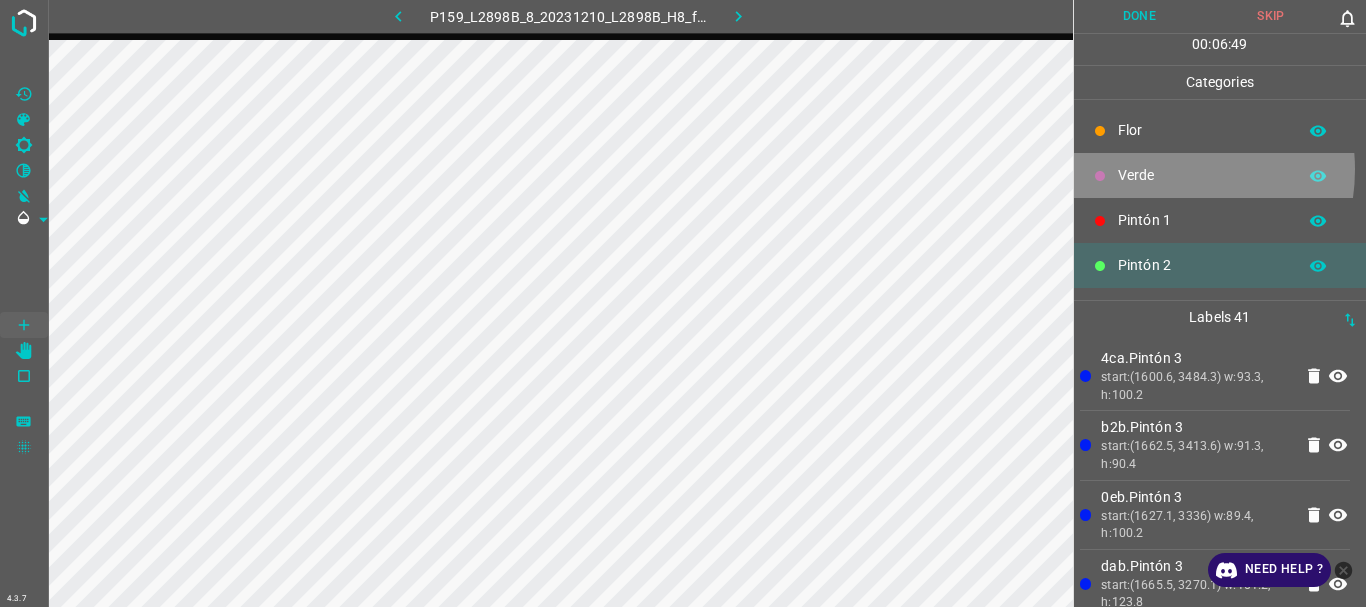 click on "Verde" at bounding box center (1202, 175) 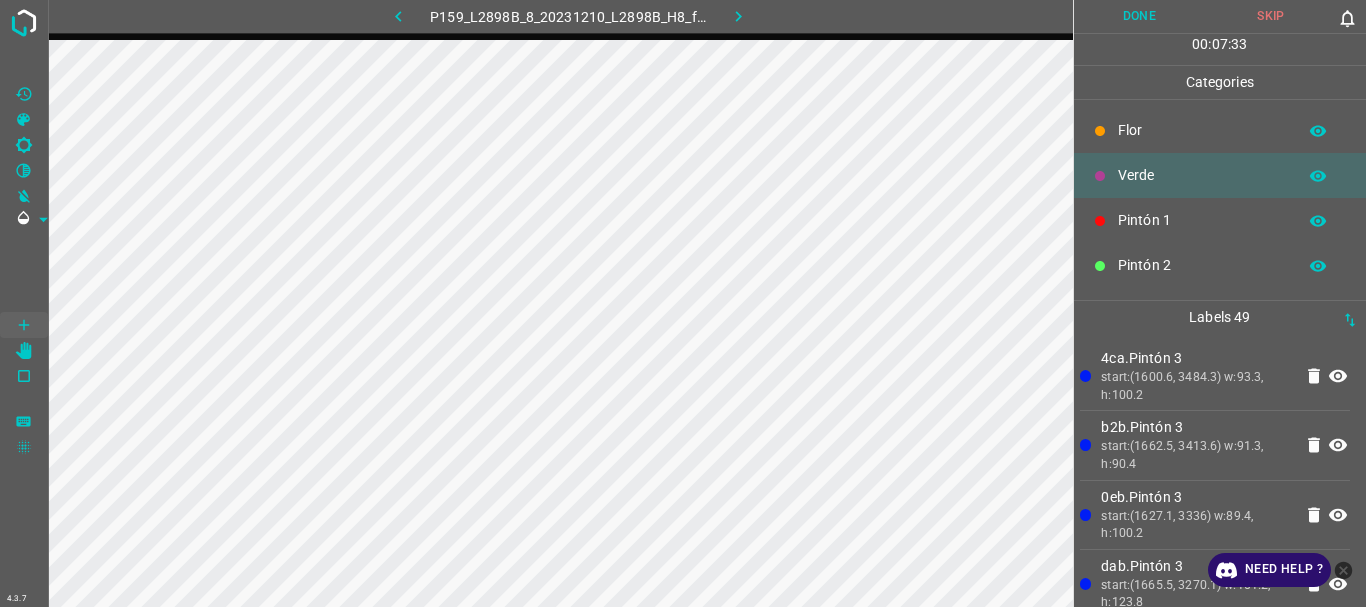 click on "Pintón 2" at bounding box center (1202, 265) 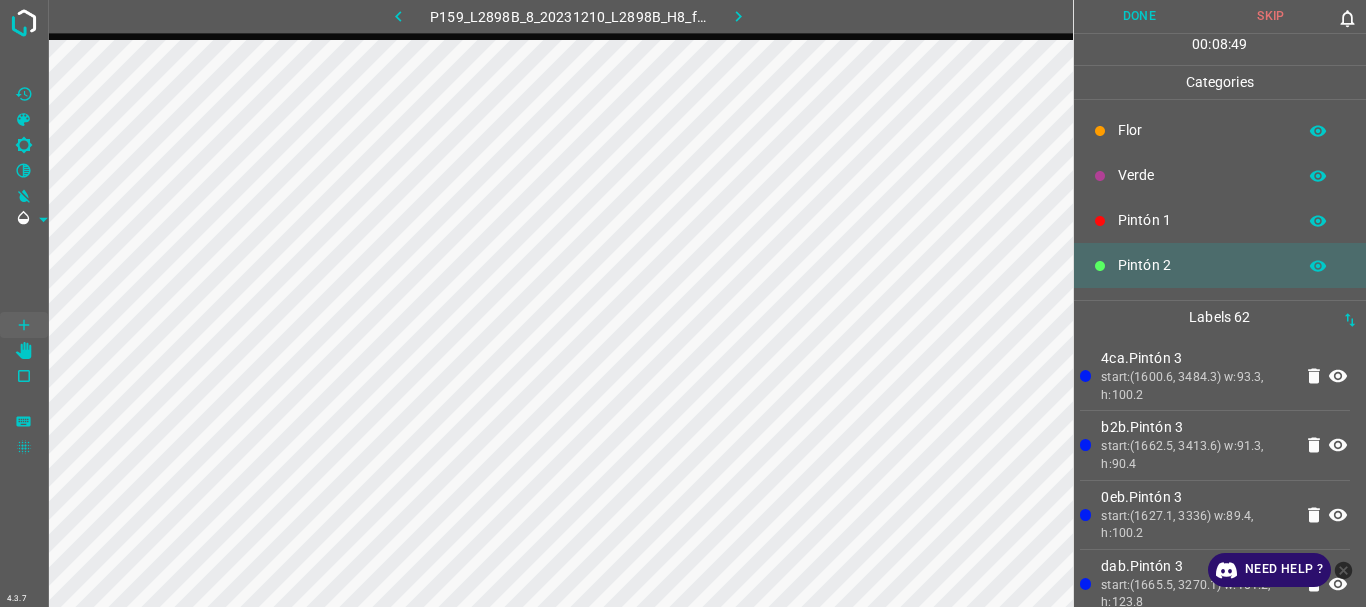 scroll, scrollTop: 176, scrollLeft: 0, axis: vertical 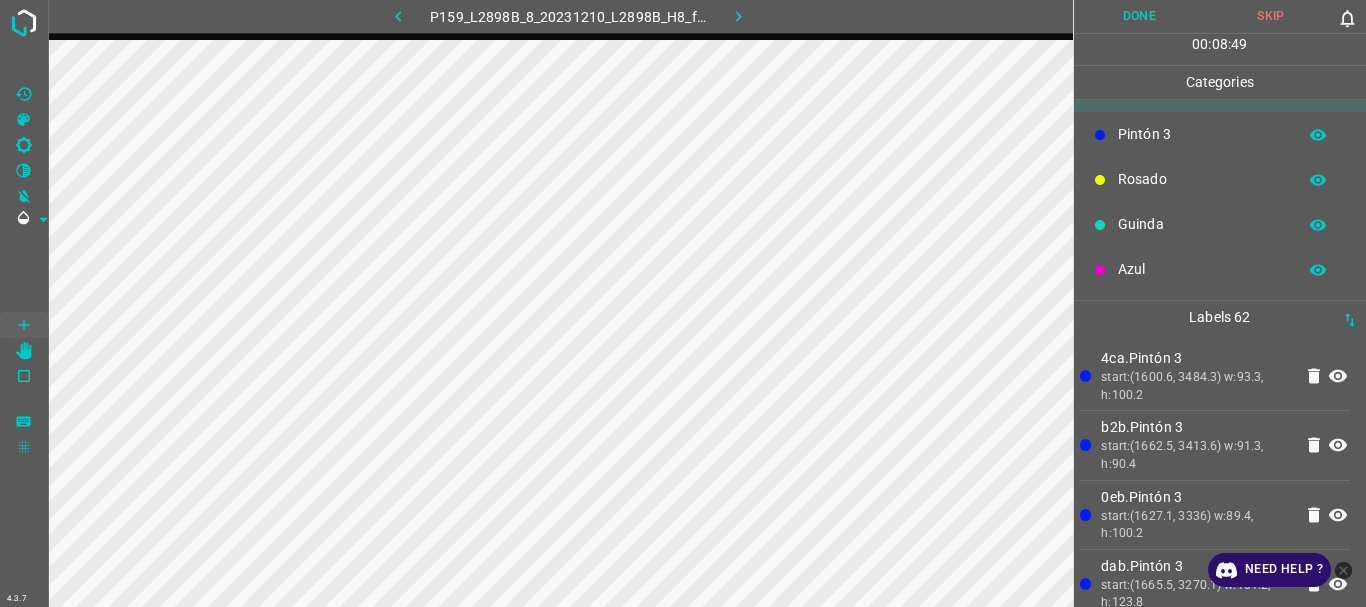 click on "Azul" at bounding box center [1202, 269] 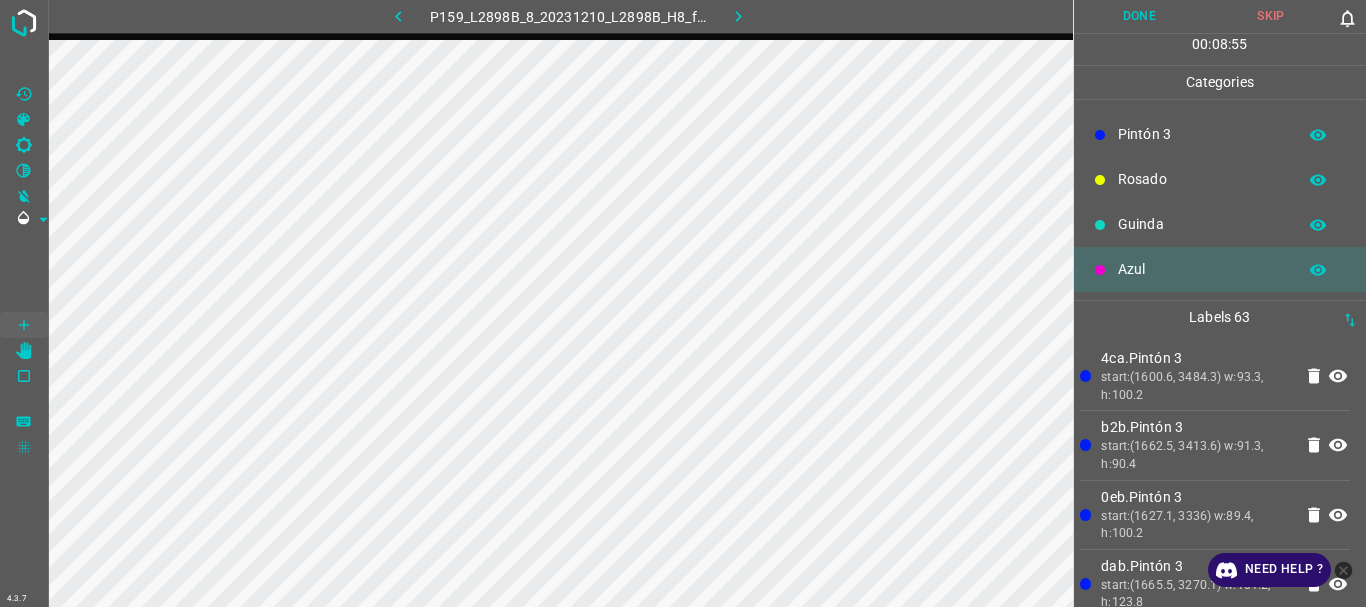 click on "Pintón 3" at bounding box center [1202, 134] 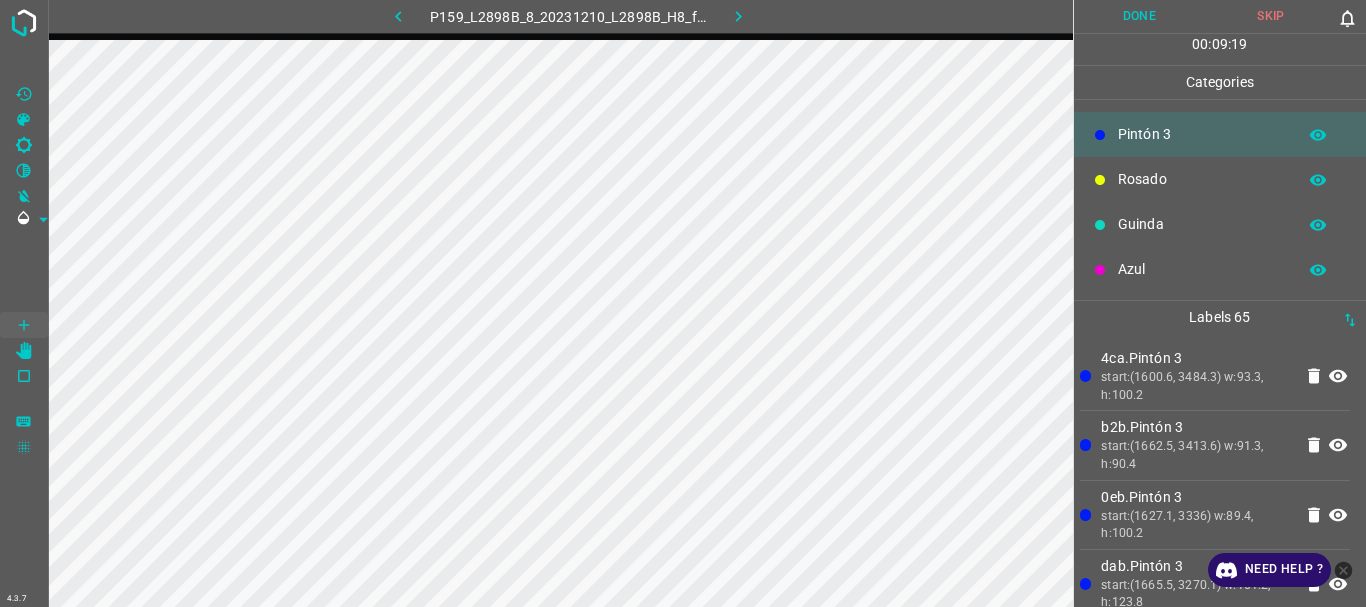 scroll, scrollTop: 0, scrollLeft: 0, axis: both 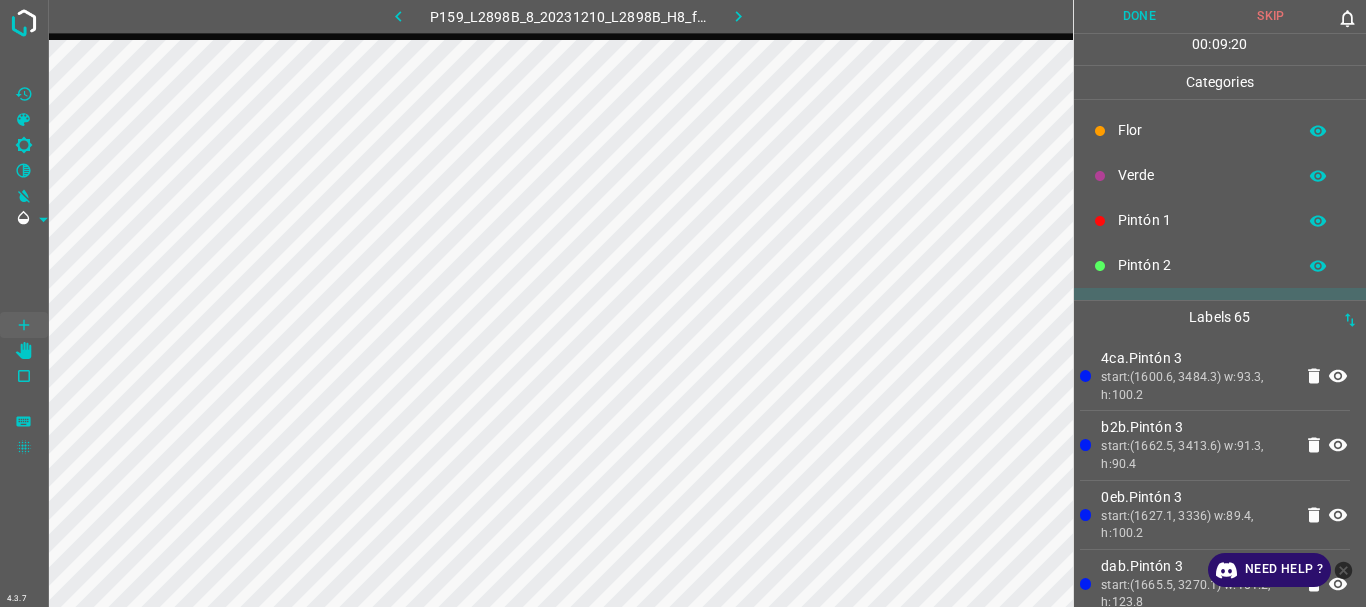 click on "Pintón 2" at bounding box center [1202, 265] 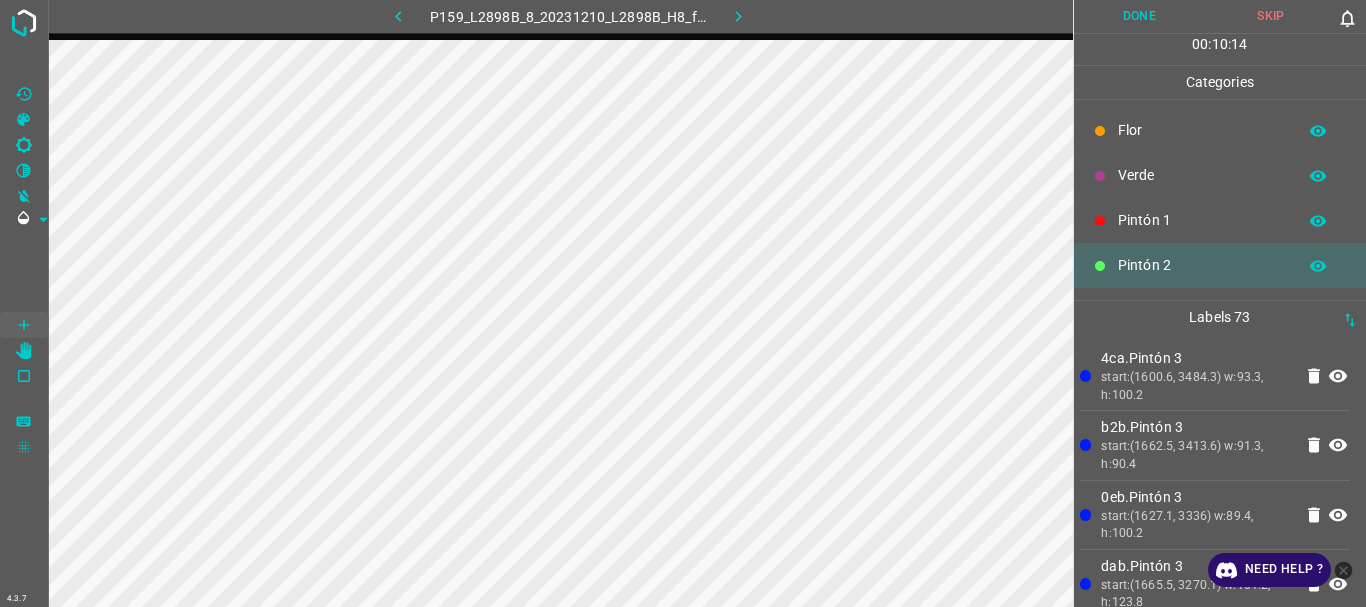 scroll, scrollTop: 176, scrollLeft: 0, axis: vertical 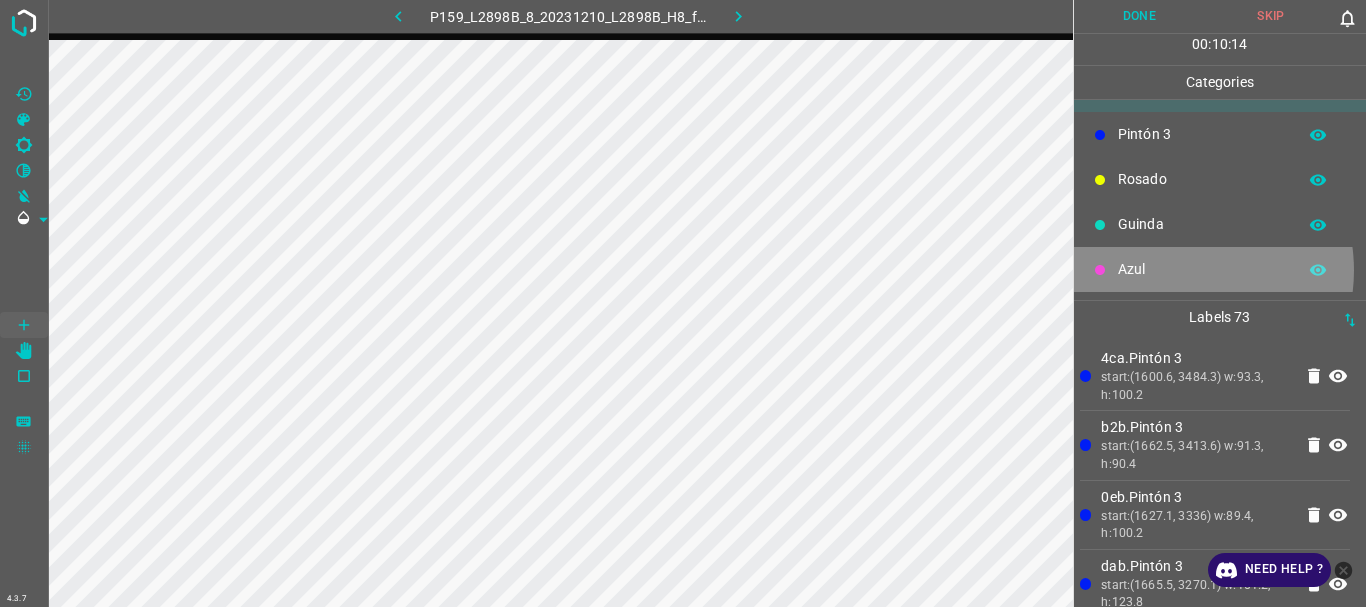 click on "Azul" at bounding box center [1202, 269] 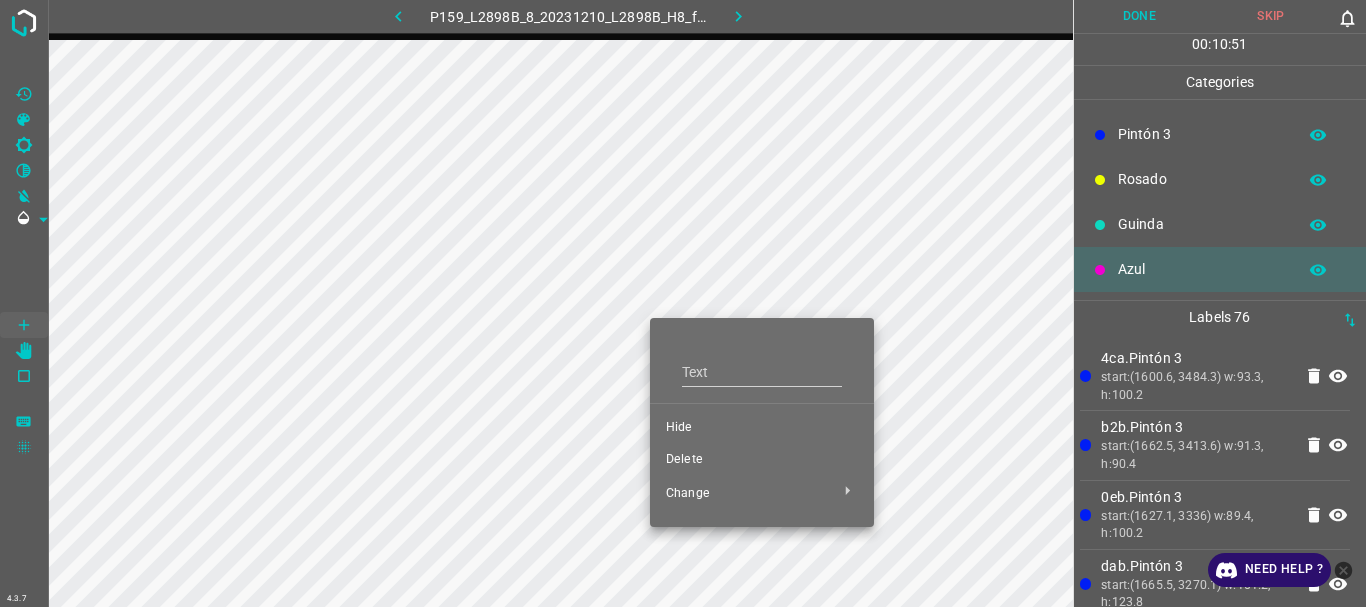 click on "Delete" at bounding box center (762, 460) 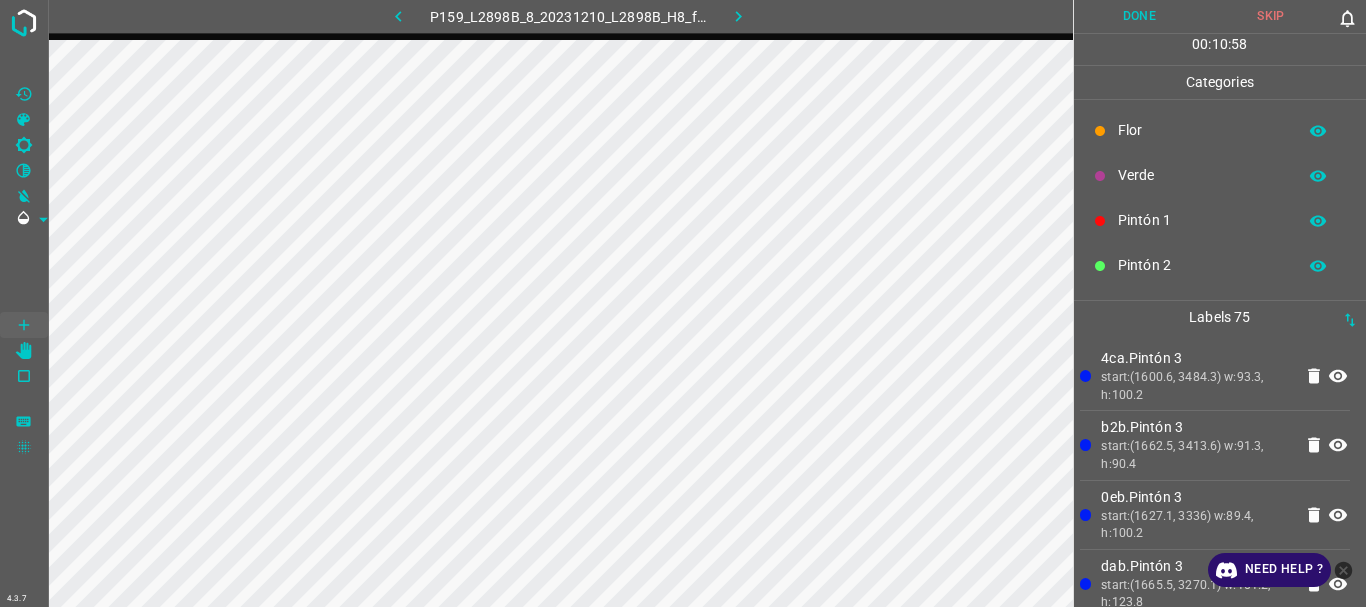 scroll, scrollTop: 176, scrollLeft: 0, axis: vertical 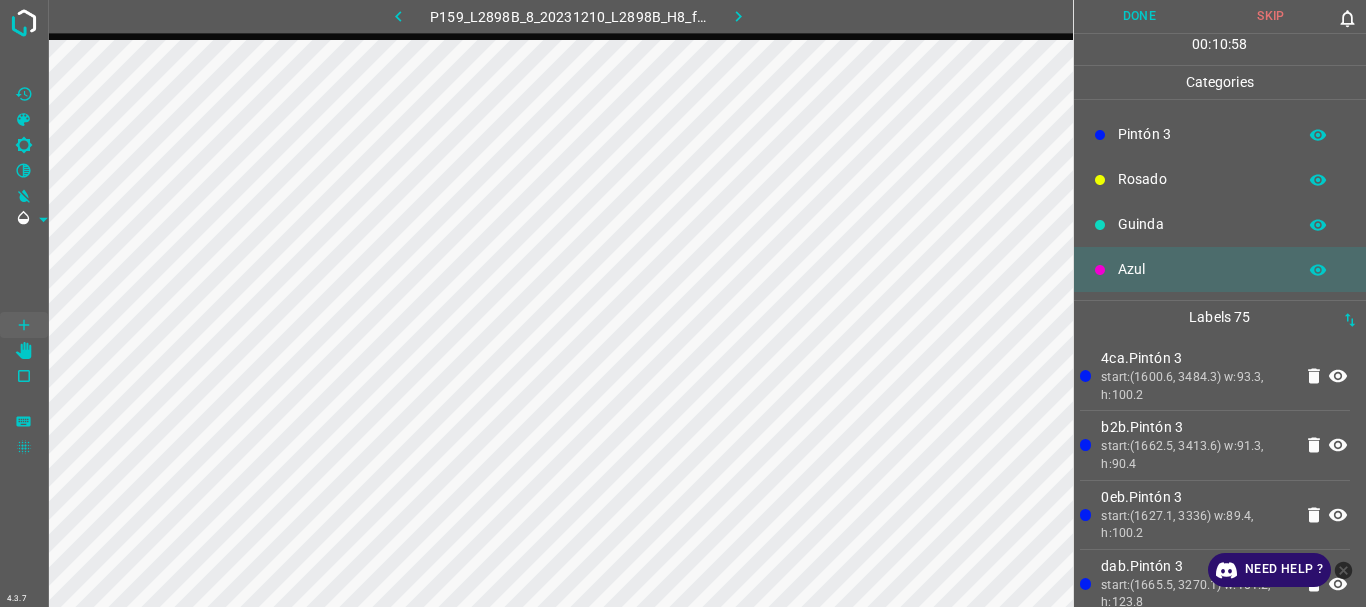 click on "Pintón 3" at bounding box center [1202, 134] 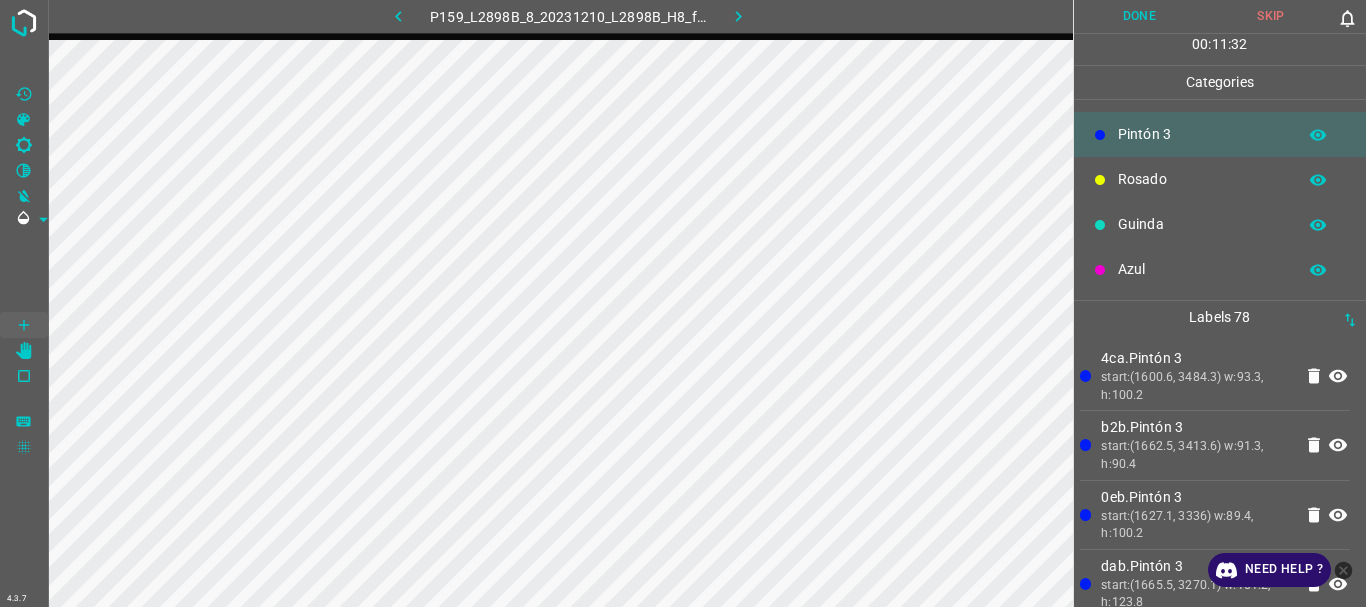 scroll, scrollTop: 0, scrollLeft: 0, axis: both 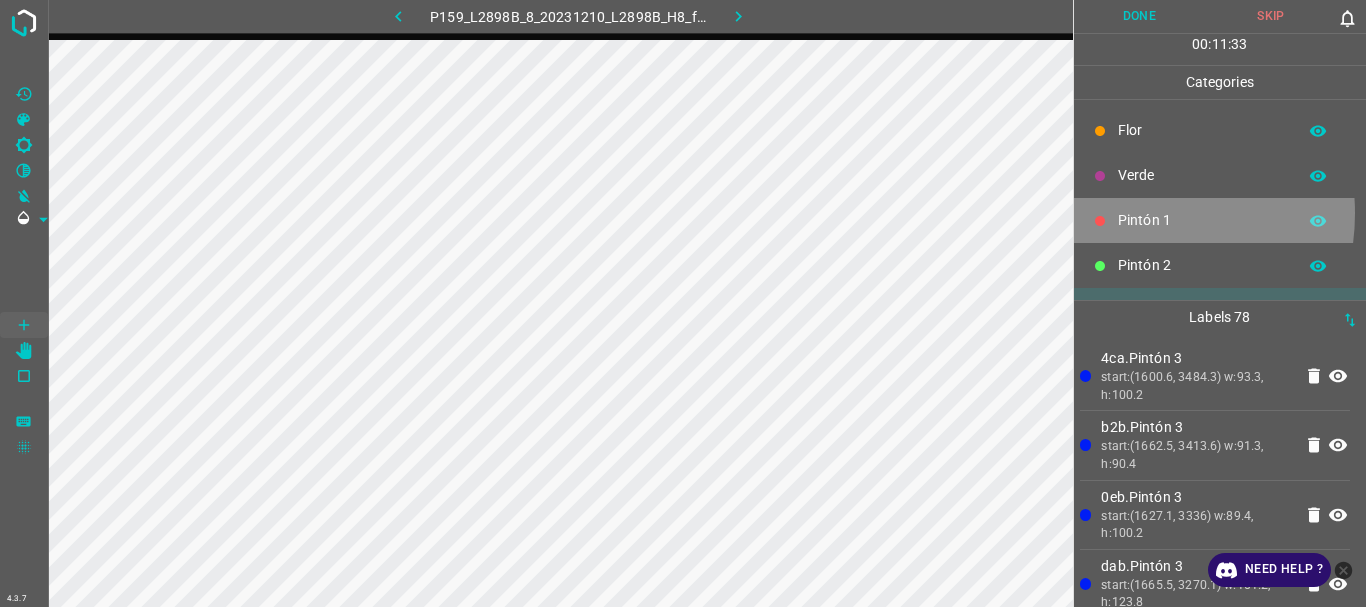 click on "Pintón 1" at bounding box center [1202, 220] 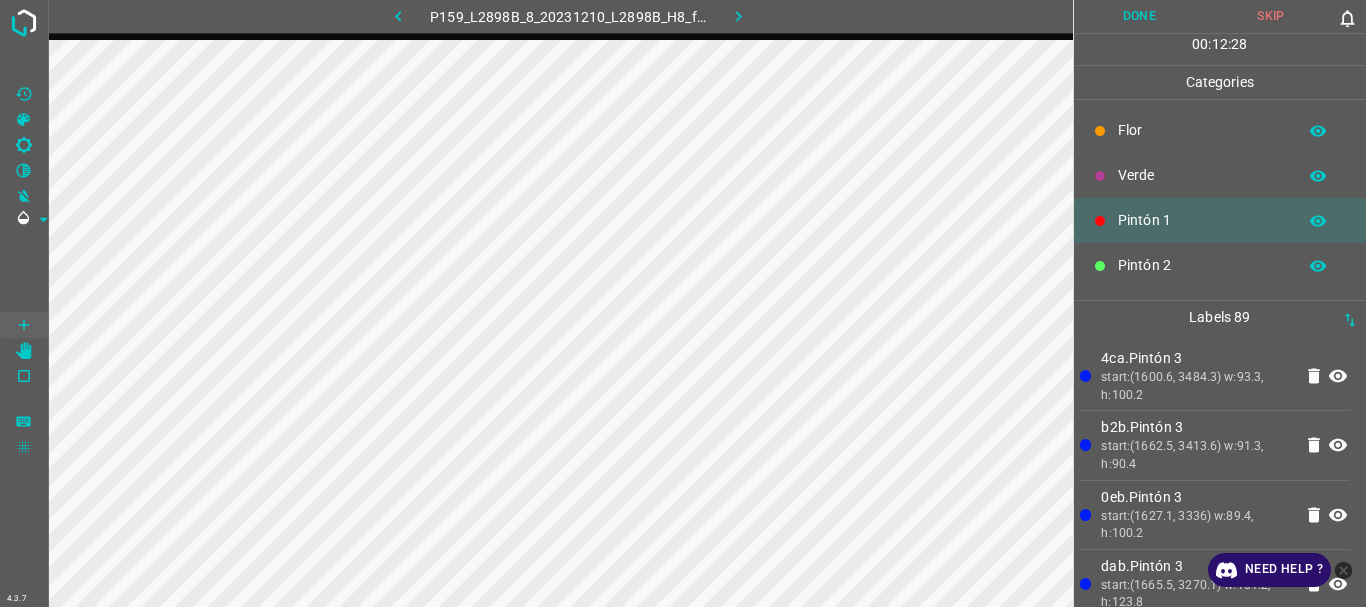 click on "Pintón 2" at bounding box center (1202, 265) 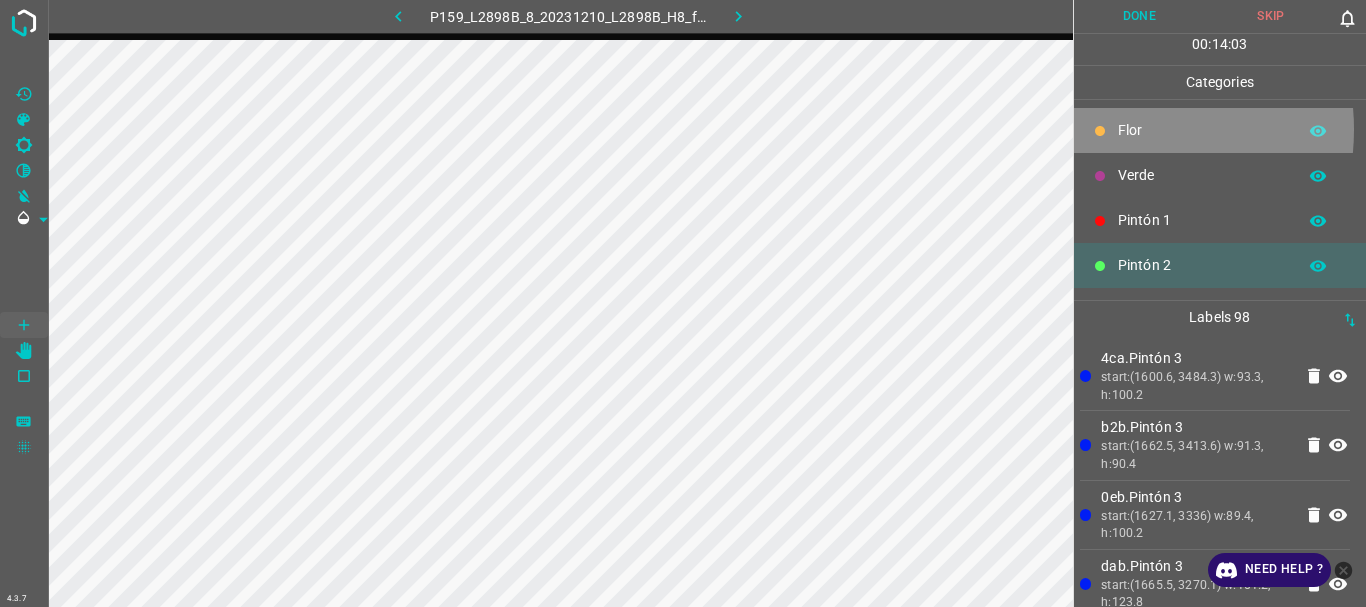 click at bounding box center [1100, 131] 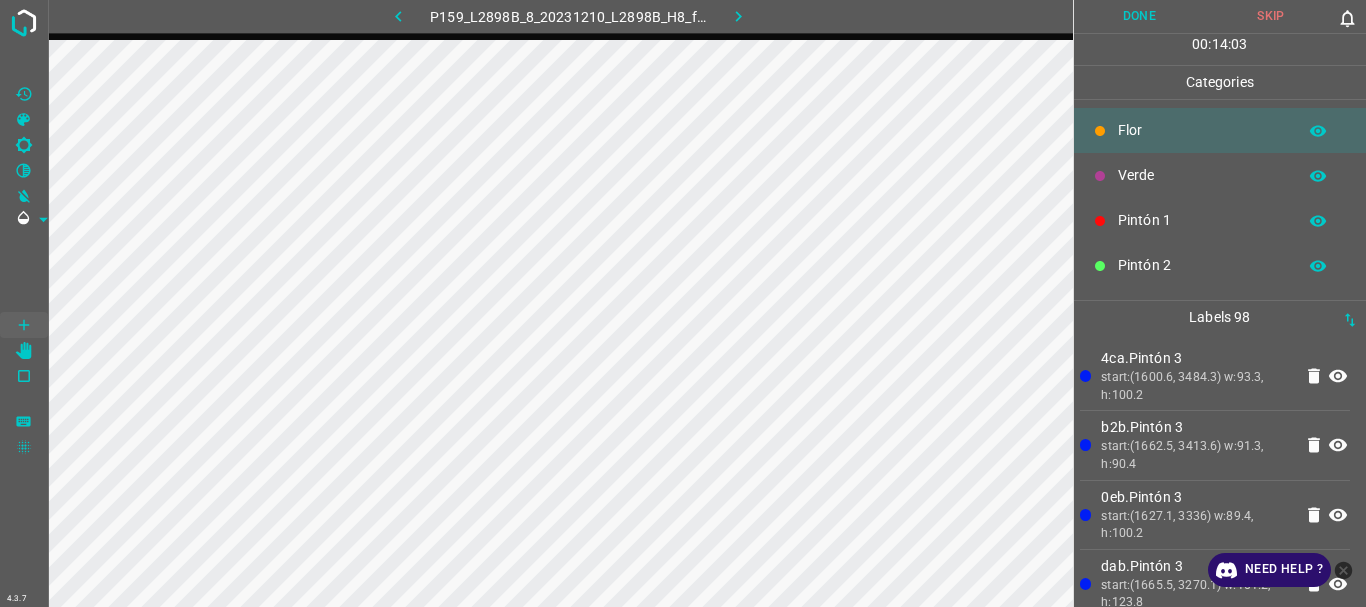 click at bounding box center [1100, 131] 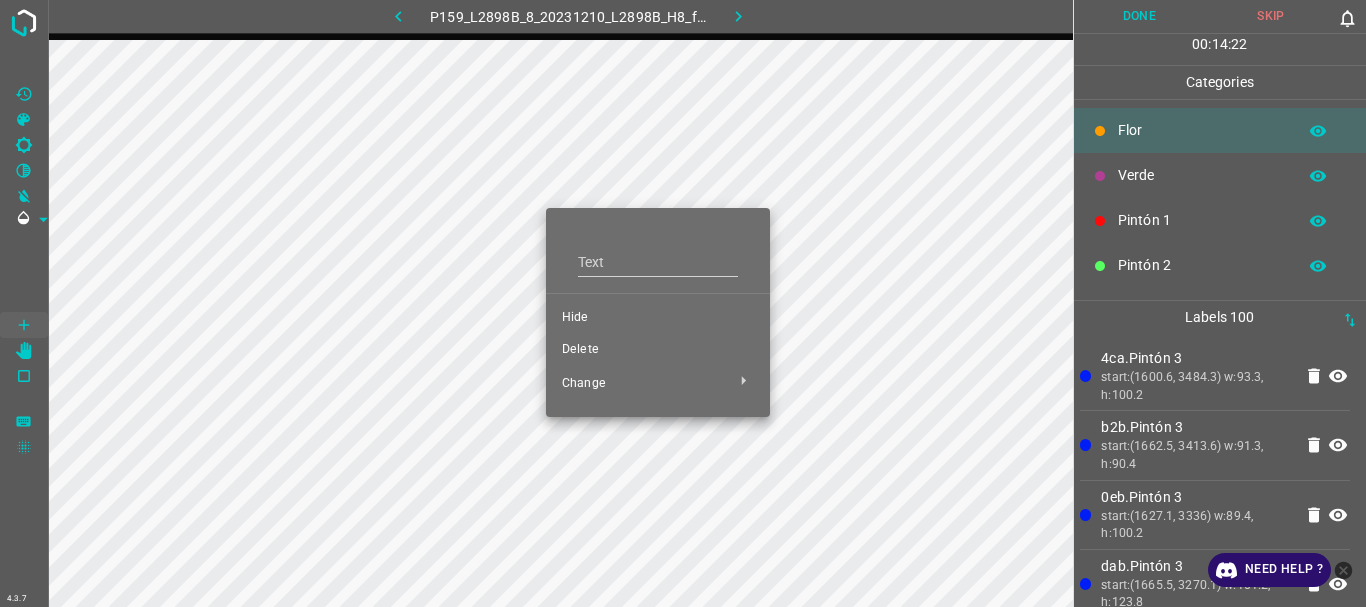click on "Delete" at bounding box center (658, 350) 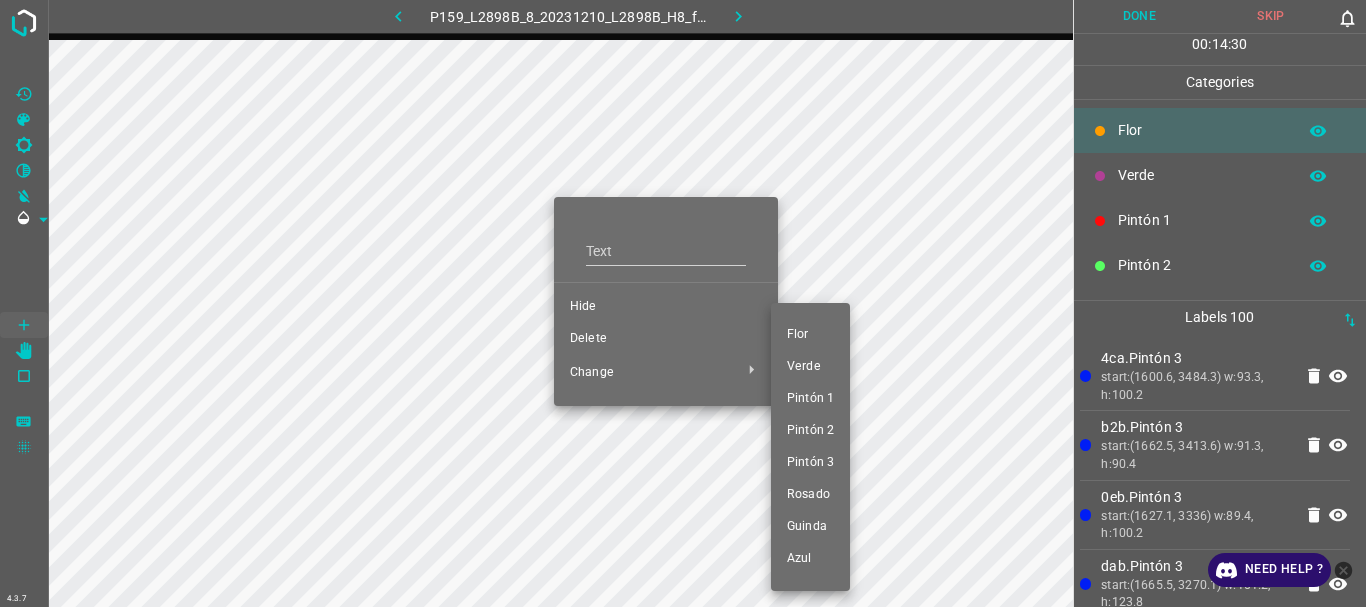 click on "Verde" at bounding box center [810, 367] 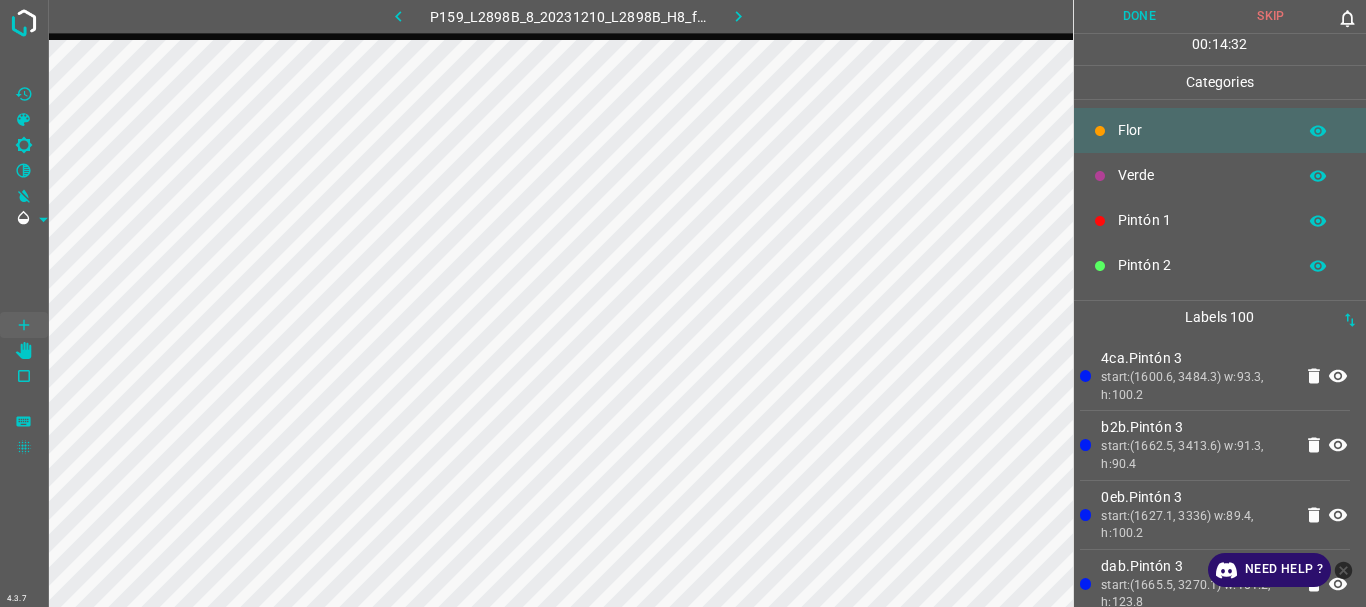 click on "Verde" at bounding box center (1202, 175) 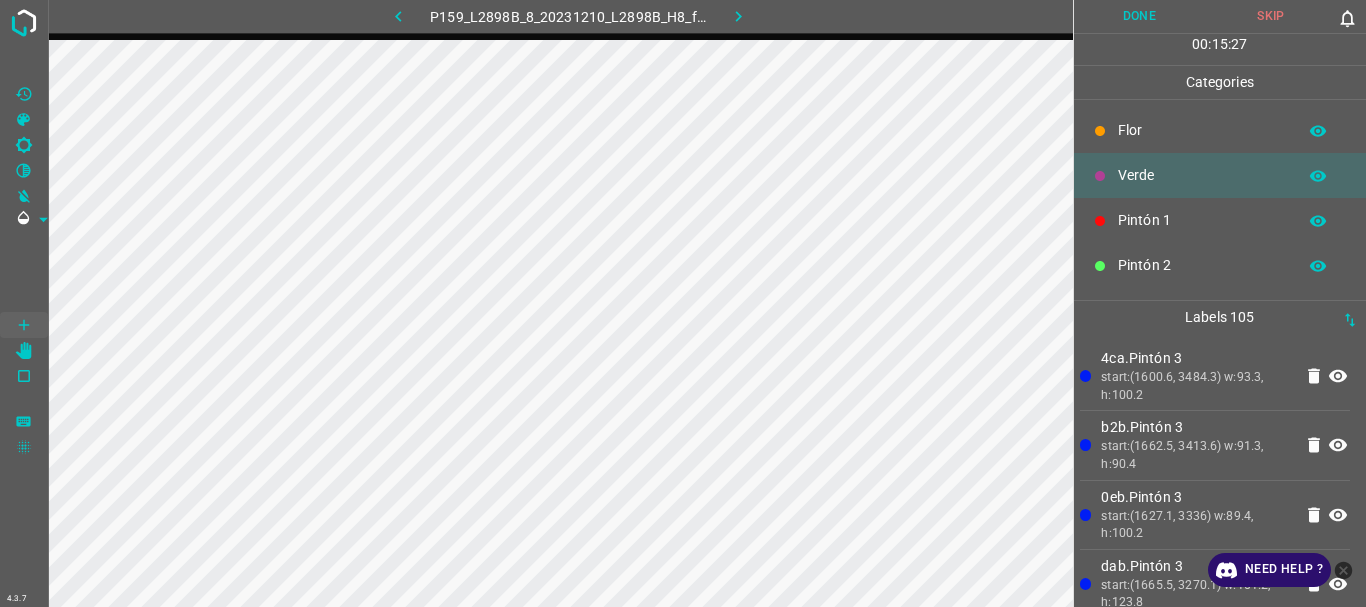 click on "Pintón 2" at bounding box center [1220, 265] 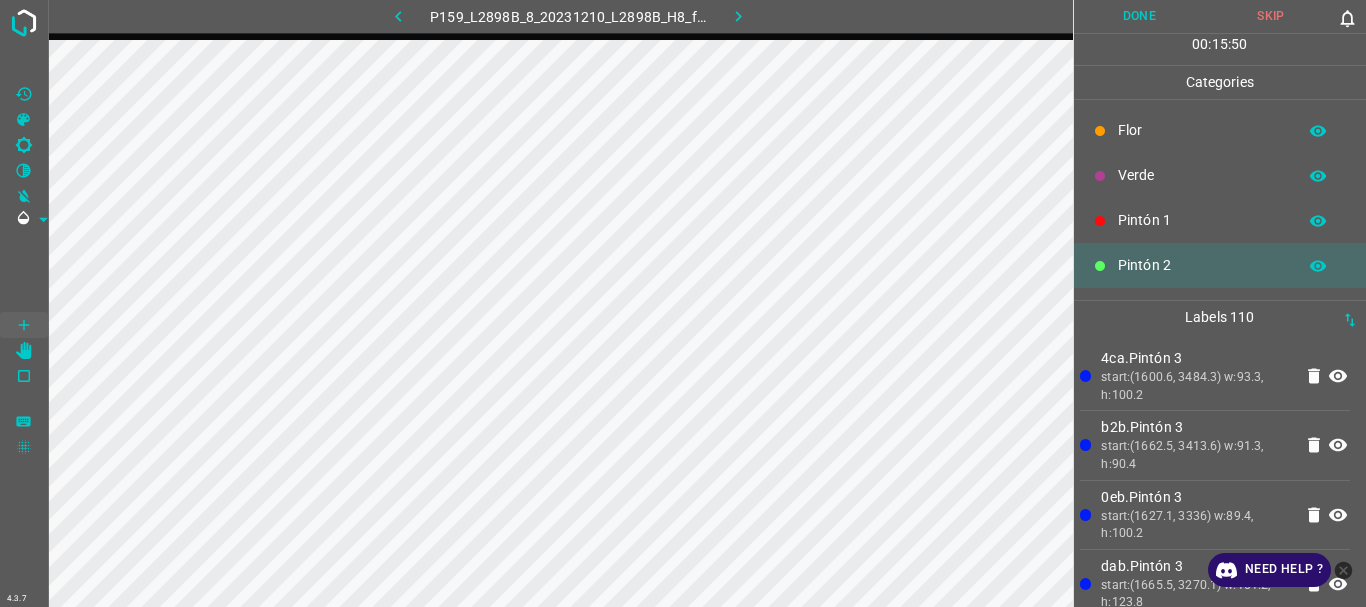 scroll, scrollTop: 176, scrollLeft: 0, axis: vertical 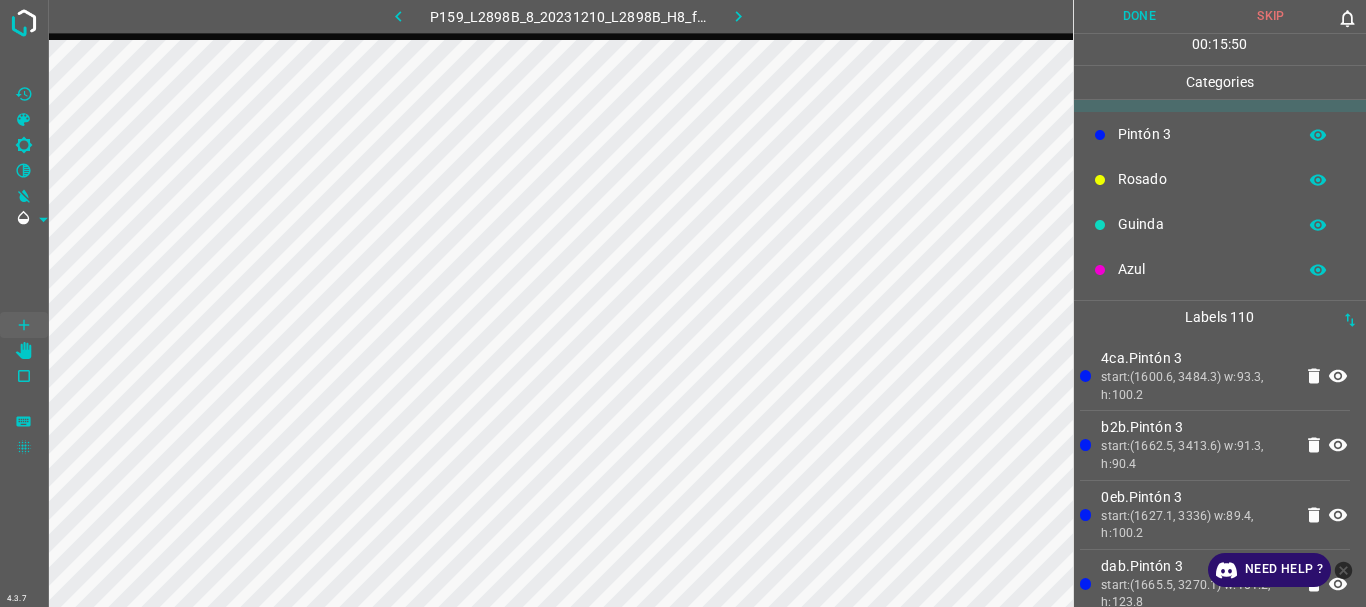 click on "Azul" at bounding box center (1202, 269) 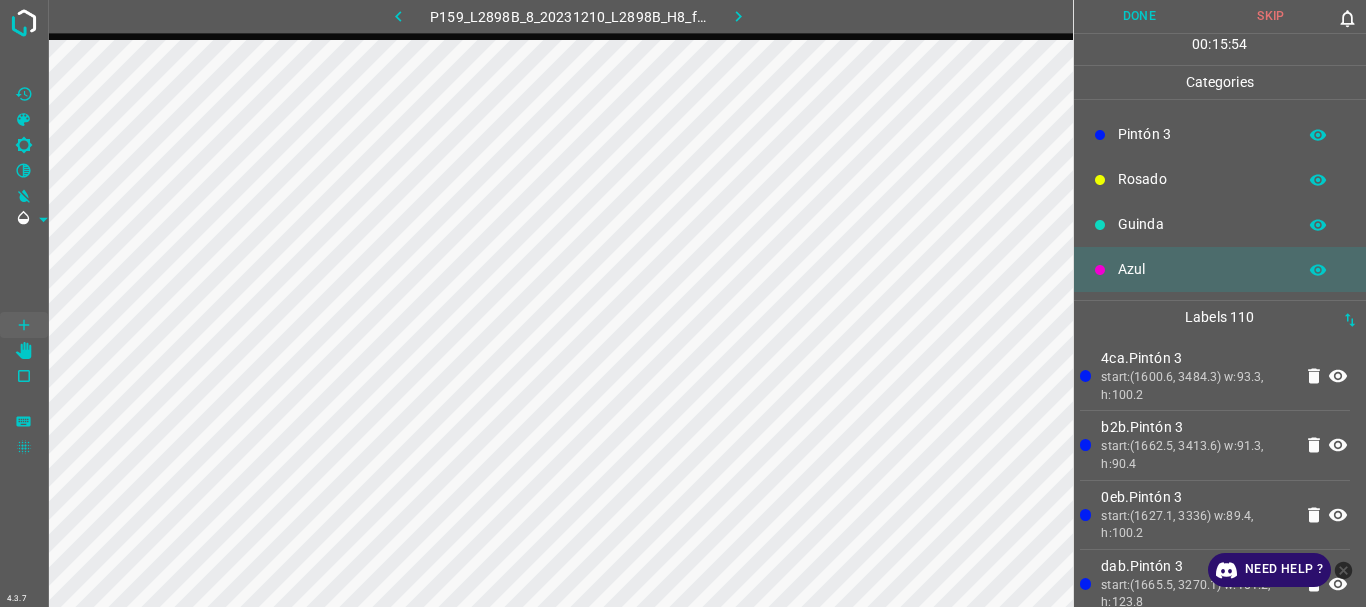 scroll, scrollTop: 0, scrollLeft: 0, axis: both 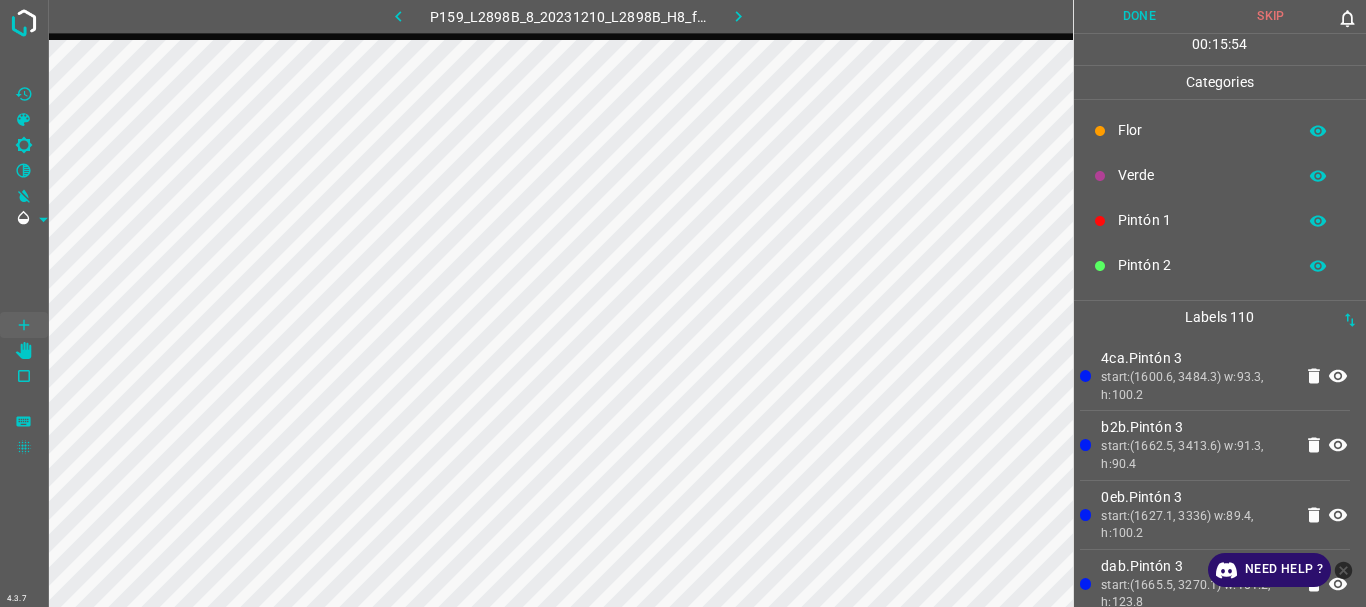 click on "Pintón 1" at bounding box center (1202, 220) 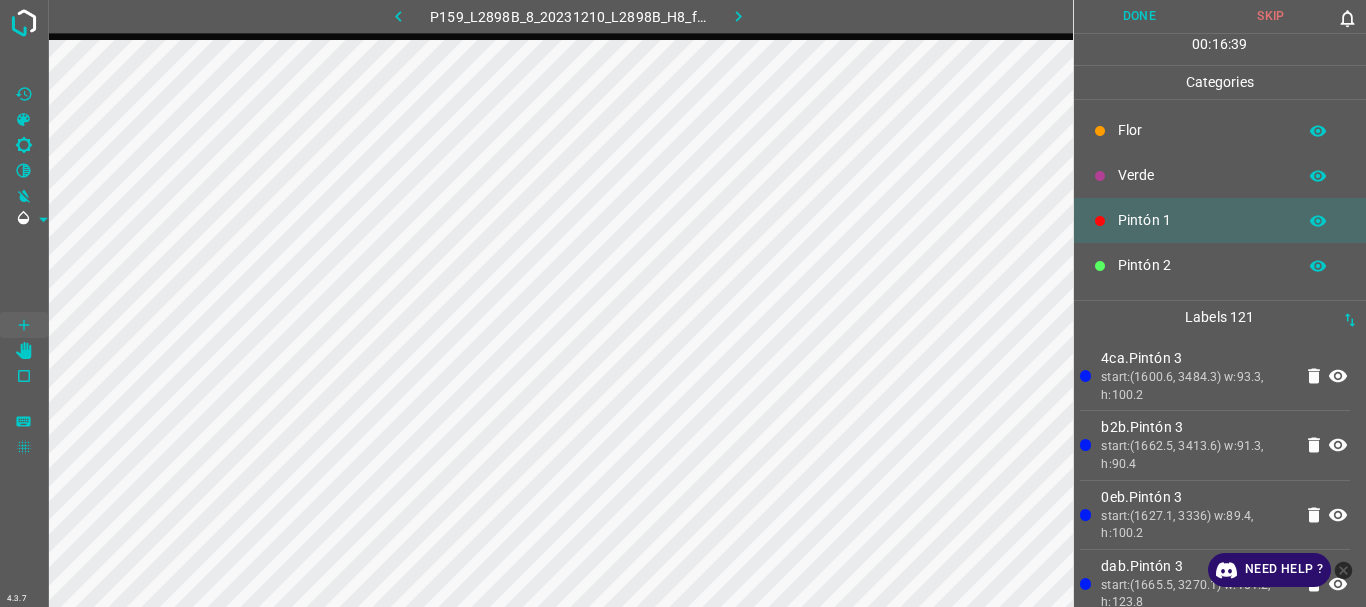 scroll, scrollTop: 176, scrollLeft: 0, axis: vertical 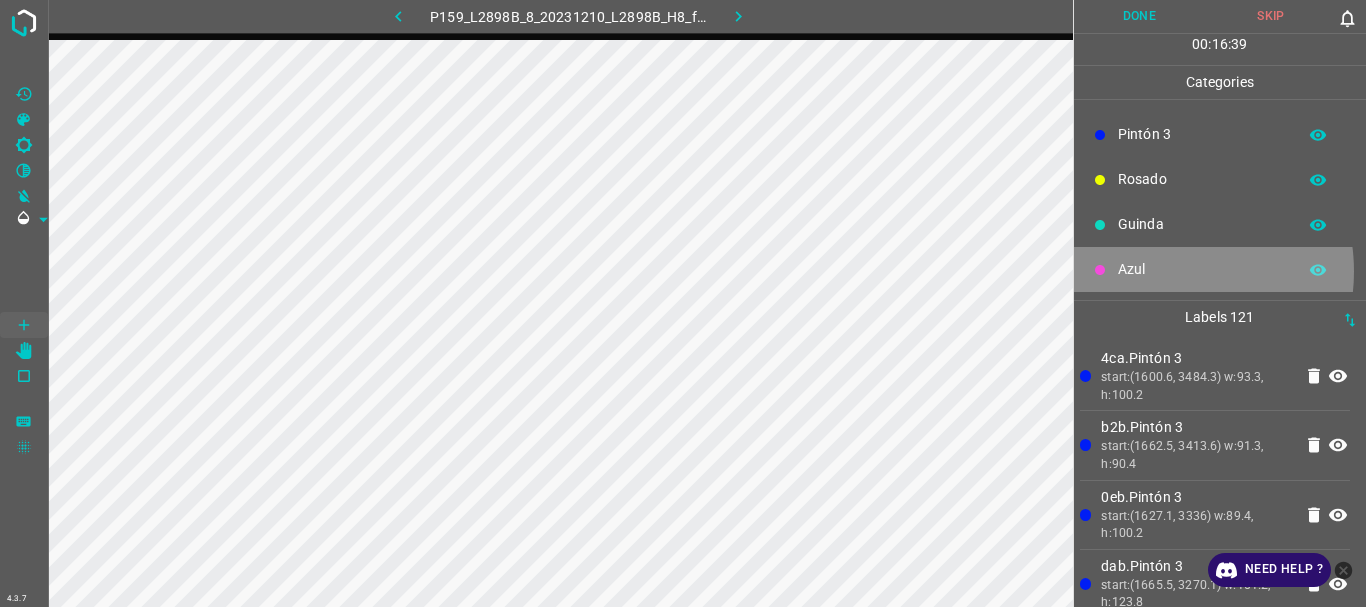 click on "Azul" at bounding box center (1202, 269) 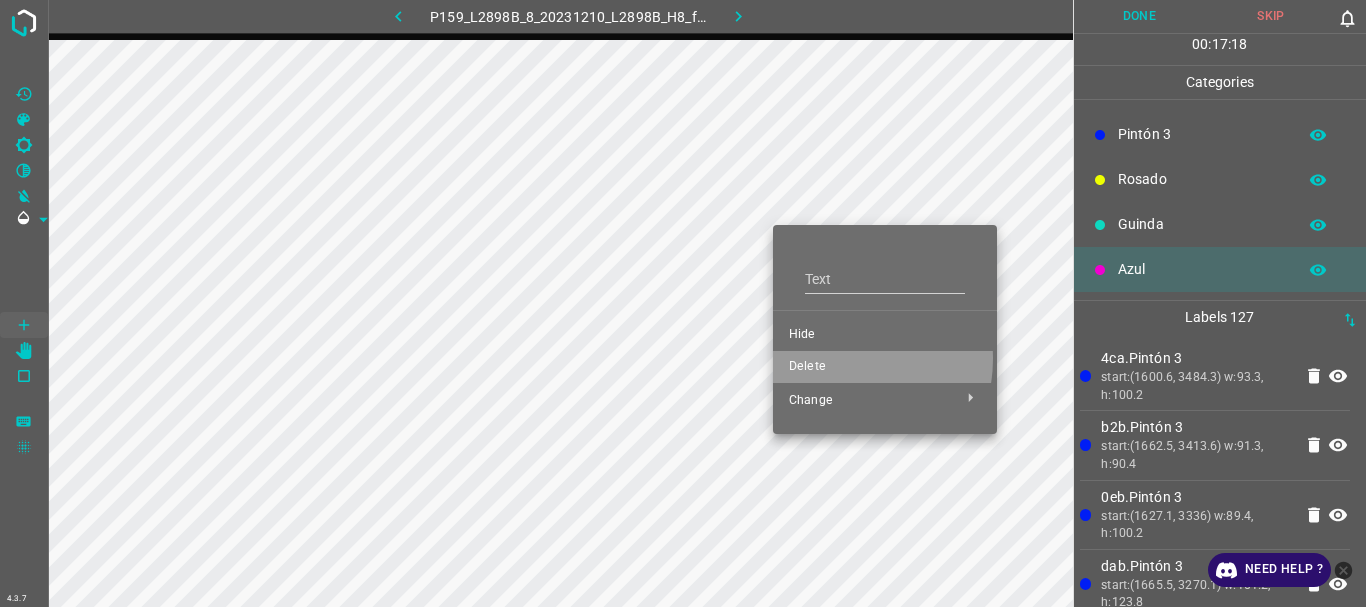 click on "Delete" at bounding box center (885, 367) 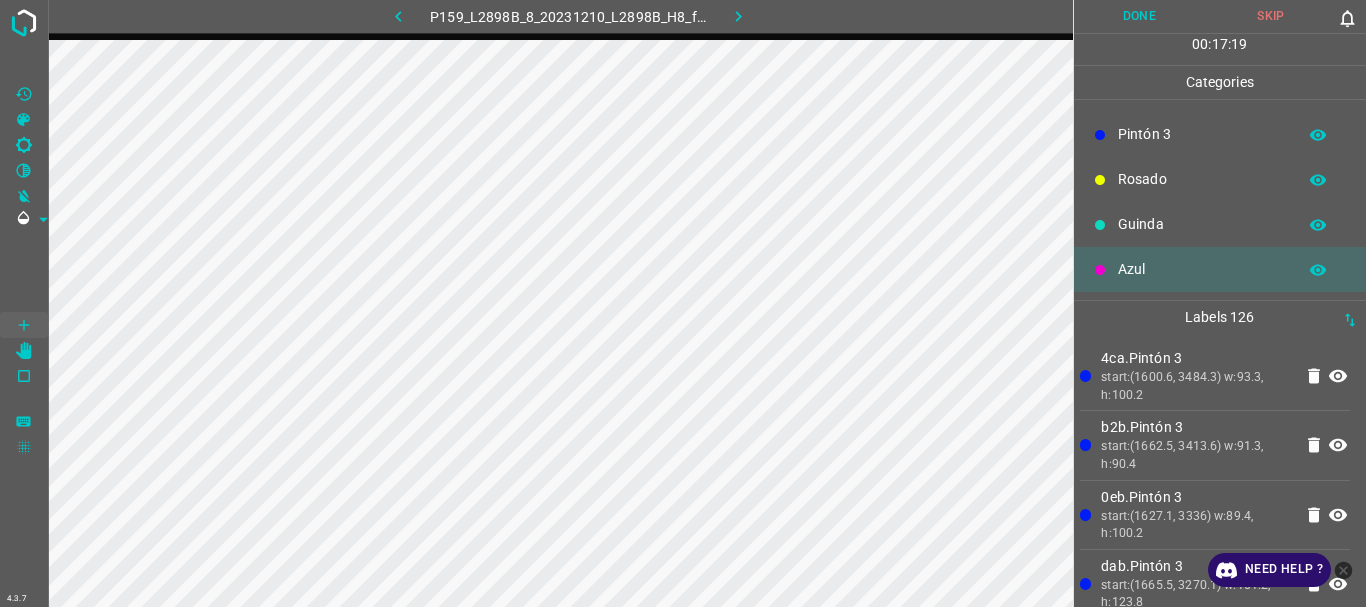 click on "Pintón 3" at bounding box center [1202, 134] 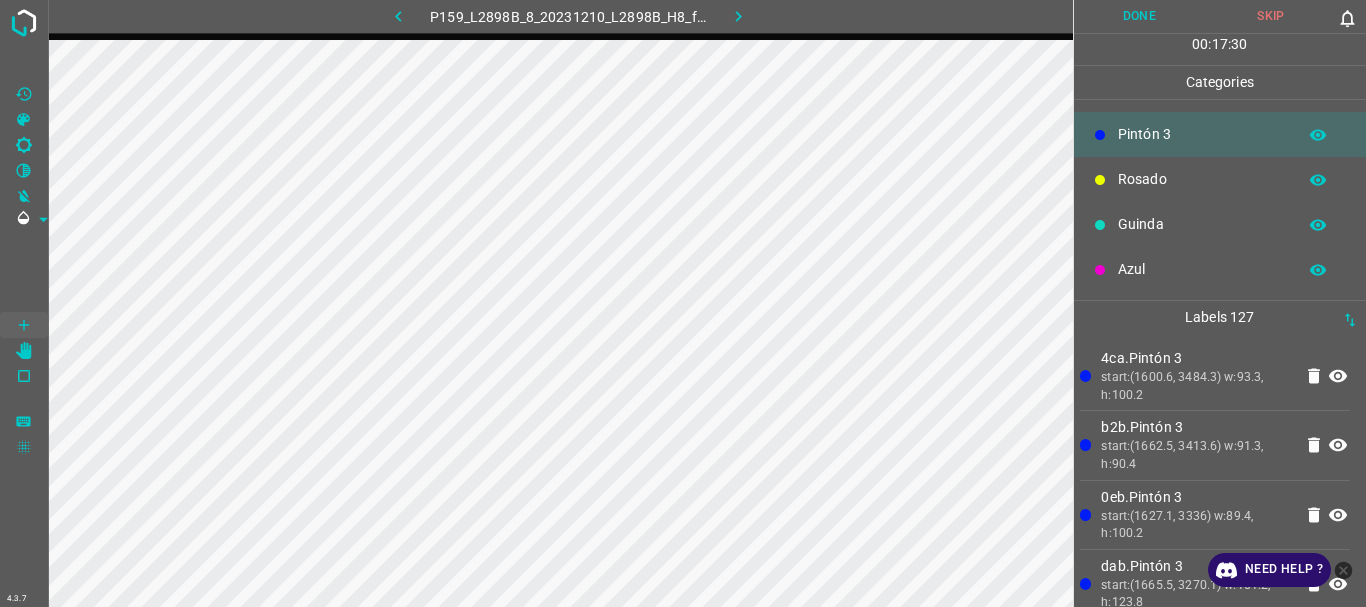scroll, scrollTop: 0, scrollLeft: 0, axis: both 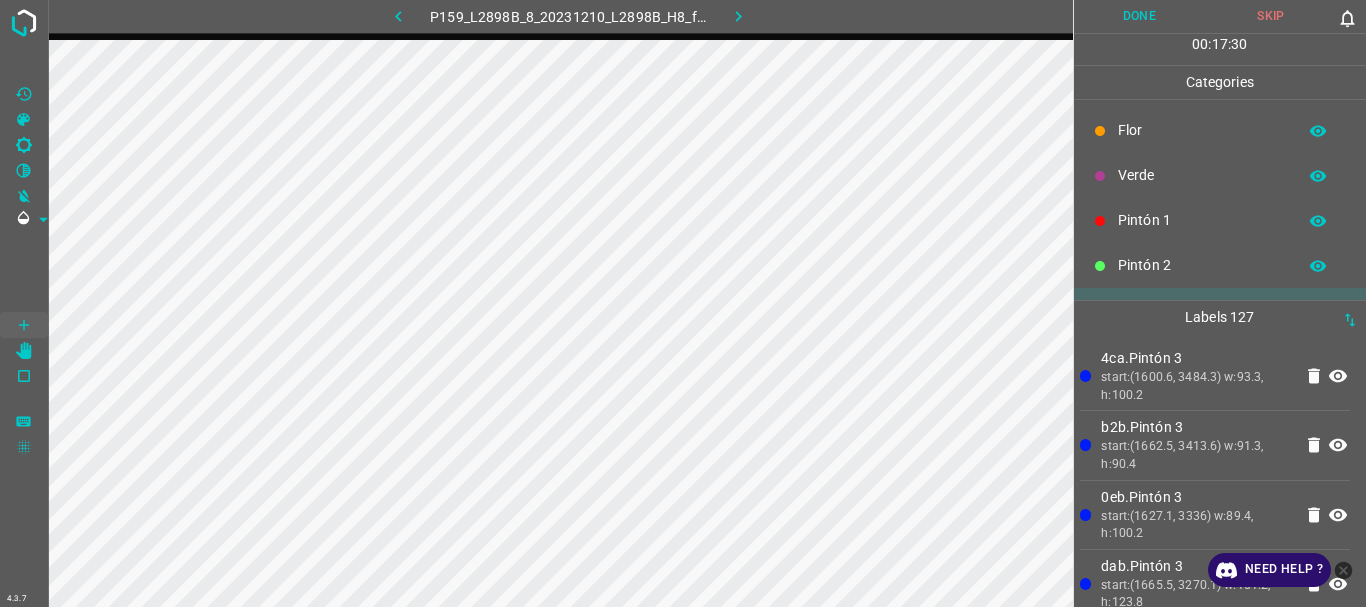 click on "Pintón 2" at bounding box center [1202, 265] 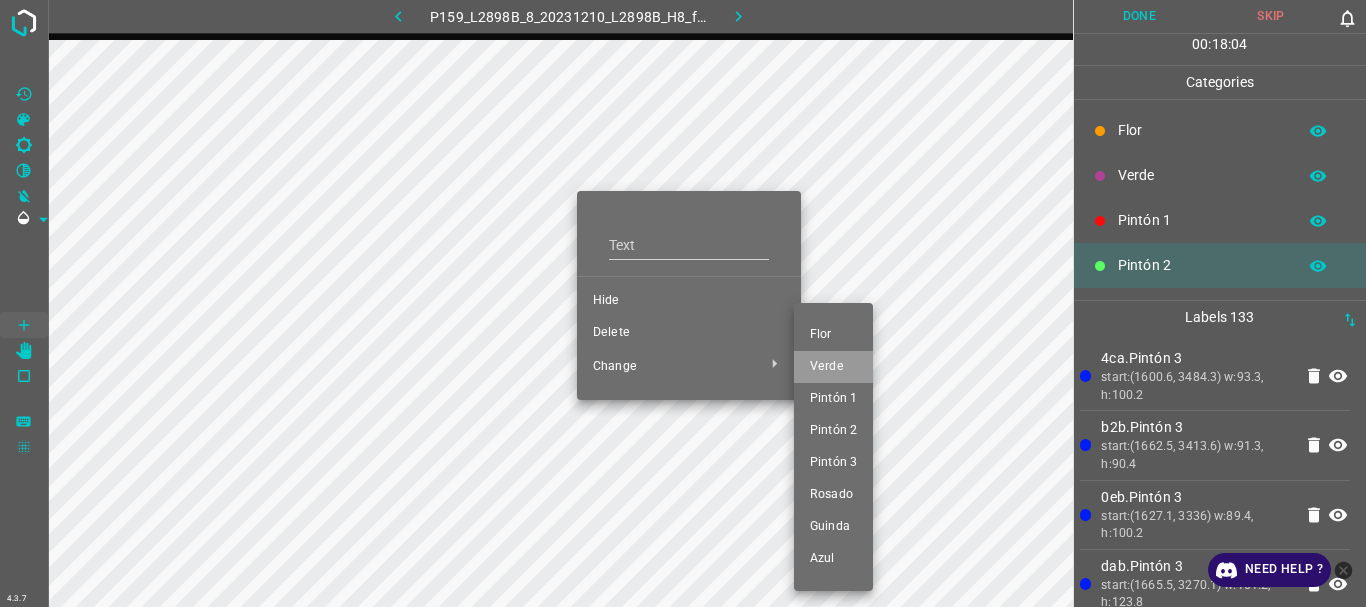 click on "Verde" at bounding box center (833, 367) 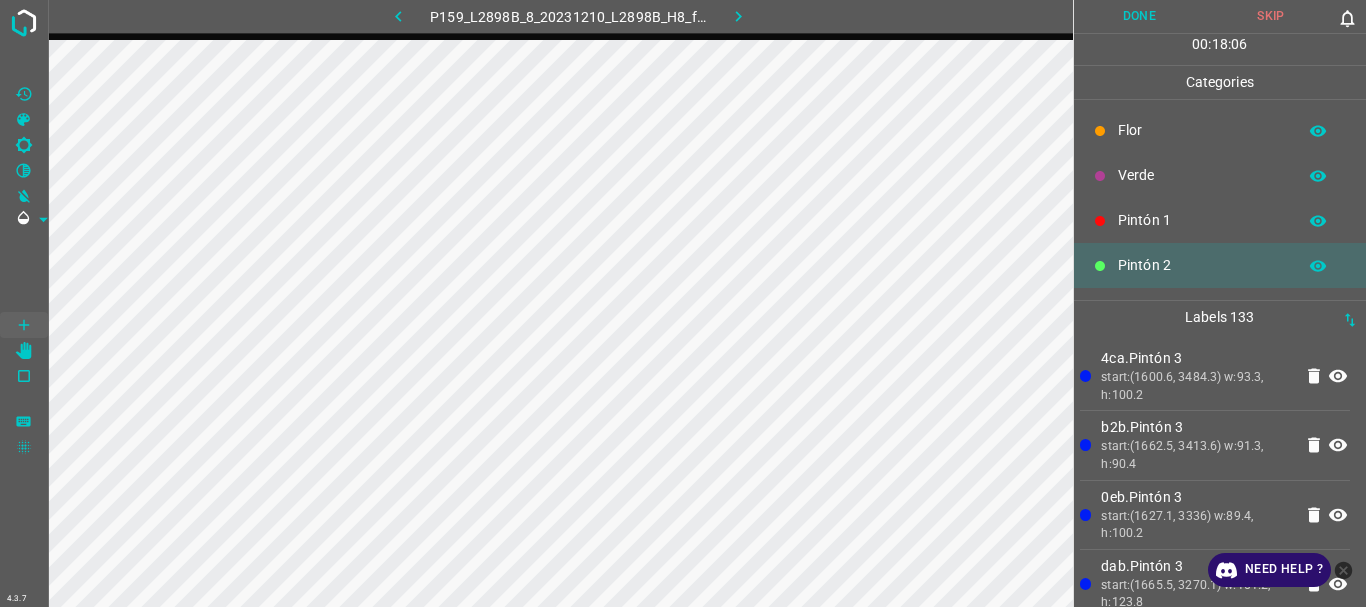click on "Verde" at bounding box center [1202, 175] 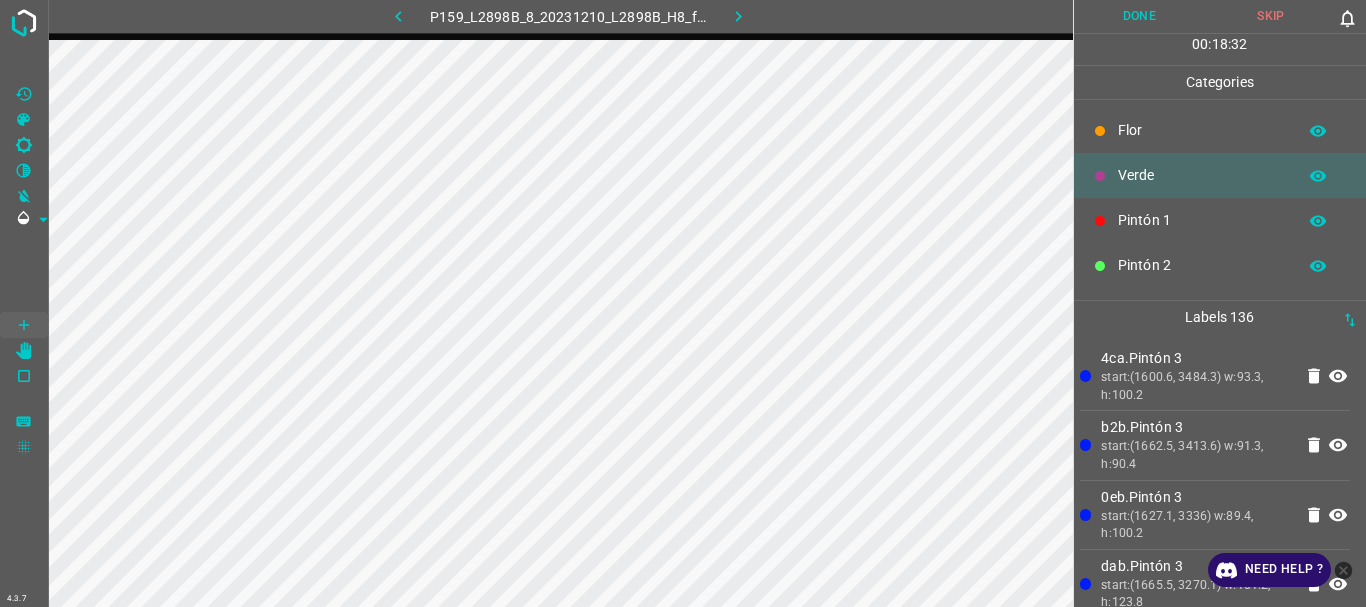scroll, scrollTop: 176, scrollLeft: 0, axis: vertical 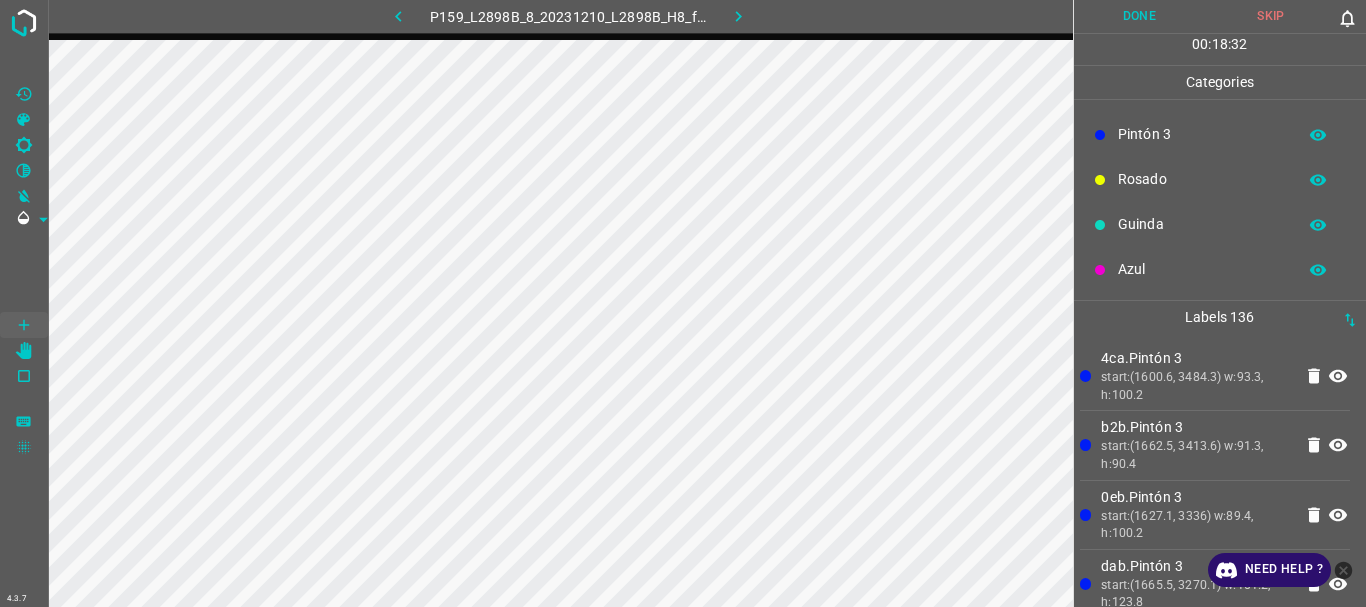 click on "Pintón 3" at bounding box center [1202, 134] 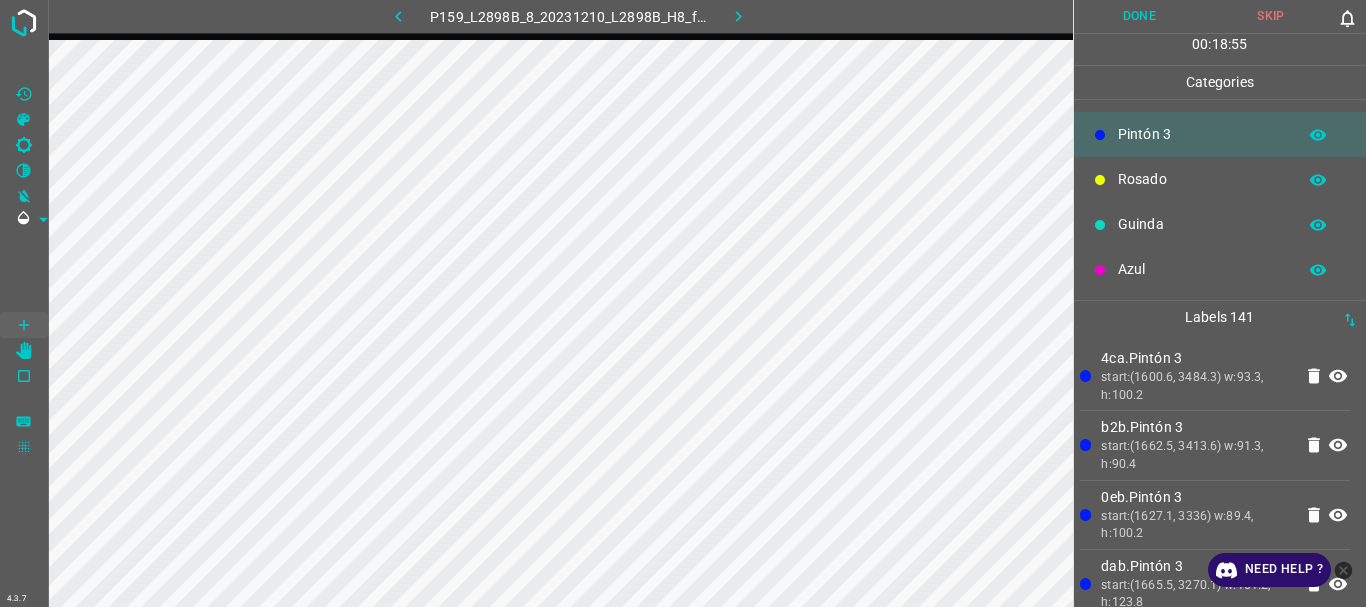 scroll, scrollTop: 0, scrollLeft: 0, axis: both 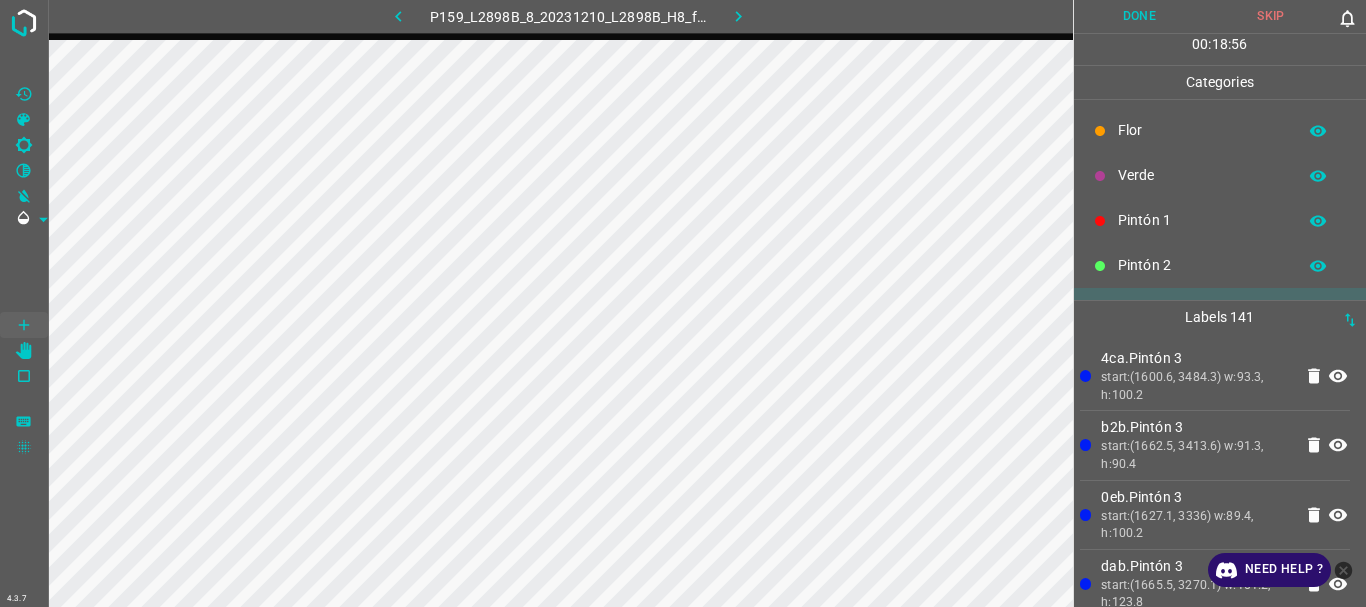 click on "Pintón 2" at bounding box center [1202, 265] 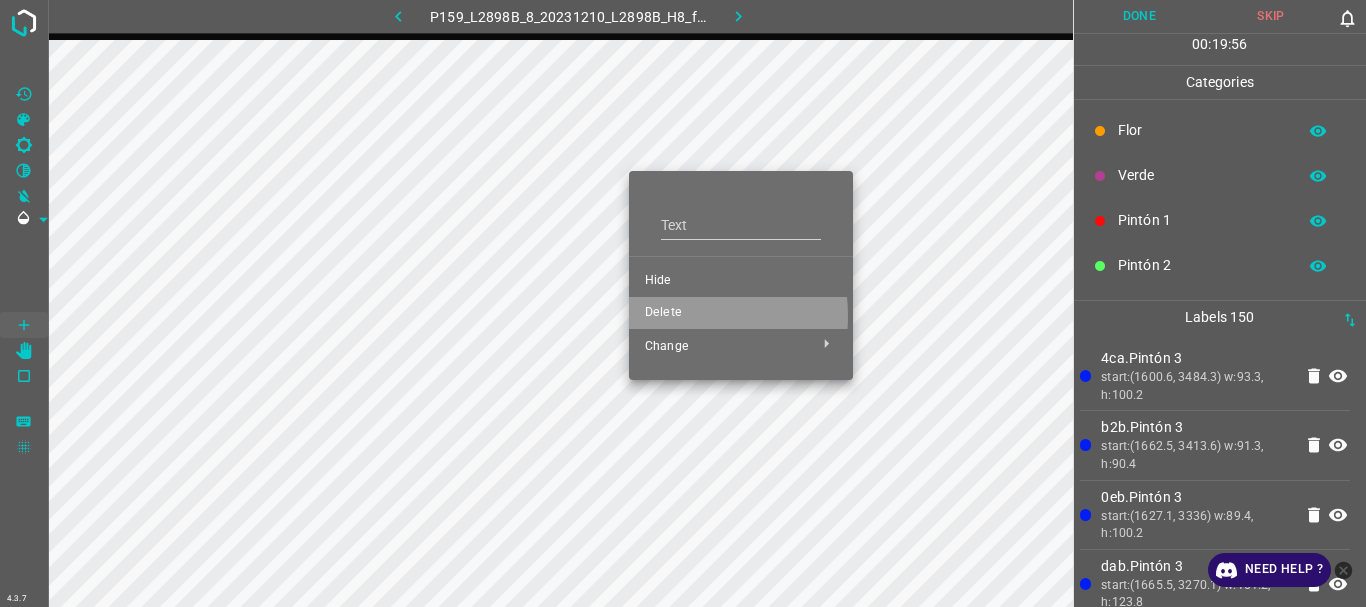 click on "Delete" at bounding box center (741, 313) 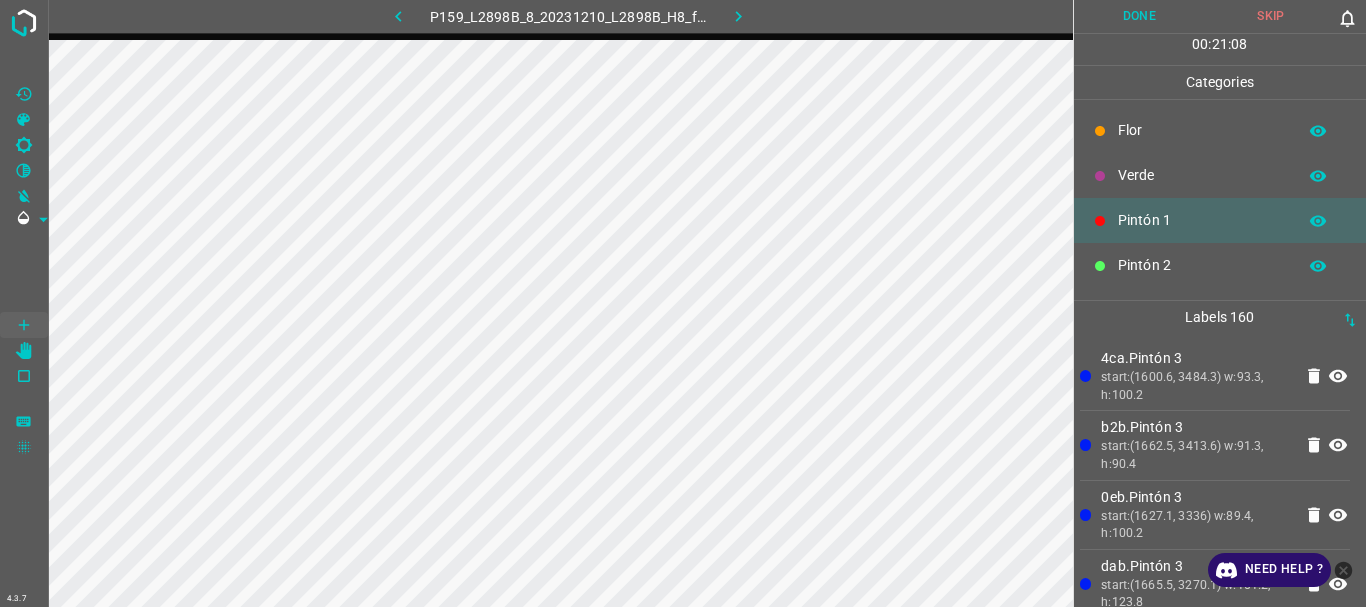 click on "Flor" at bounding box center (1202, 130) 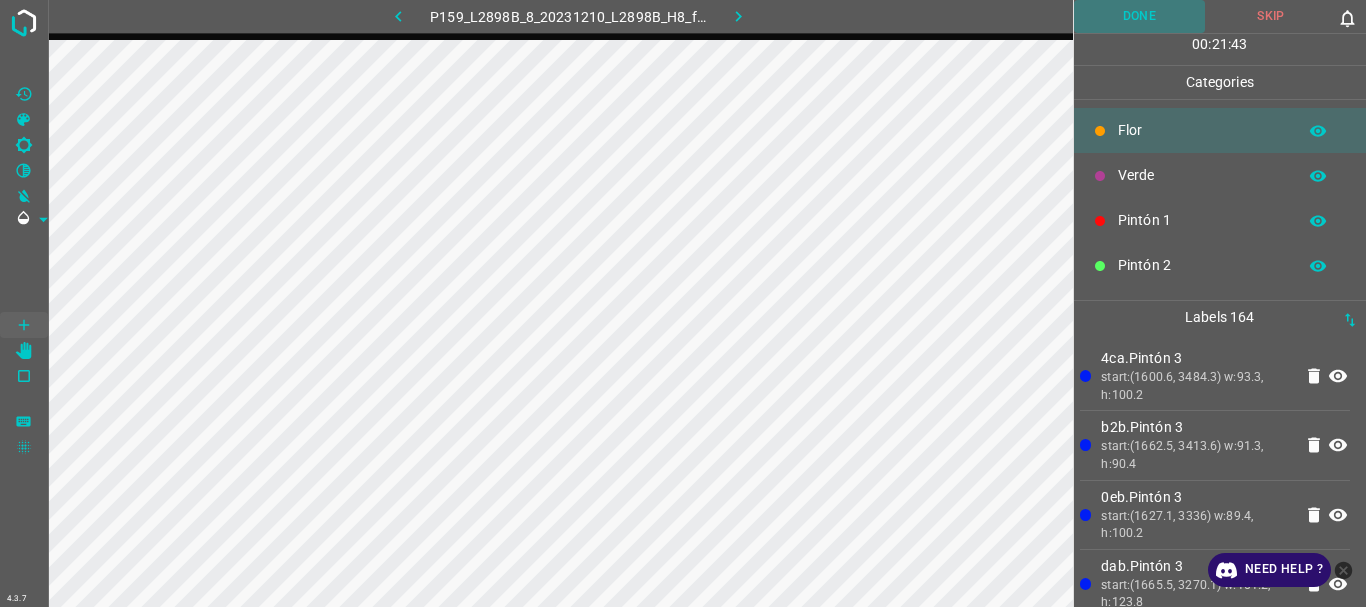 click on "Done" at bounding box center (1140, 16) 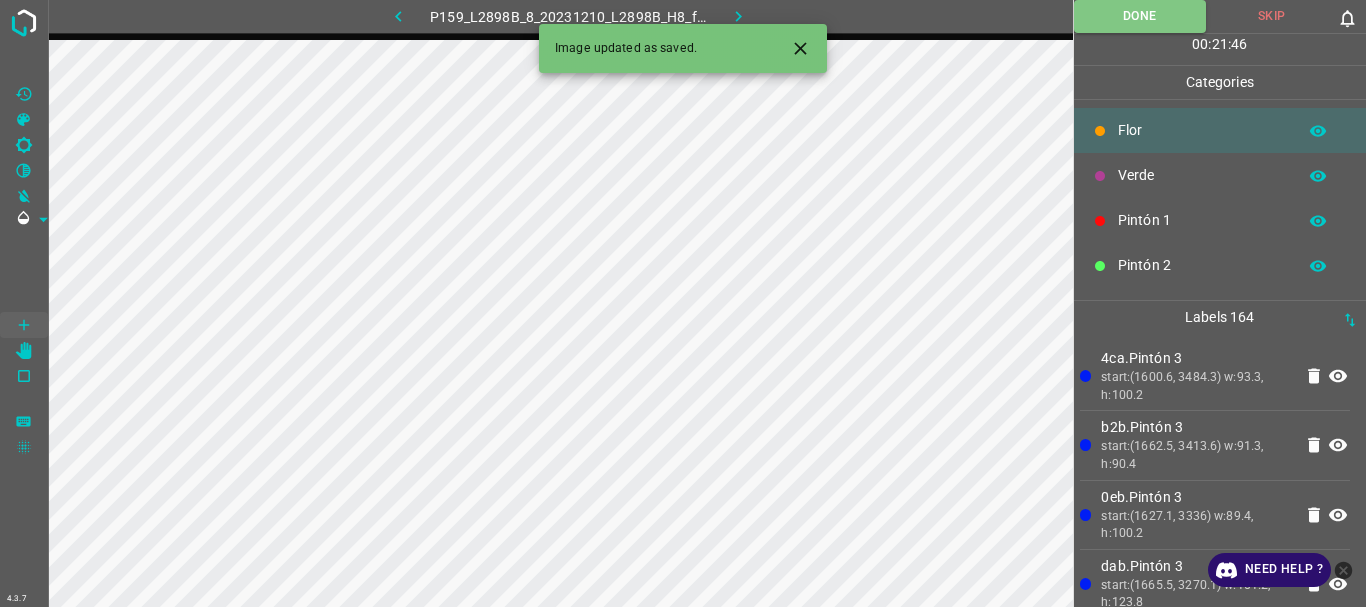 click 